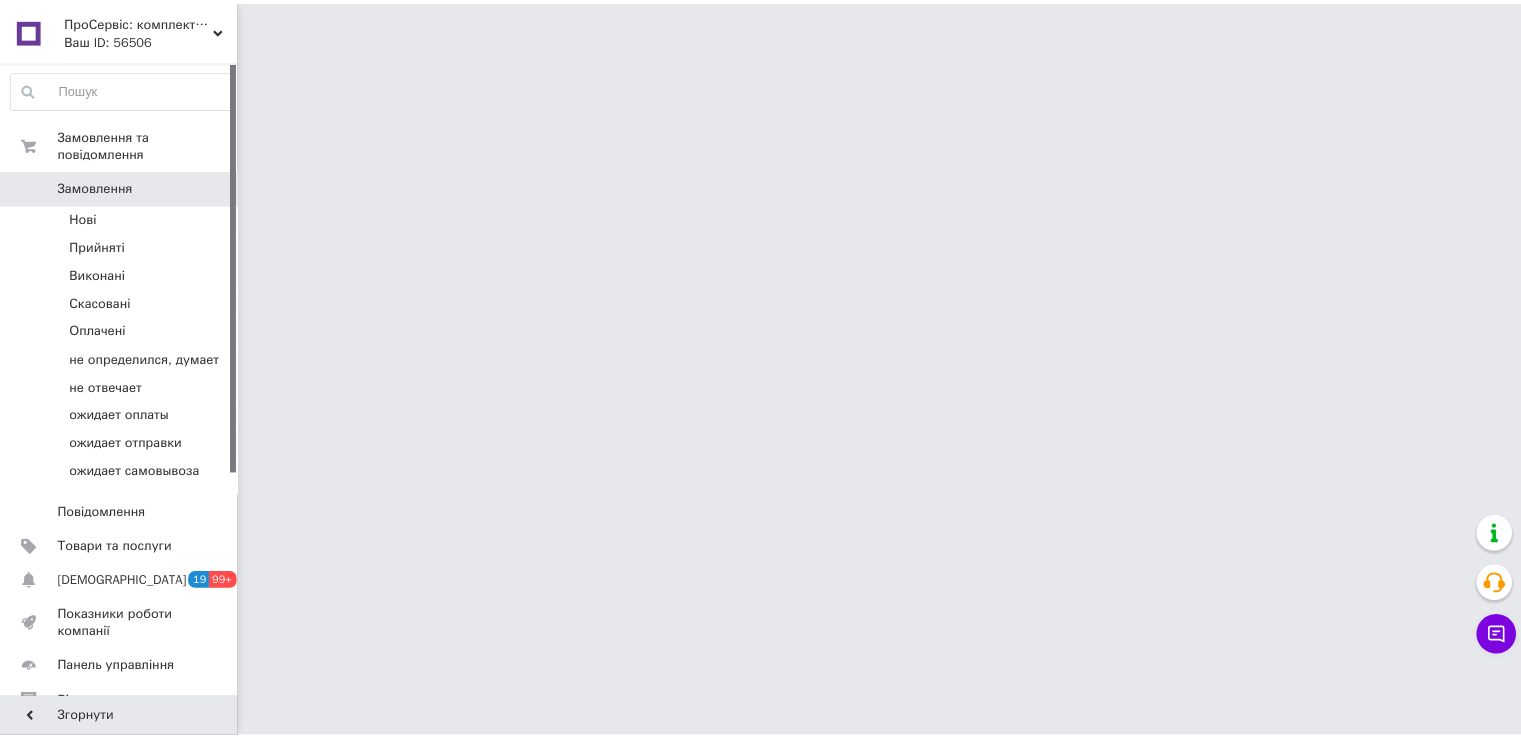 scroll, scrollTop: 0, scrollLeft: 0, axis: both 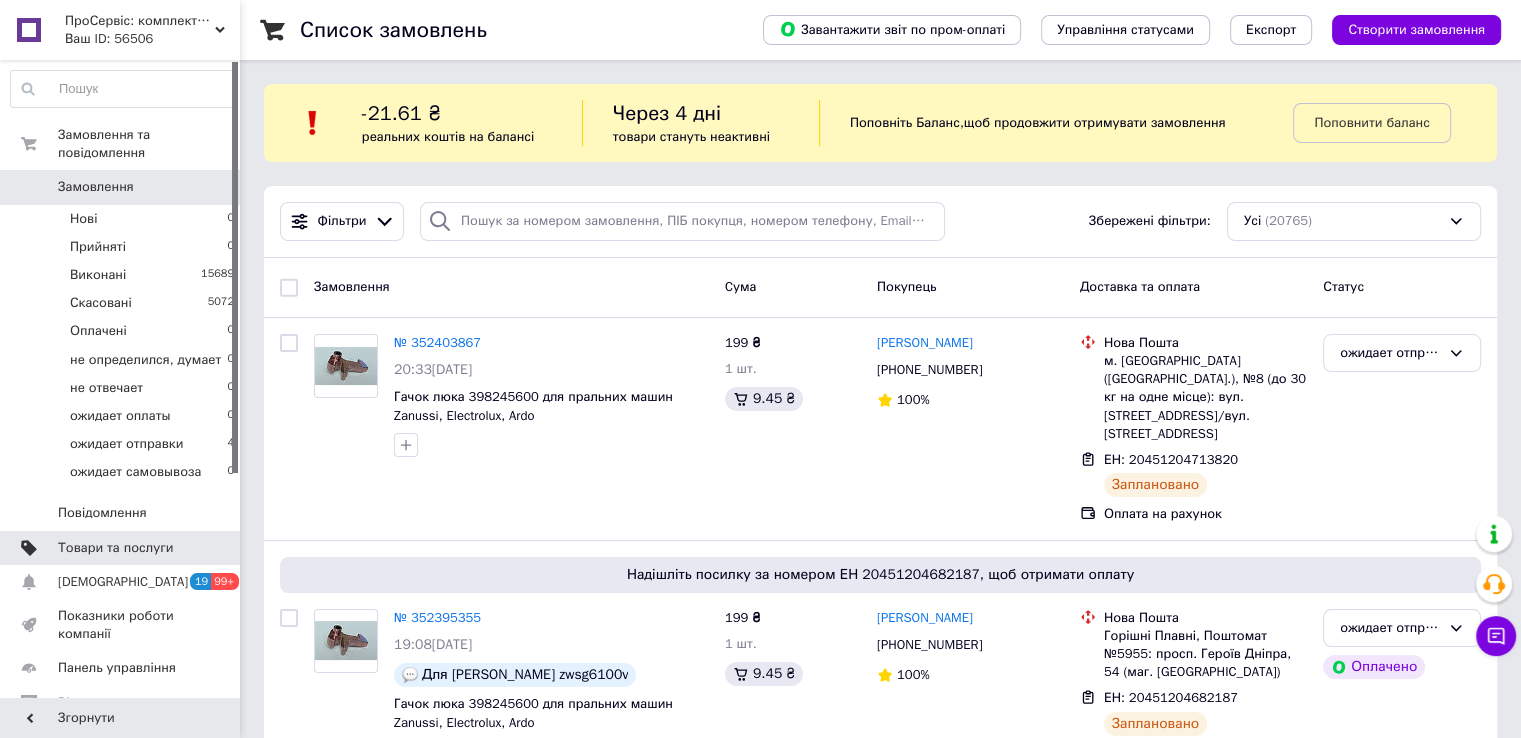 click on "Товари та послуги" at bounding box center (115, 548) 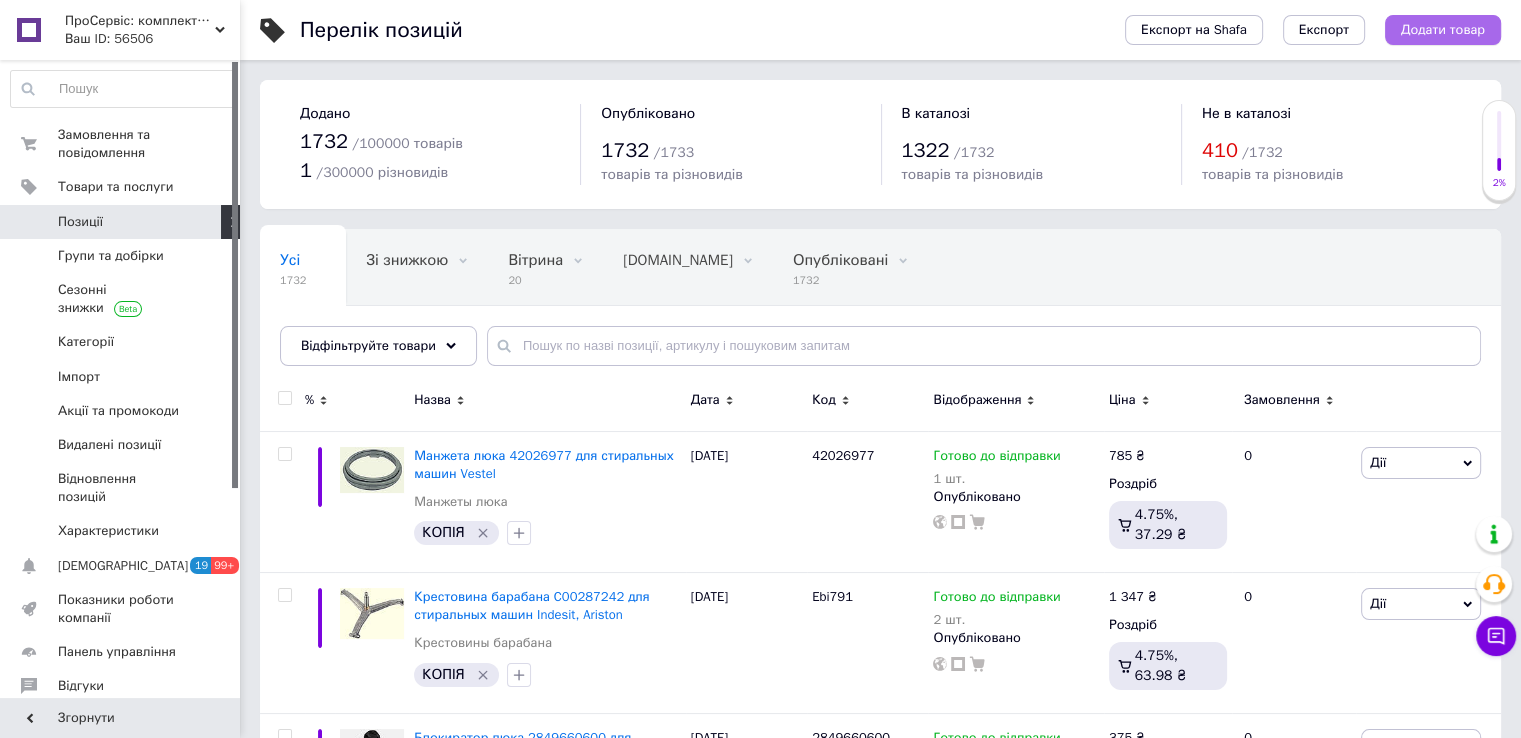 click on "Додати товар" at bounding box center (1443, 30) 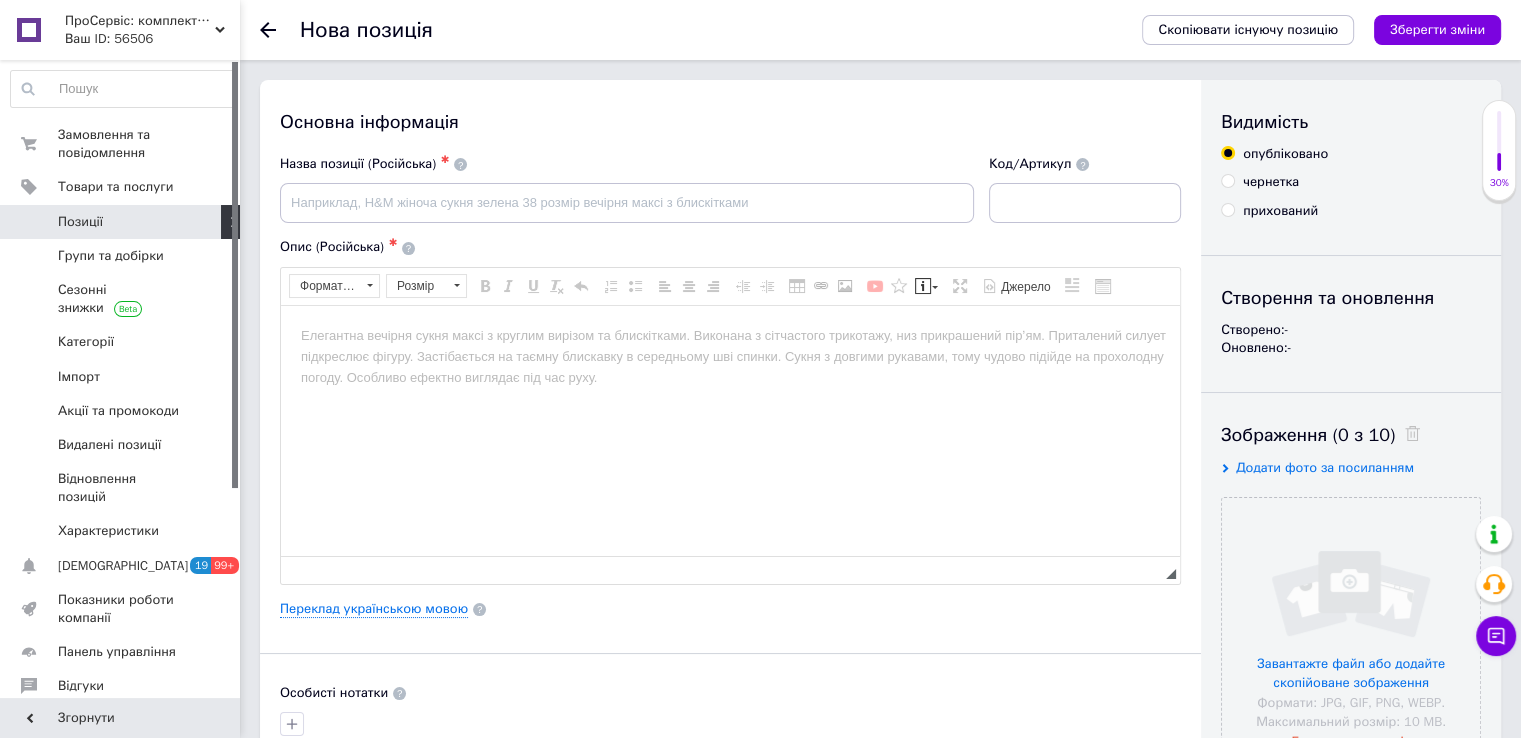 scroll, scrollTop: 0, scrollLeft: 0, axis: both 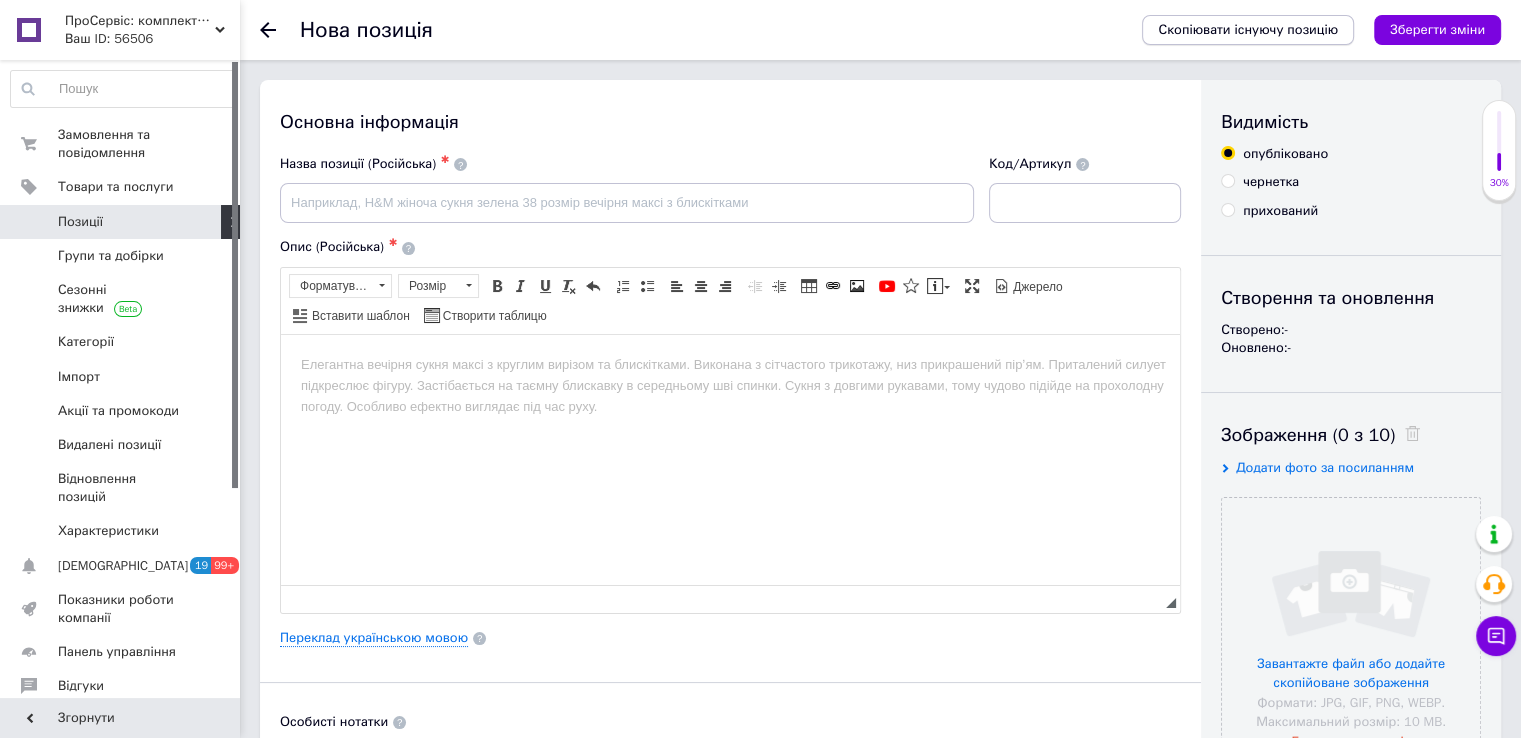 click on "Скопіювати існуючу позицію" at bounding box center [1248, 30] 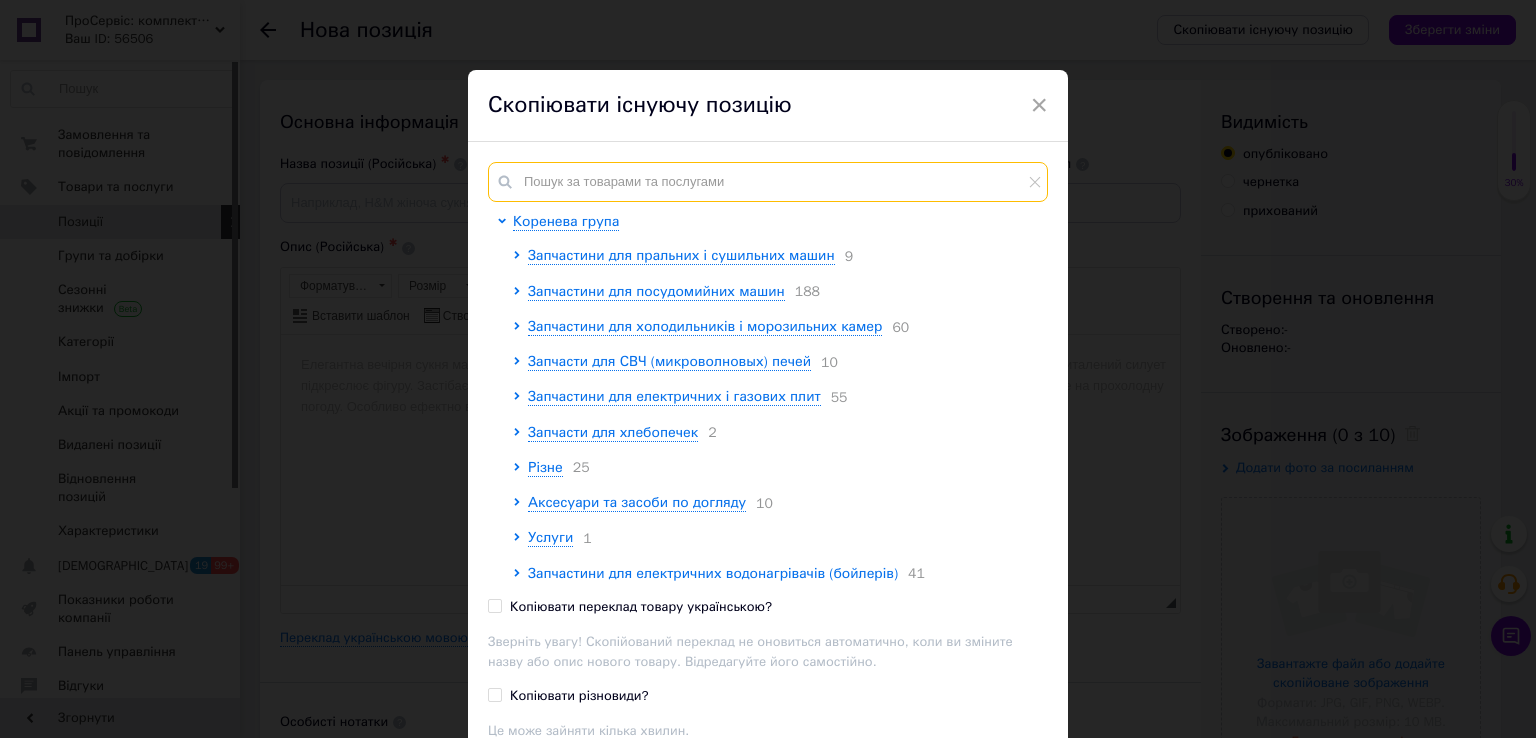 click at bounding box center [768, 182] 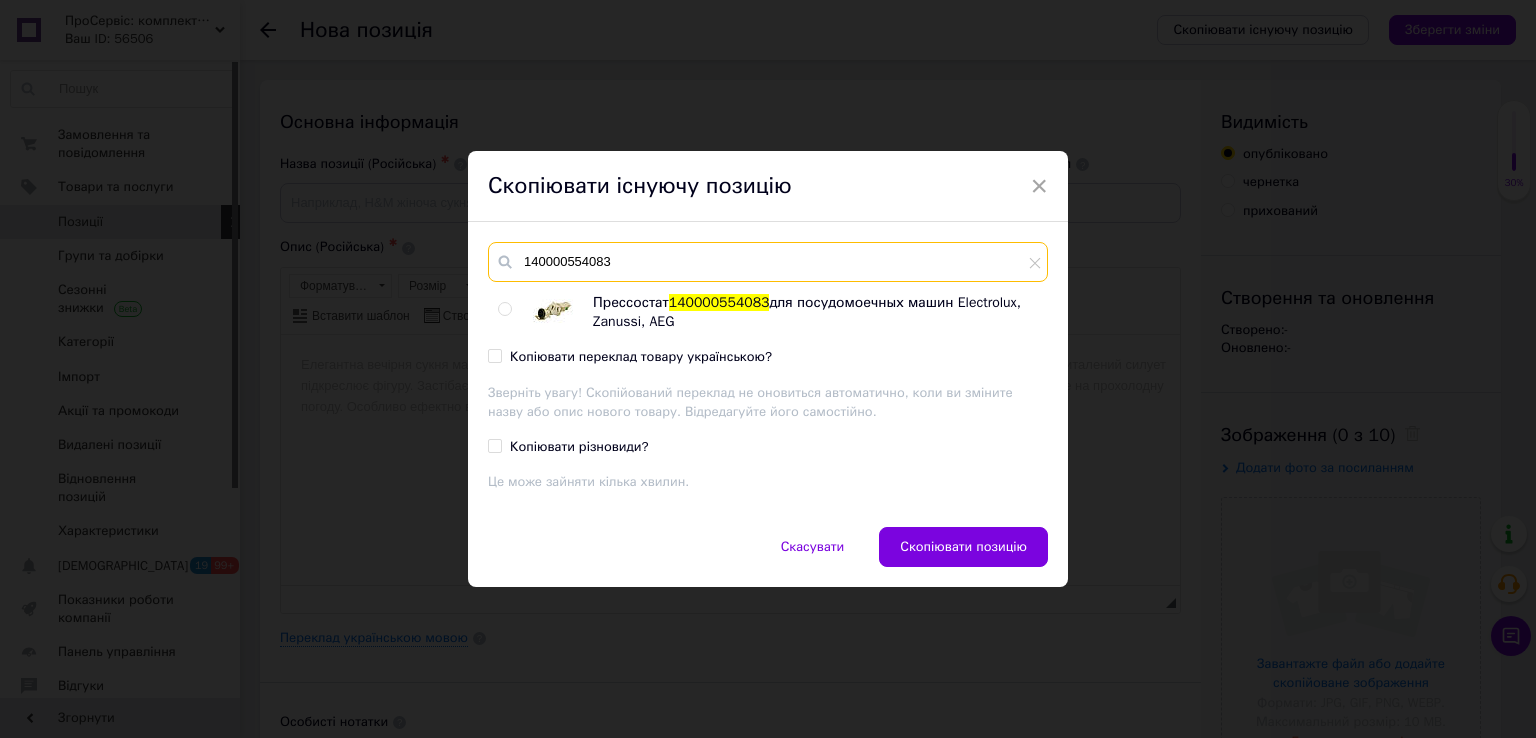 type on "140000554083" 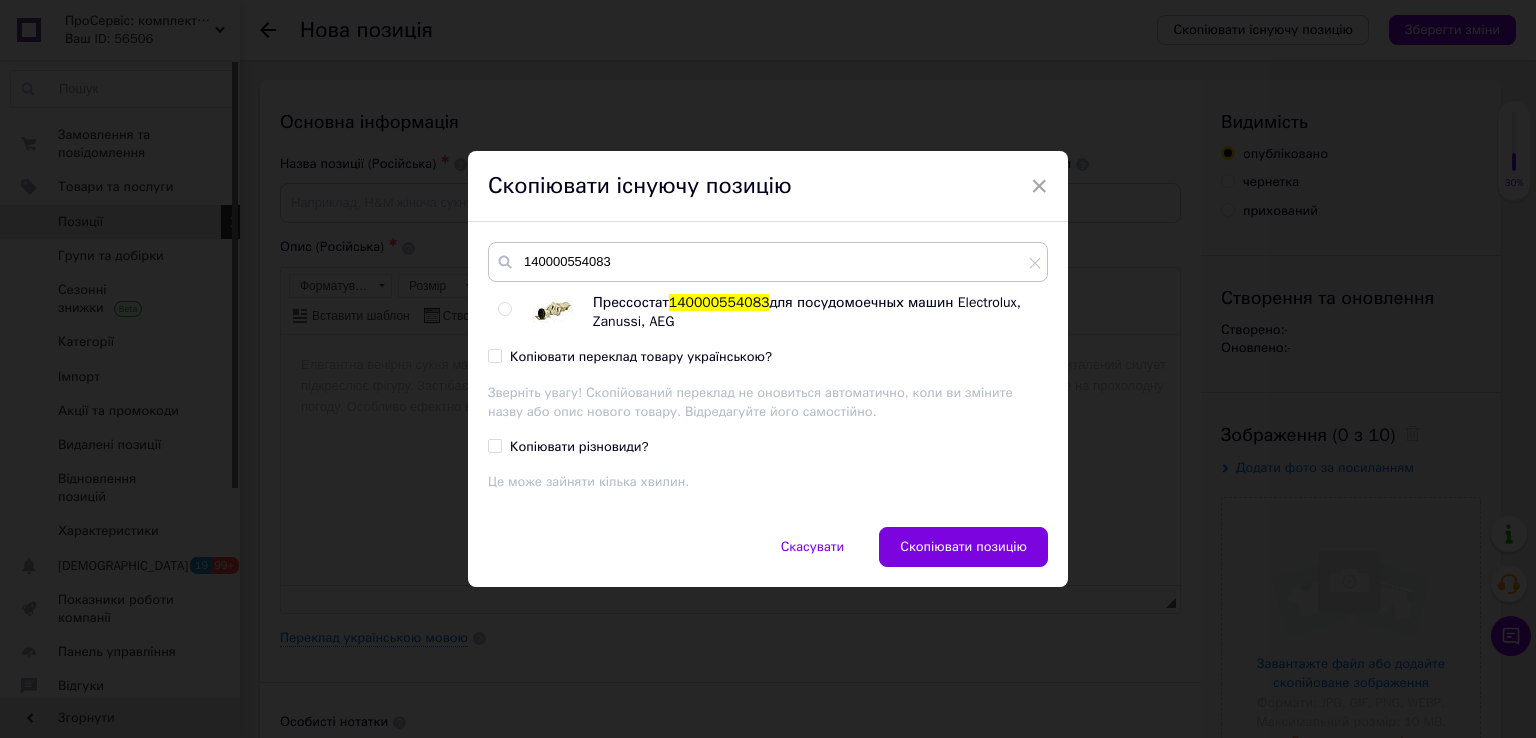 click at bounding box center [504, 309] 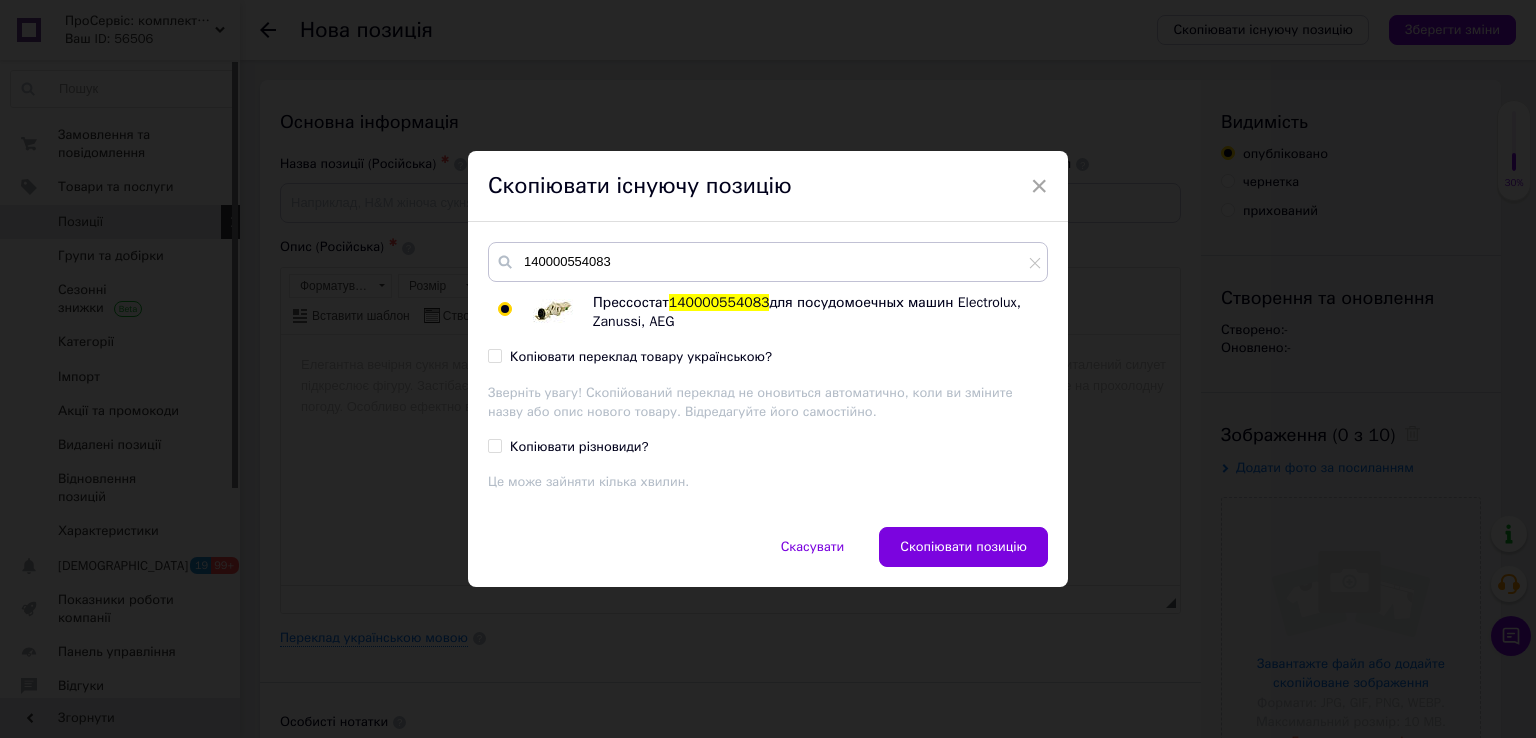 radio on "true" 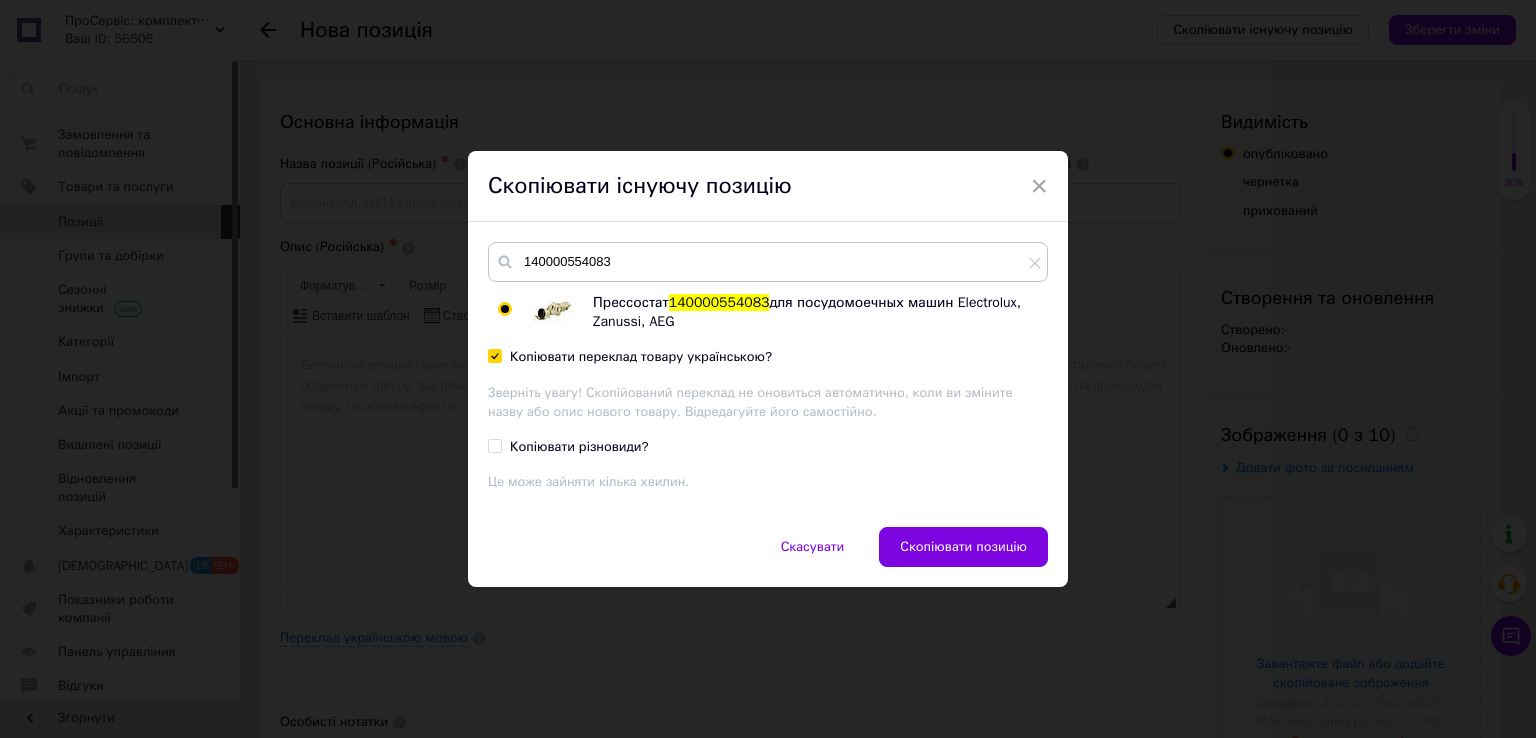 checkbox on "true" 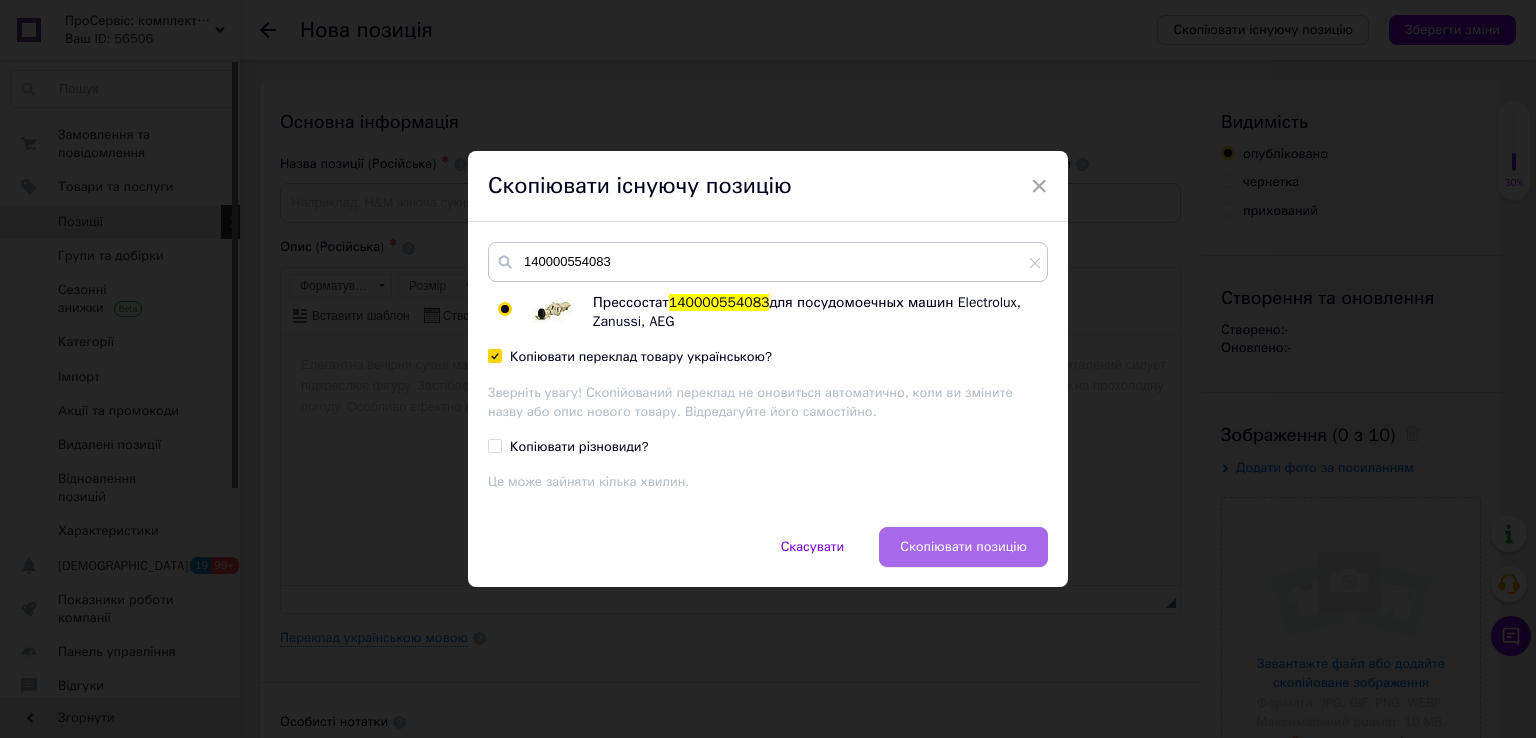 click on "Скопіювати позицію" at bounding box center [963, 547] 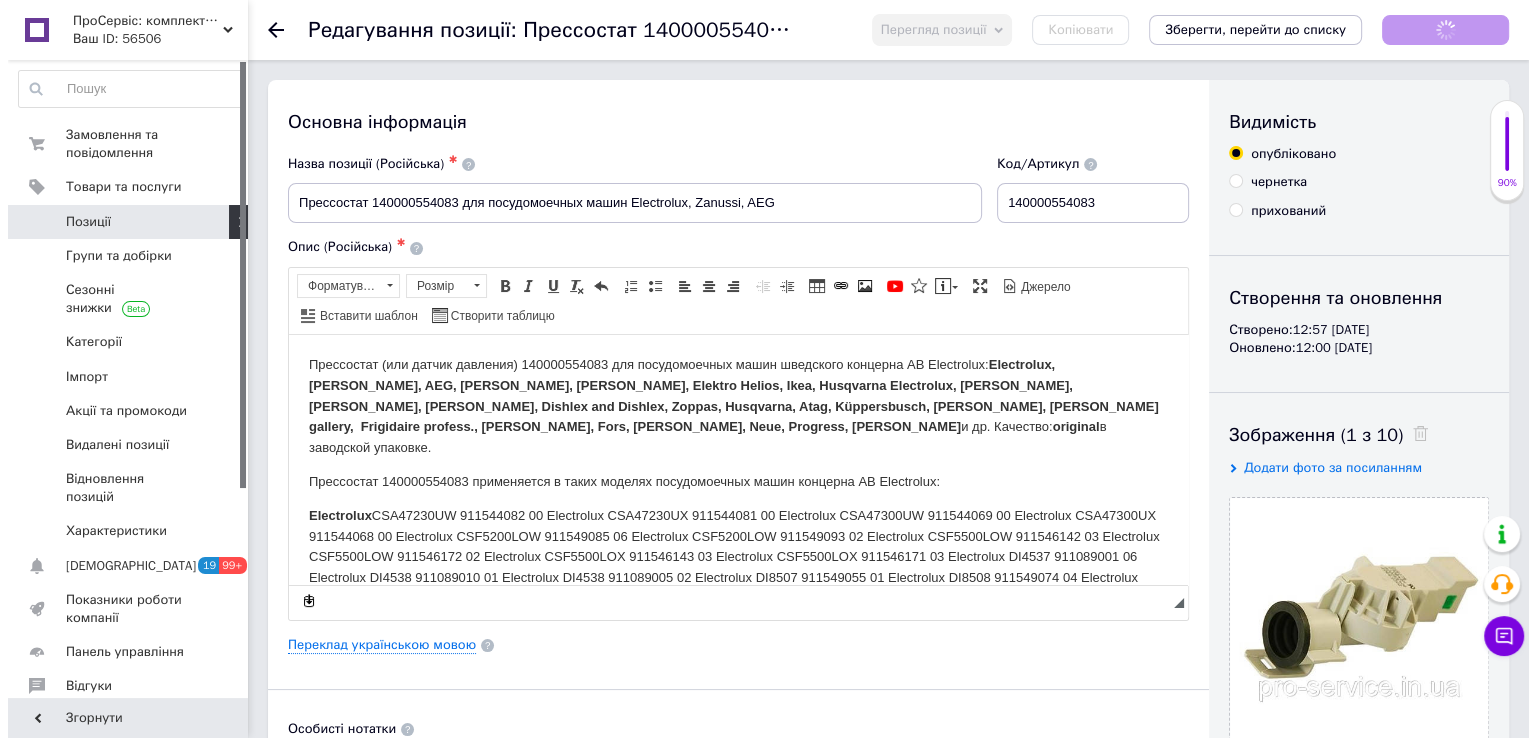 scroll, scrollTop: 0, scrollLeft: 0, axis: both 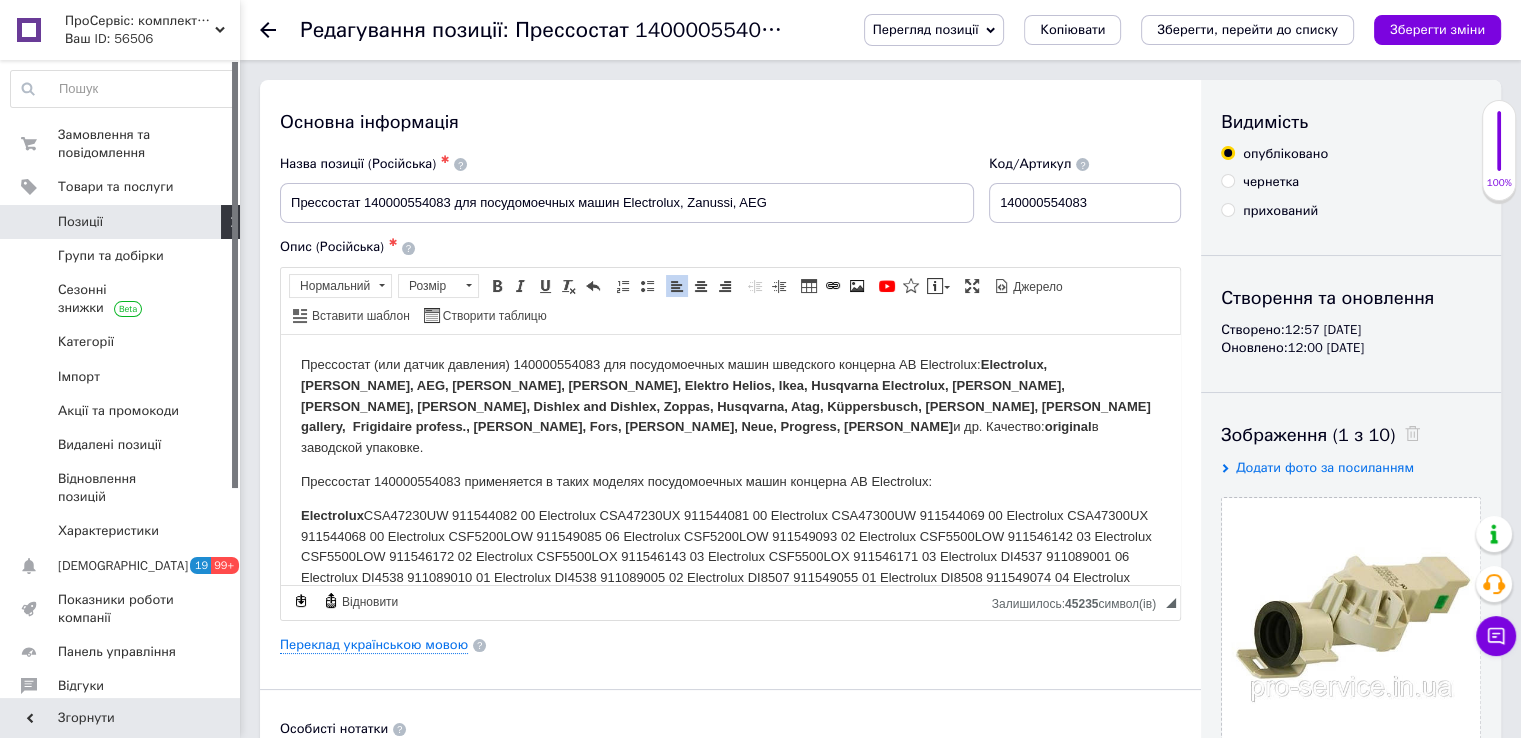 click on "Electrolux, [PERSON_NAME], AEG, [PERSON_NAME], [PERSON_NAME], Elektro Helios, Ikea, Husqvarna Electrolux, [PERSON_NAME], [PERSON_NAME], [PERSON_NAME], Dishlex and Dishlex, Zoppas, Husqvarna, Atag, Küppersbusch, [PERSON_NAME], [PERSON_NAME] gallery,  Frigidaire profess., [PERSON_NAME], Fors, [PERSON_NAME], Neue, Progress, [PERSON_NAME]" at bounding box center (726, 394) 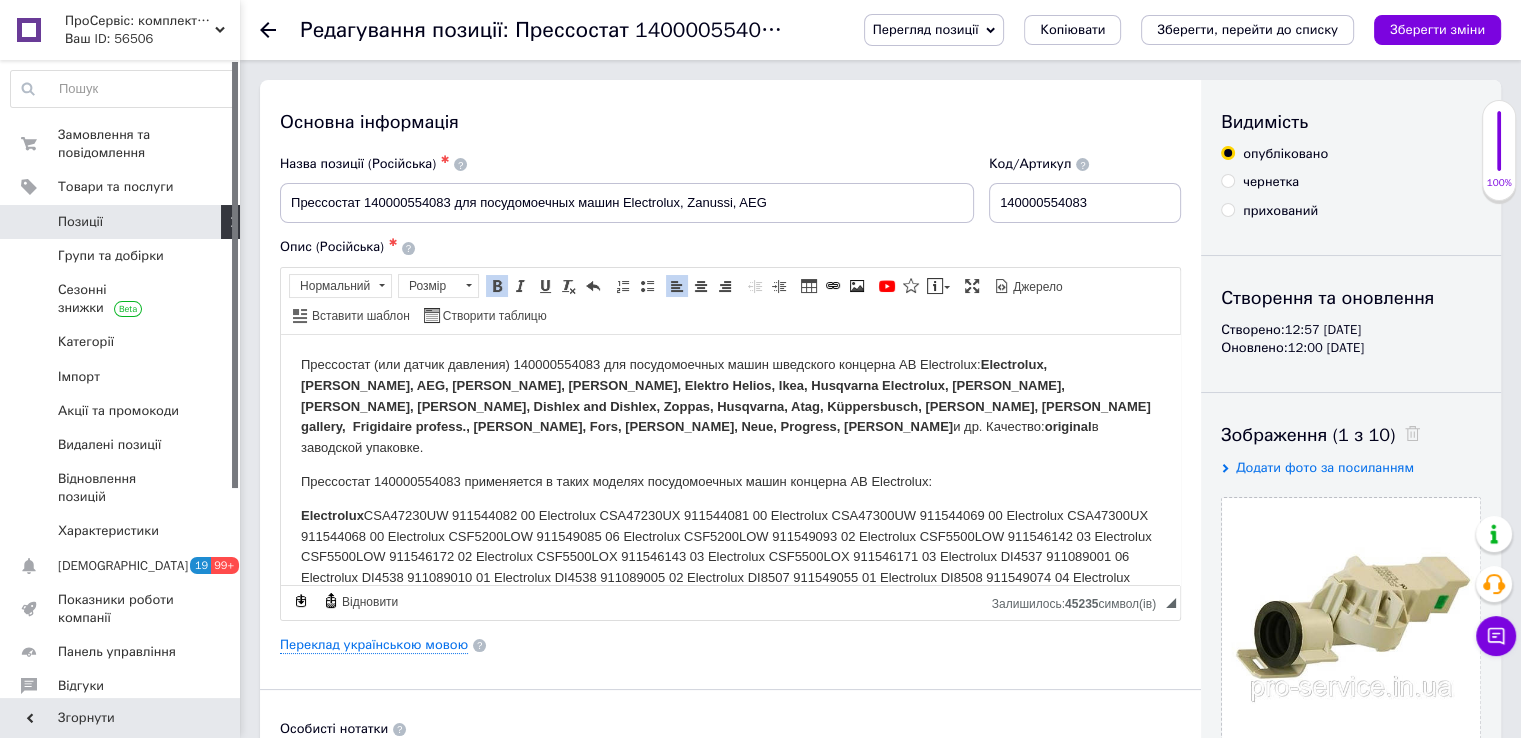 type 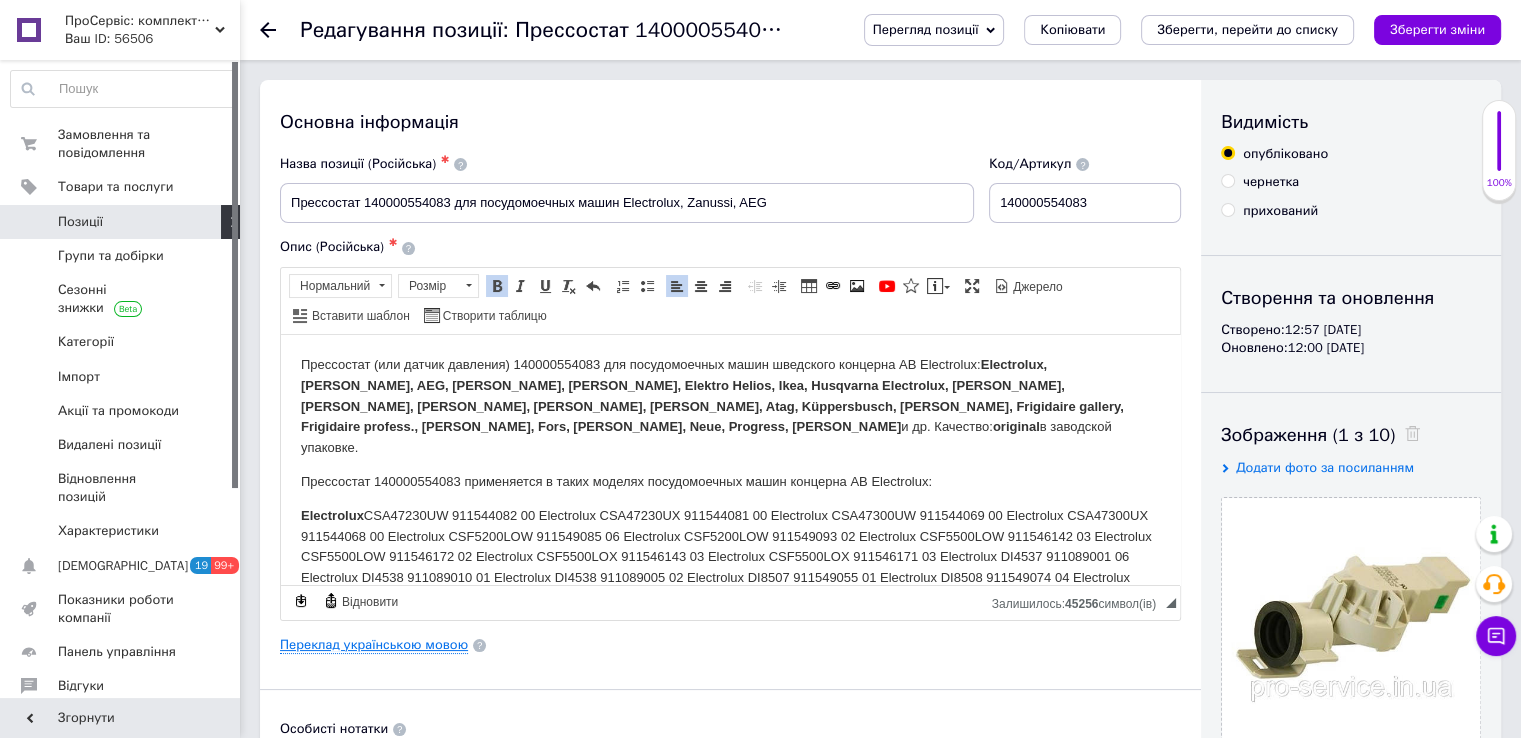 click on "Переклад українською мовою" at bounding box center (374, 645) 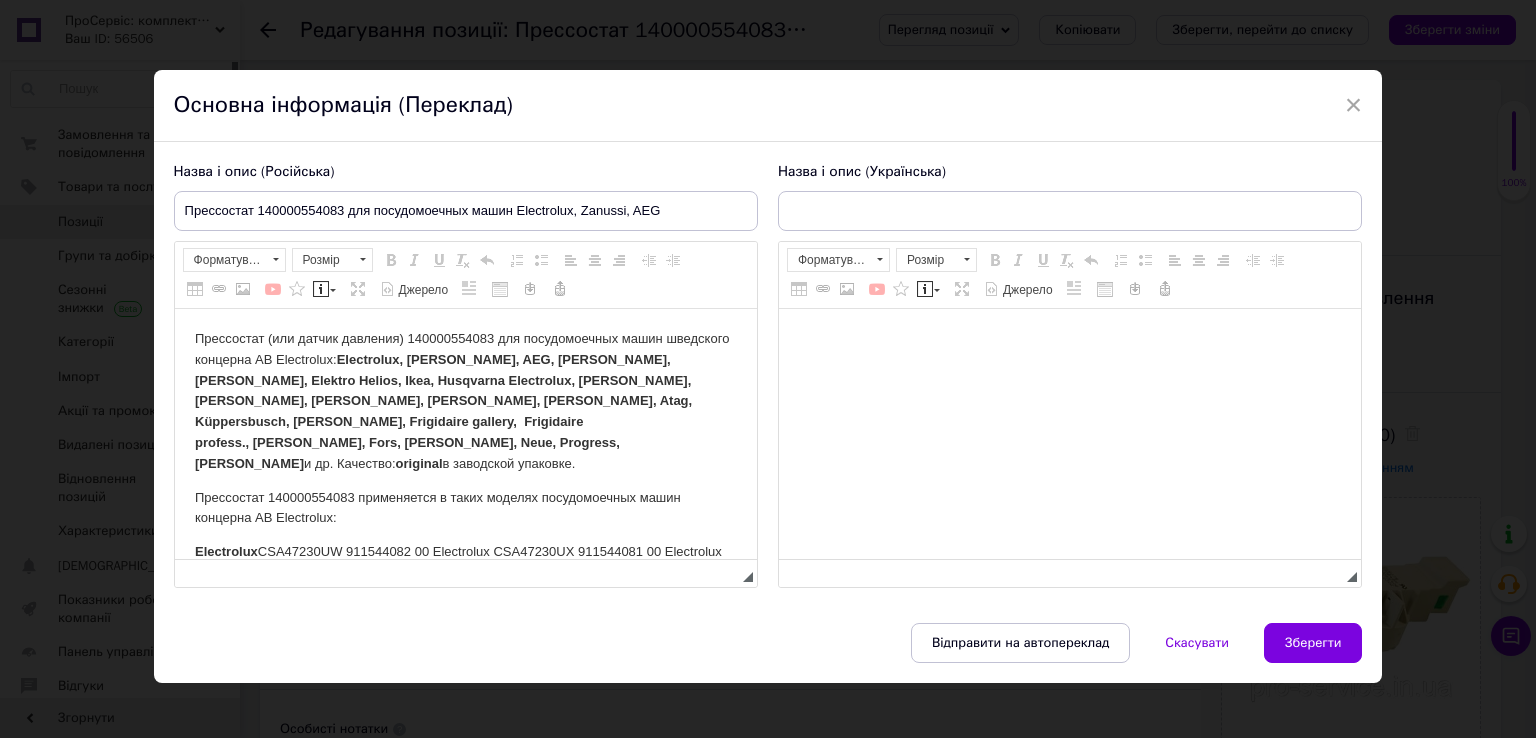 scroll, scrollTop: 0, scrollLeft: 0, axis: both 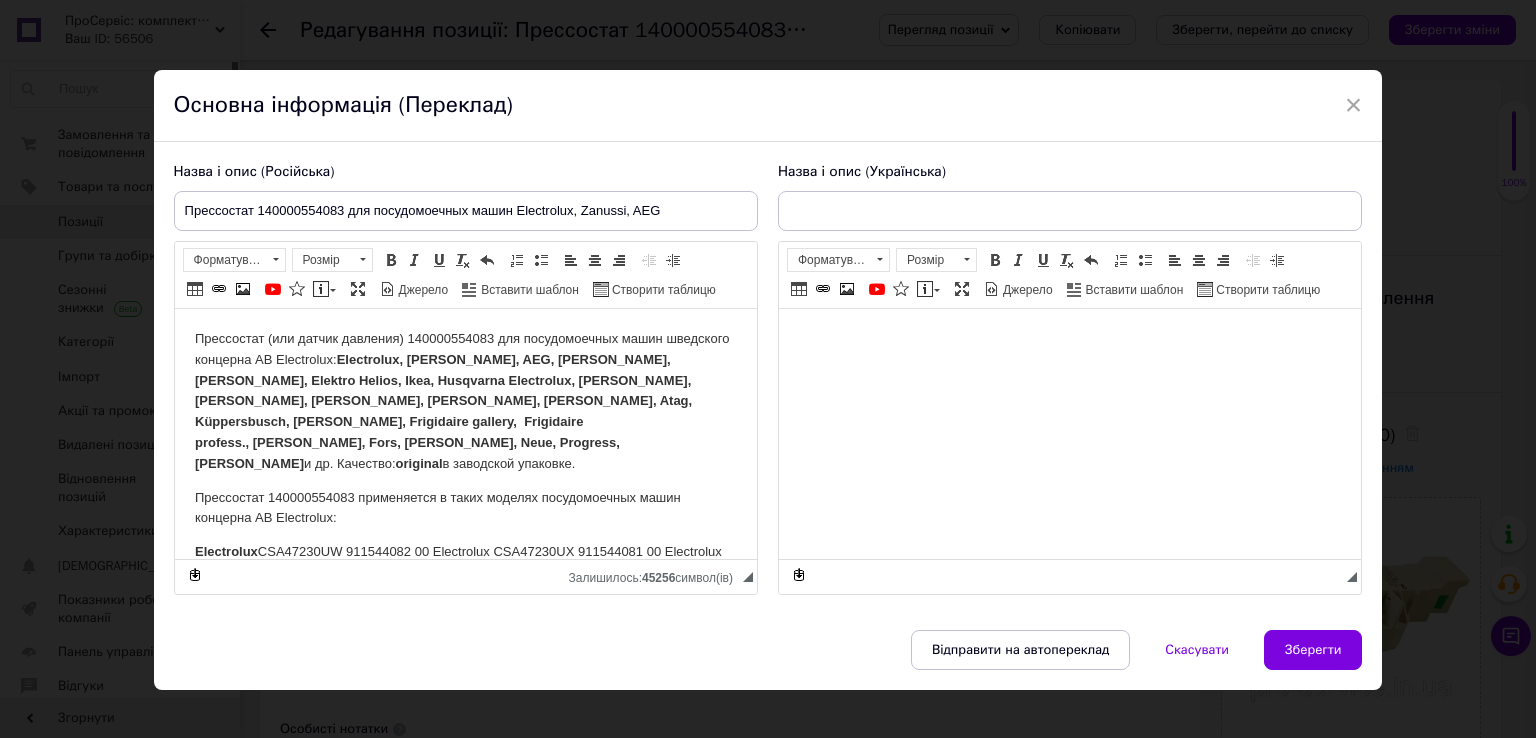 type on "Пресостат 140000554083 для посудомийних машин Electrolux, Zanussi, AEG" 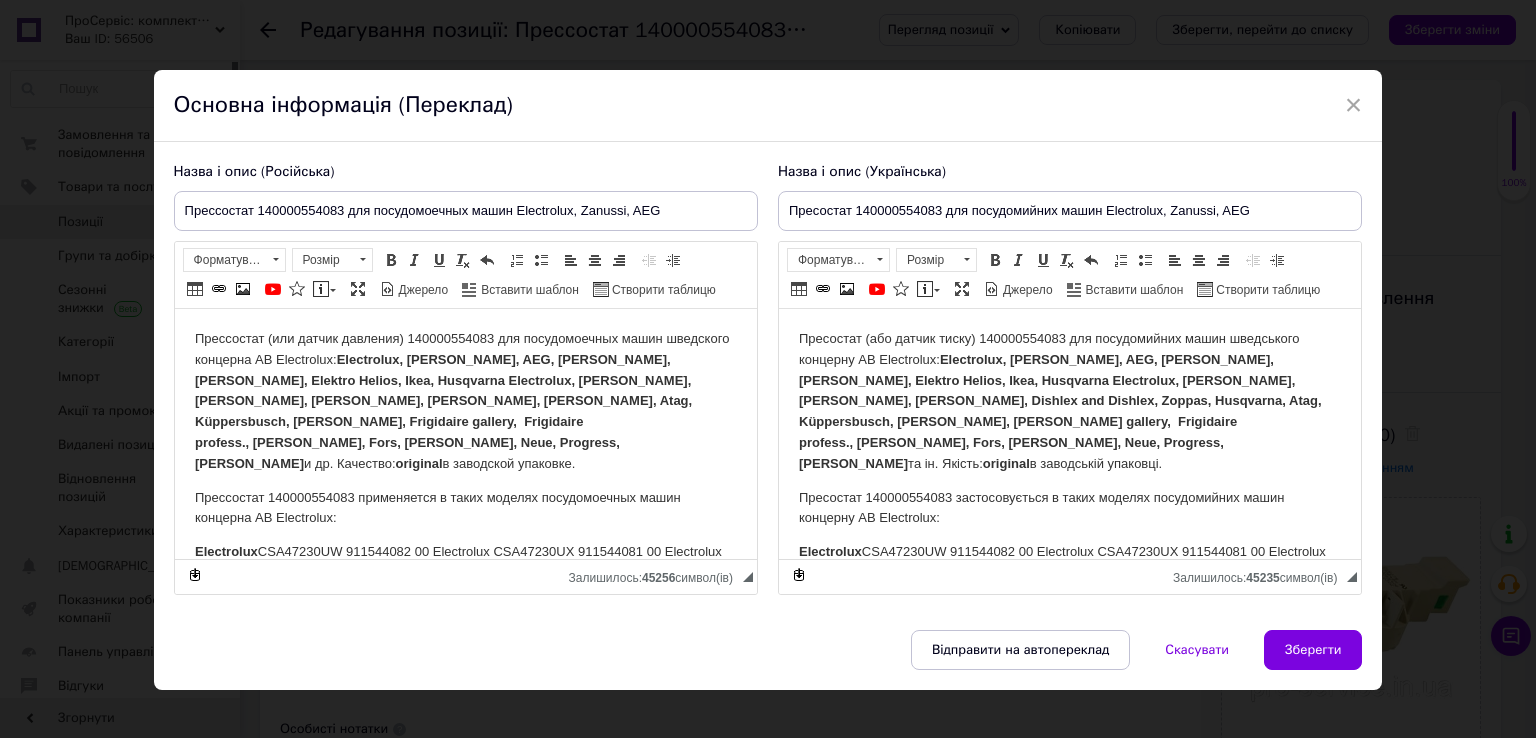 click on "Electrolux, [PERSON_NAME], AEG, [PERSON_NAME], [PERSON_NAME], Elektro Helios, Ikea, Husqvarna Electrolux, [PERSON_NAME], [PERSON_NAME], [PERSON_NAME], Dishlex and Dishlex, Zoppas, Husqvarna, Atag, Küppersbusch, [PERSON_NAME], [PERSON_NAME] gallery,  Frigidaire profess., [PERSON_NAME], Fors, [PERSON_NAME], Neue, Progress, [PERSON_NAME]" at bounding box center [1059, 411] 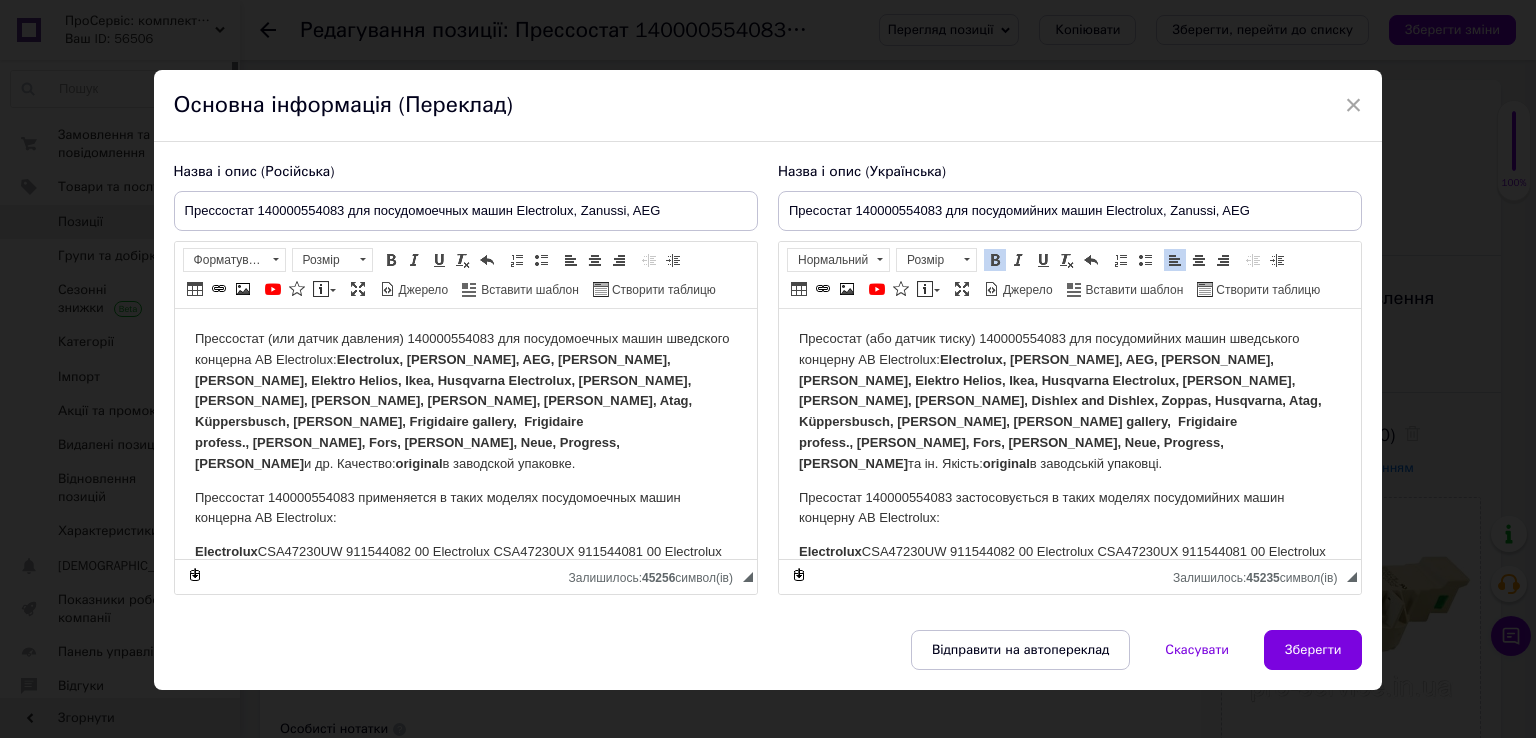 type 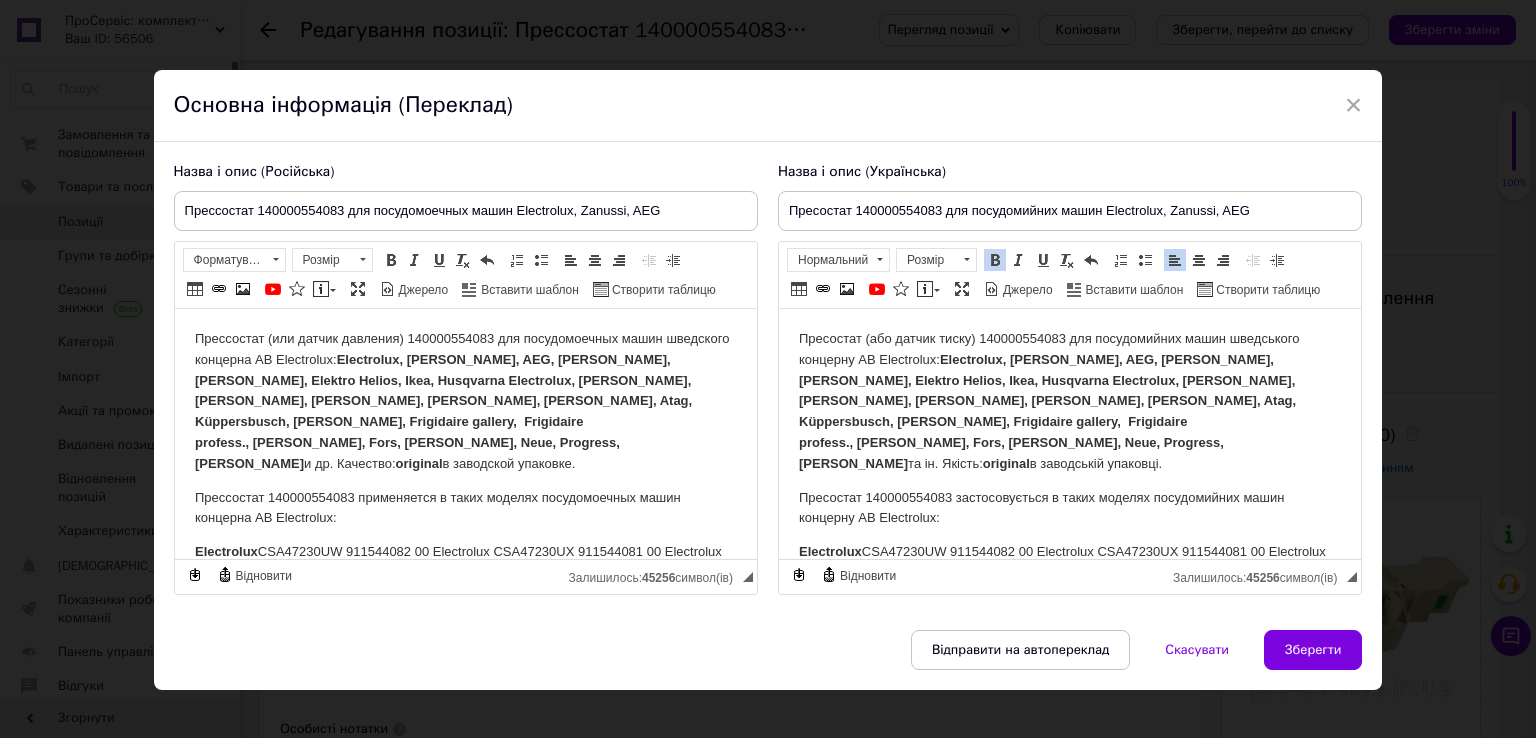 click on "Electrolux, [PERSON_NAME], AEG, [PERSON_NAME], [PERSON_NAME], Elektro Helios, Ikea, Husqvarna Electrolux, [PERSON_NAME], [PERSON_NAME], [PERSON_NAME], [PERSON_NAME], [PERSON_NAME], Atag, Küppersbusch, [PERSON_NAME], Frigidaire gallery,  Frigidaire profess., [PERSON_NAME], Fors, [PERSON_NAME], Neue, Progress, [PERSON_NAME]" at bounding box center [1046, 411] 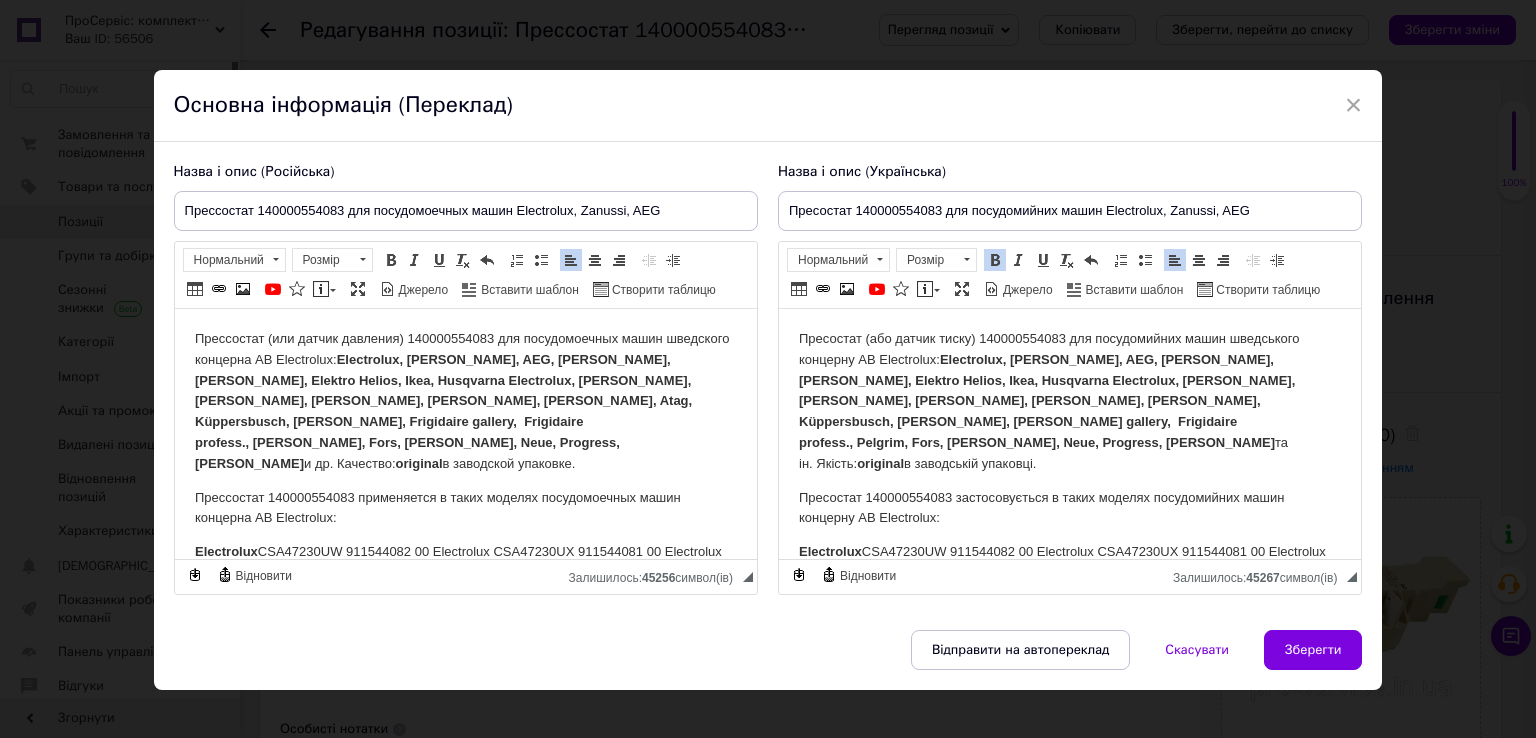 click on "Electrolux, [PERSON_NAME], AEG, [PERSON_NAME], [PERSON_NAME], Elektro Helios, Ikea, Husqvarna Electrolux, [PERSON_NAME], [PERSON_NAME], [PERSON_NAME], [PERSON_NAME], [PERSON_NAME], Atag, Küppersbusch, [PERSON_NAME], Frigidaire gallery,  Frigidaire profess., [PERSON_NAME], Fors, [PERSON_NAME], Neue, Progress, [PERSON_NAME]" at bounding box center [442, 411] 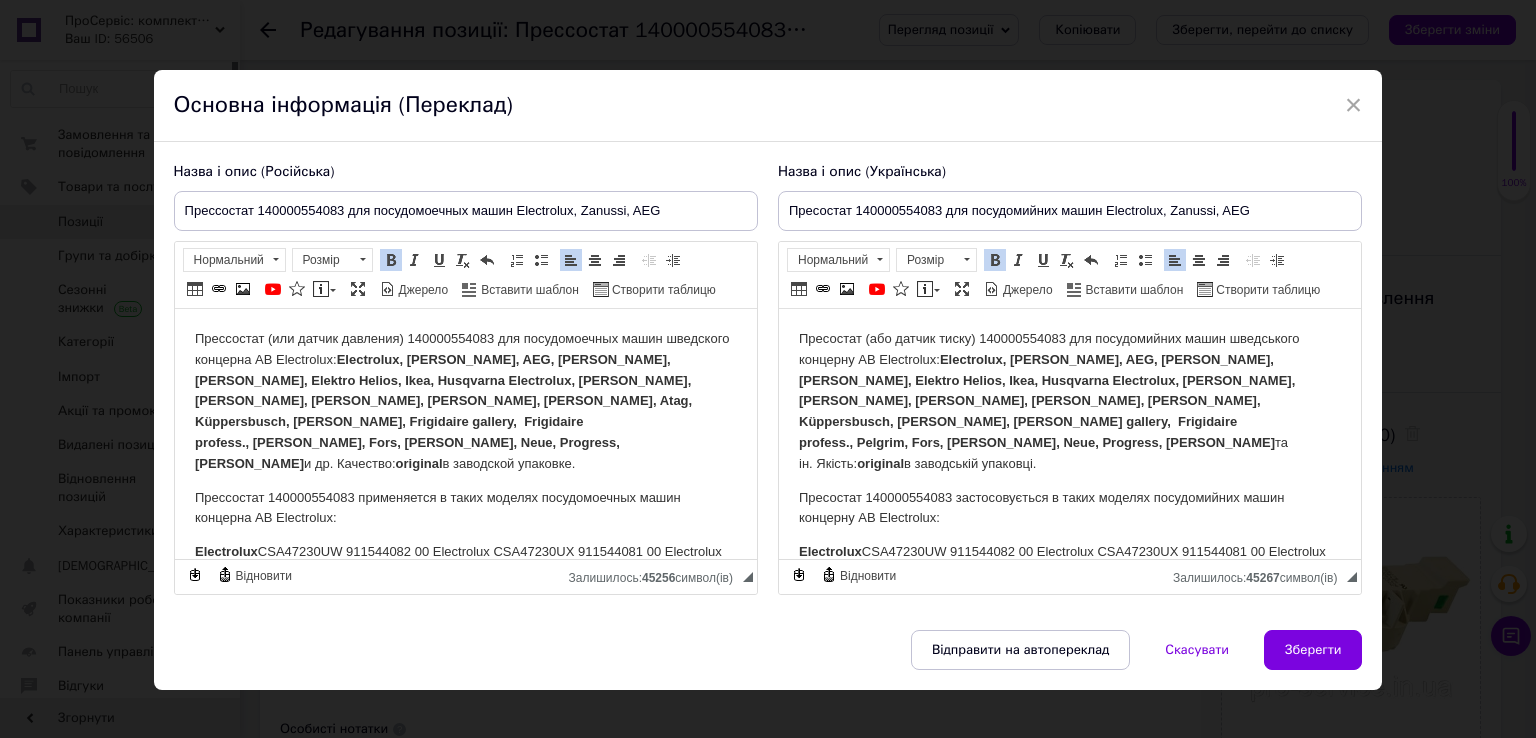type 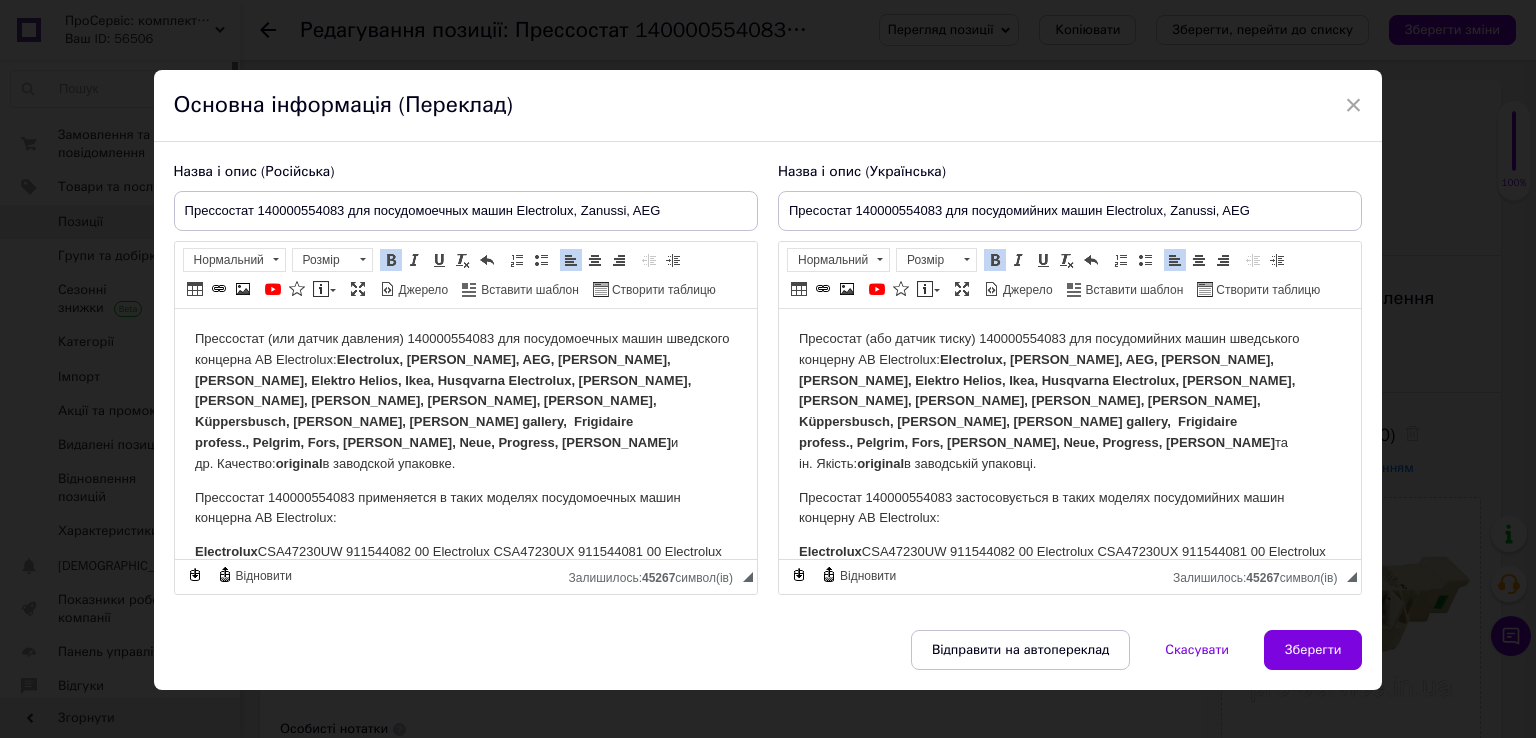 click on "Electrolux, [PERSON_NAME], AEG, [PERSON_NAME], [PERSON_NAME], Elektro Helios, Ikea, Husqvarna Electrolux, [PERSON_NAME], [PERSON_NAME], [PERSON_NAME], [PERSON_NAME], [PERSON_NAME], Küppersbusch, [PERSON_NAME], [PERSON_NAME] gallery,  Frigidaire profess., Pelgrim, Fors, [PERSON_NAME], Neue, Progress, [PERSON_NAME]" at bounding box center [442, 401] 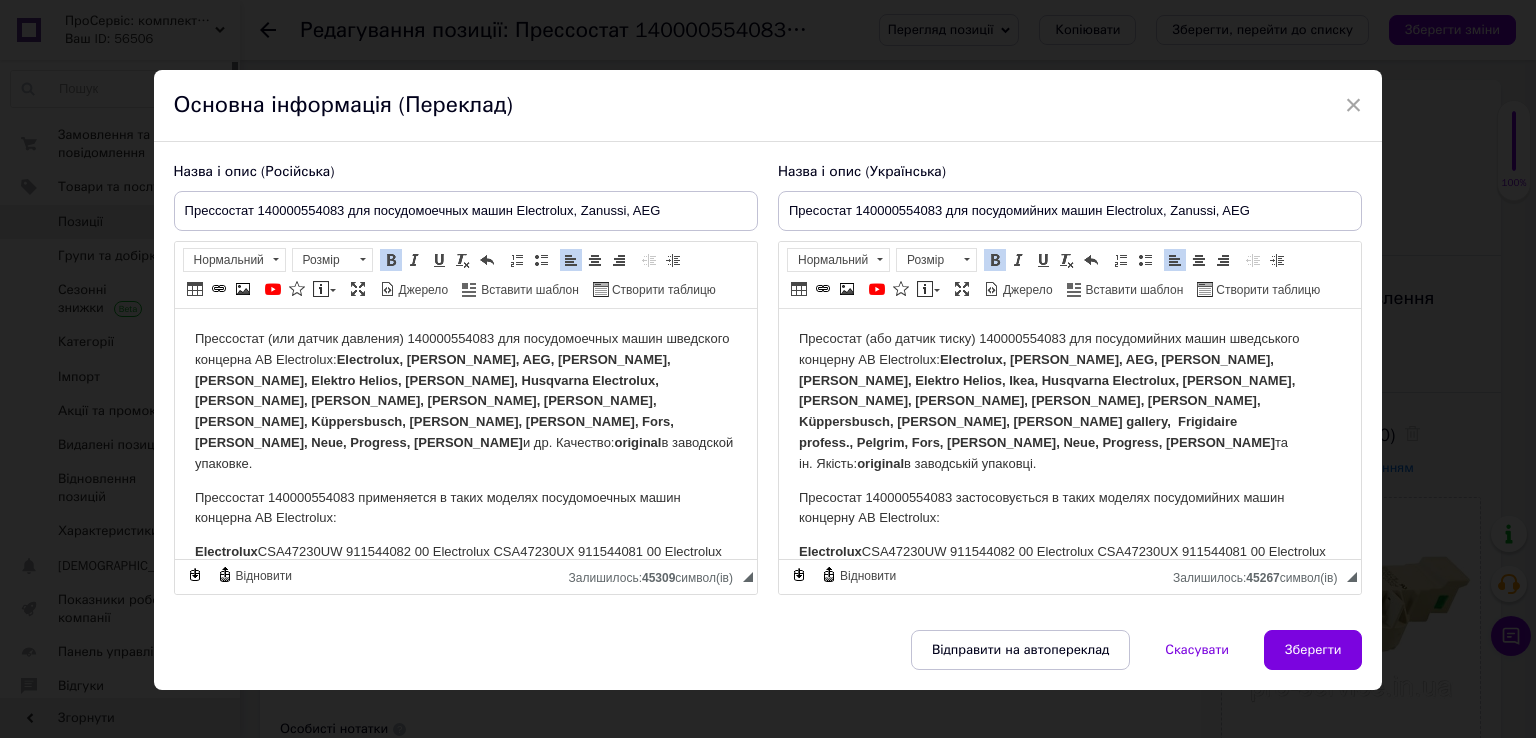 click on "Electrolux, [PERSON_NAME], AEG, [PERSON_NAME], [PERSON_NAME], Elektro Helios, Ikea, Husqvarna Electrolux, [PERSON_NAME], [PERSON_NAME], [PERSON_NAME], [PERSON_NAME], [PERSON_NAME], Küppersbusch, [PERSON_NAME], [PERSON_NAME] gallery,  Frigidaire profess., Pelgrim, Fors, [PERSON_NAME], Neue, Progress, [PERSON_NAME]" at bounding box center [1046, 401] 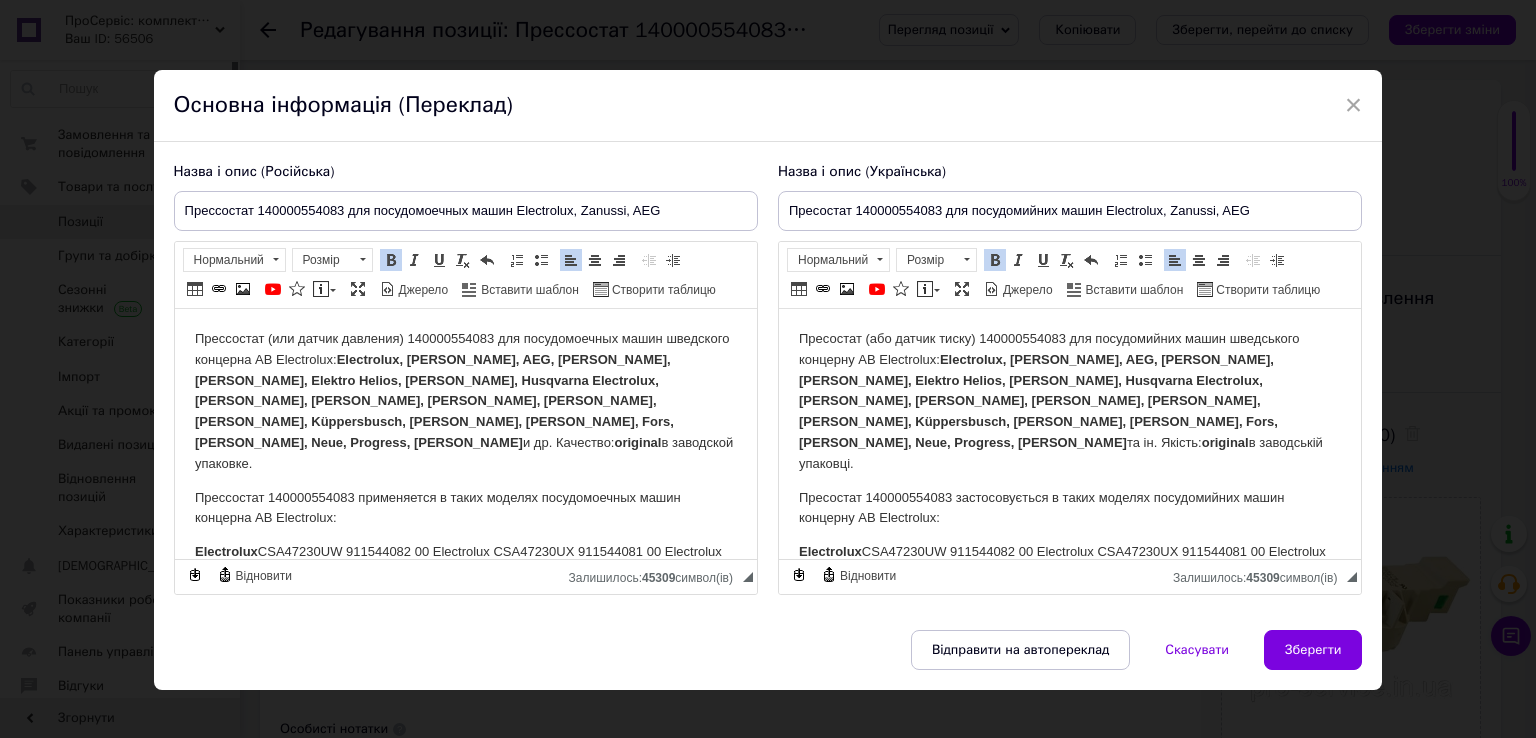 click on "Electrolux, [PERSON_NAME], AEG, [PERSON_NAME], [PERSON_NAME], Elektro Helios, [PERSON_NAME], Husqvarna Electrolux, [PERSON_NAME], [PERSON_NAME], [PERSON_NAME], [PERSON_NAME], [PERSON_NAME], Küppersbusch, [PERSON_NAME], [PERSON_NAME], Fors, [PERSON_NAME], Neue, Progress, [PERSON_NAME]" at bounding box center [1037, 401] 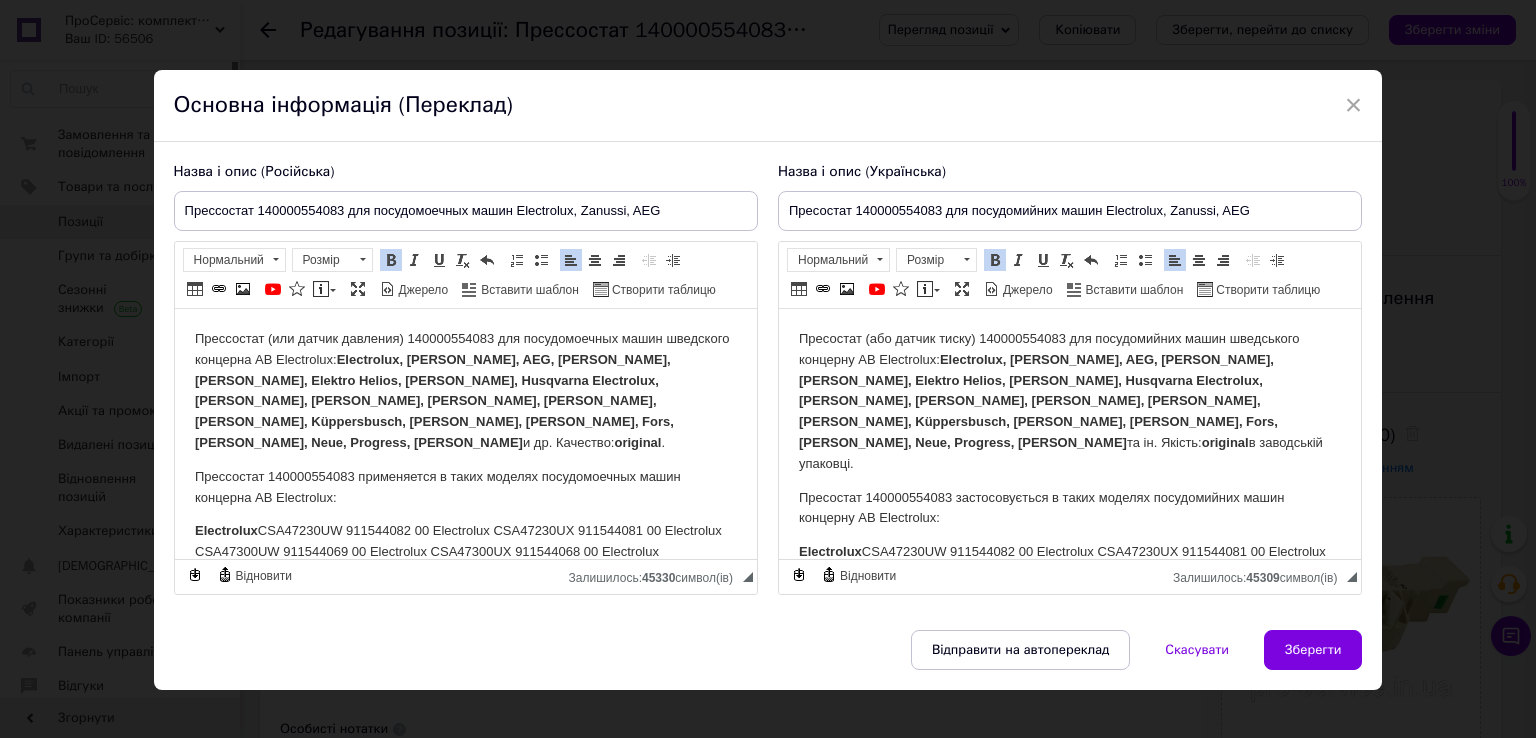 click on "Пресостат (або датчик тиску) 140000554083 для посудомийних машин шведського концерну AB Electrolux:  Electrolux, Zanussi, AEG, Zanker, Rosenlew, Elektro Helios, Ikea, Husqvarna Electrolux, [PERSON_NAME], [PERSON_NAME], [PERSON_NAME], [PERSON_NAME], Atag, Küppersbusch, [PERSON_NAME], Pelgrim, Fors, Juno, Neue, Progress, [PERSON_NAME]  та ін.   Якість:  original  в заводській упаковці." at bounding box center (1069, 402) 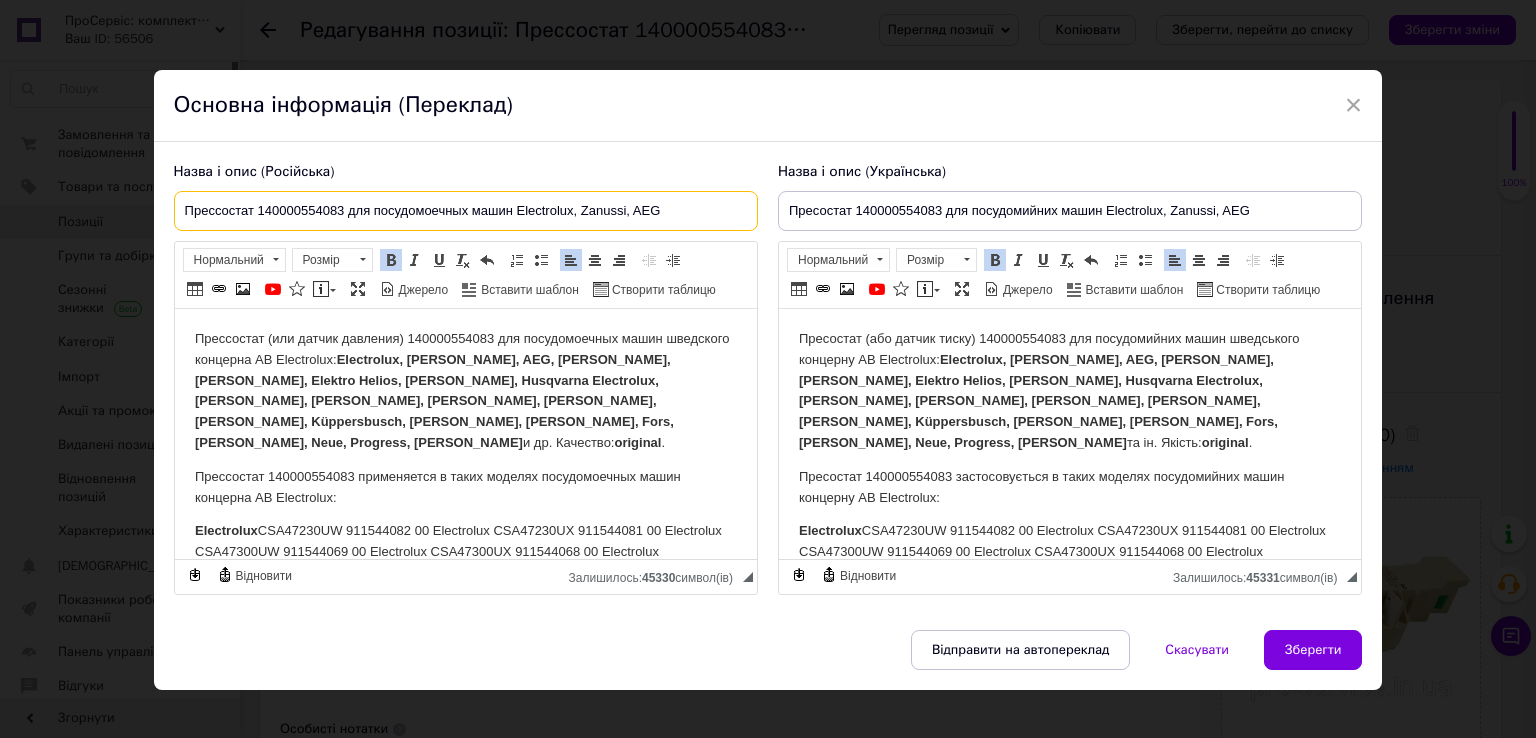 click on "Прессостат 140000554083 для посудомоечных машин Electrolux, Zanussi, AEG" at bounding box center (466, 211) 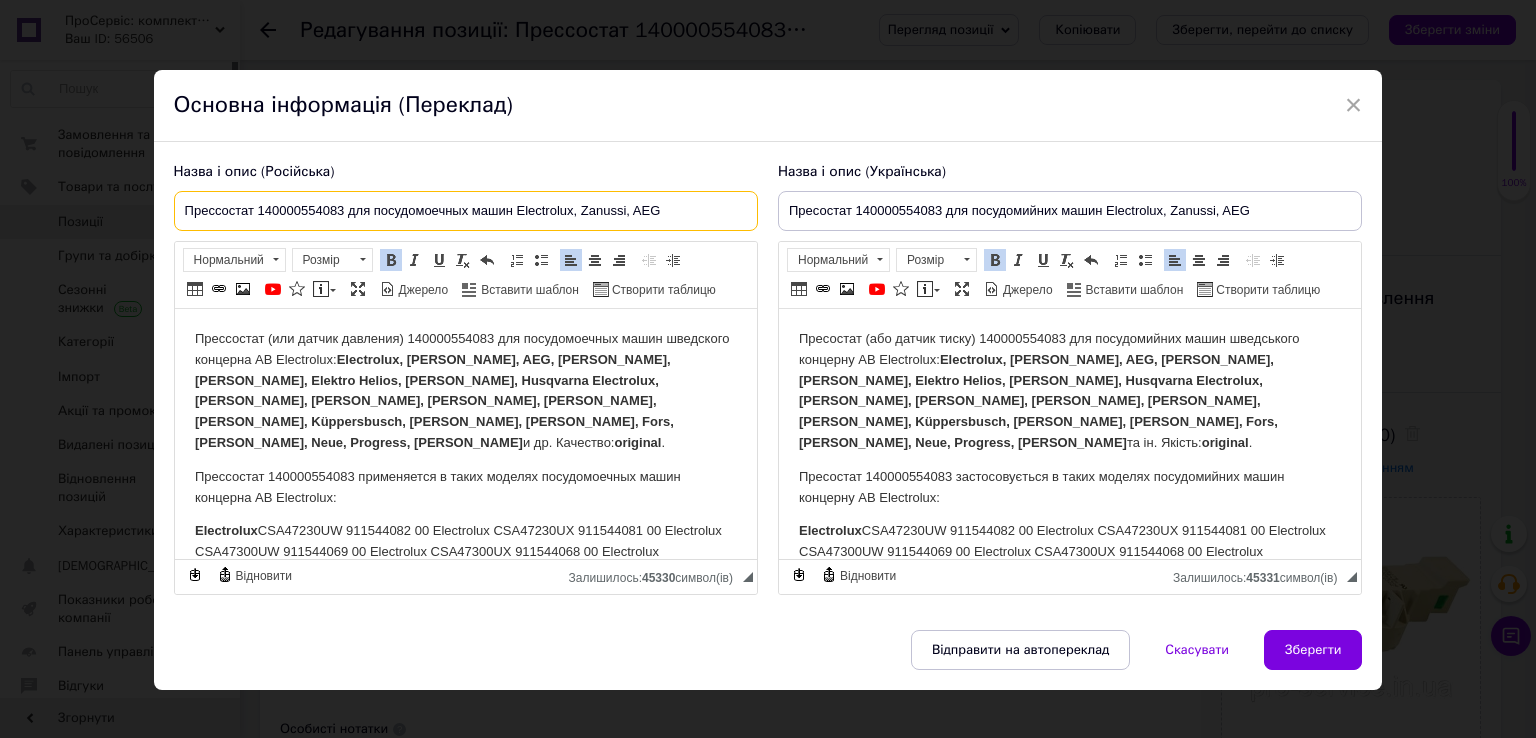 click on "Прессостат 140000554083 для посудомоечных машин Electrolux, Zanussi, AEG" at bounding box center [466, 211] 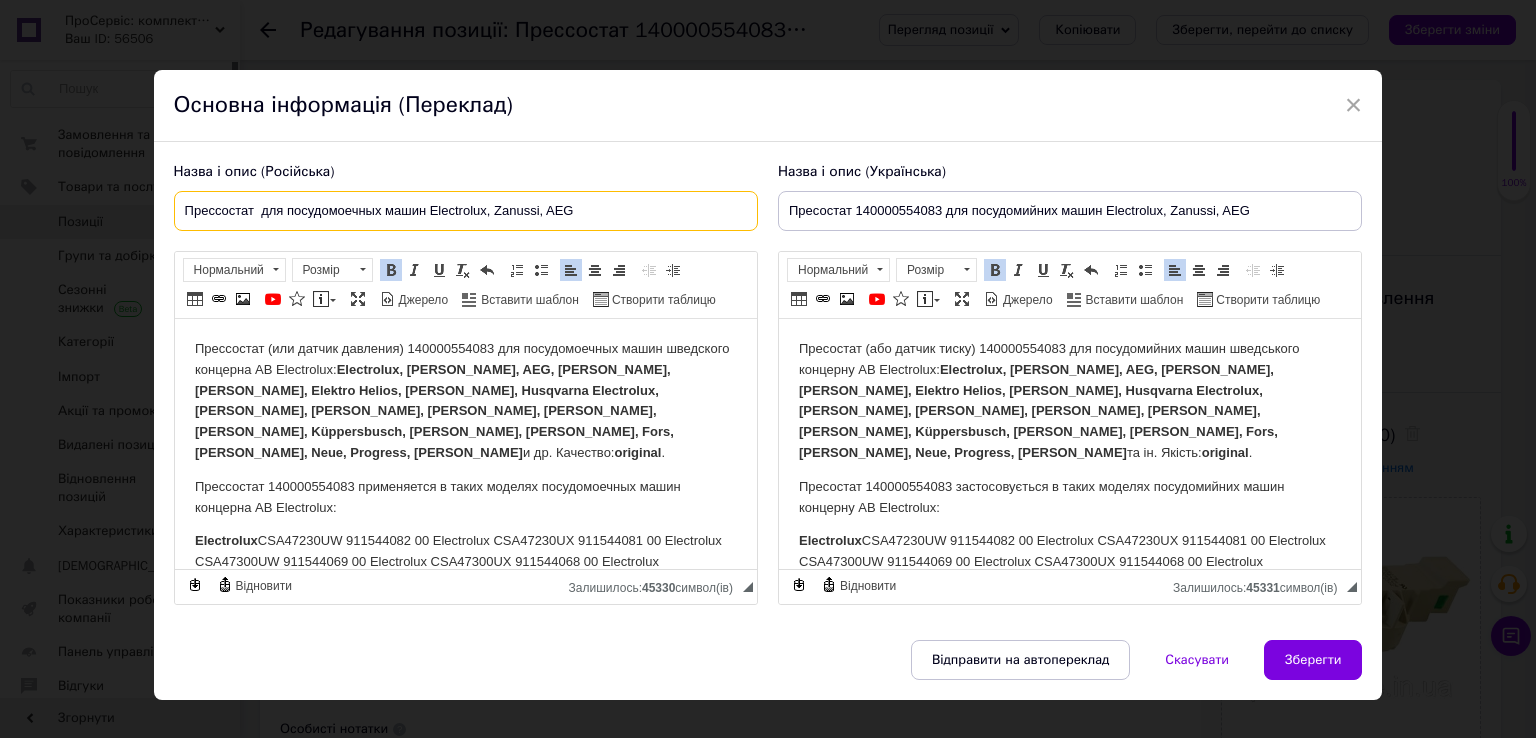 click on "Прессостат  для посудомоечных машин Electrolux, Zanussi, AEG" at bounding box center [466, 211] 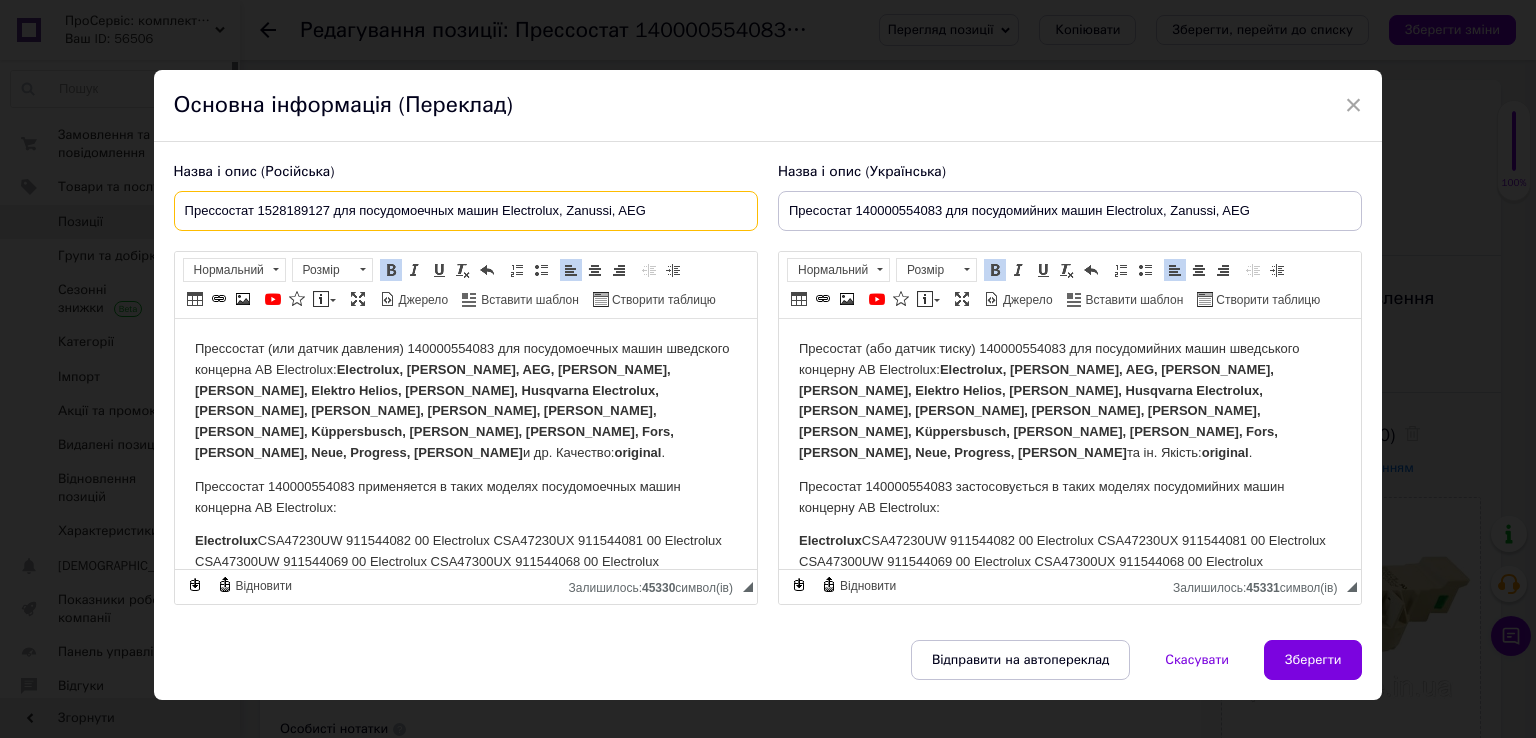 type on "Прессостат 1528189127 для посудомоечных машин Electrolux, Zanussi, AEG" 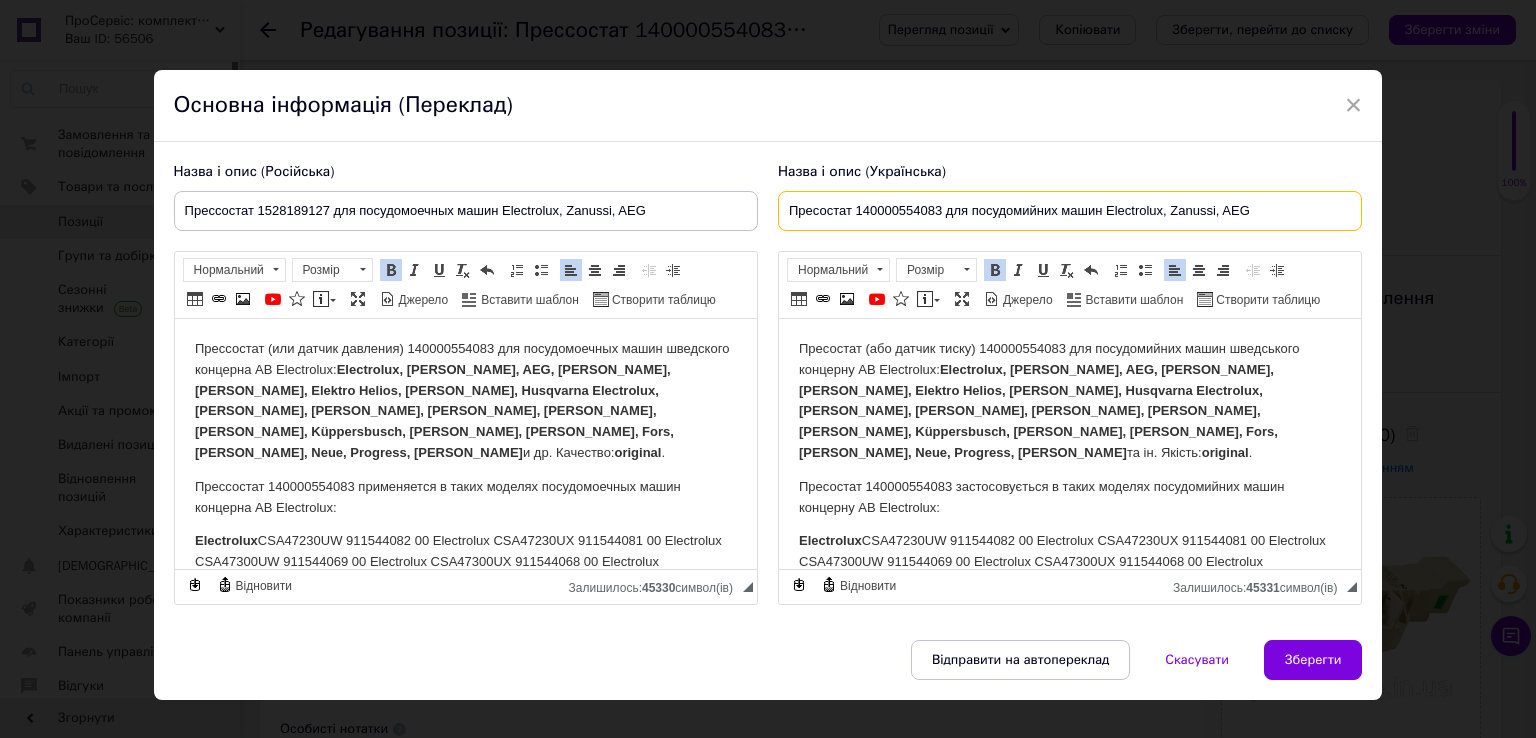 click on "Пресостат 140000554083 для посудомийних машин Electrolux, Zanussi, AEG" at bounding box center (1070, 211) 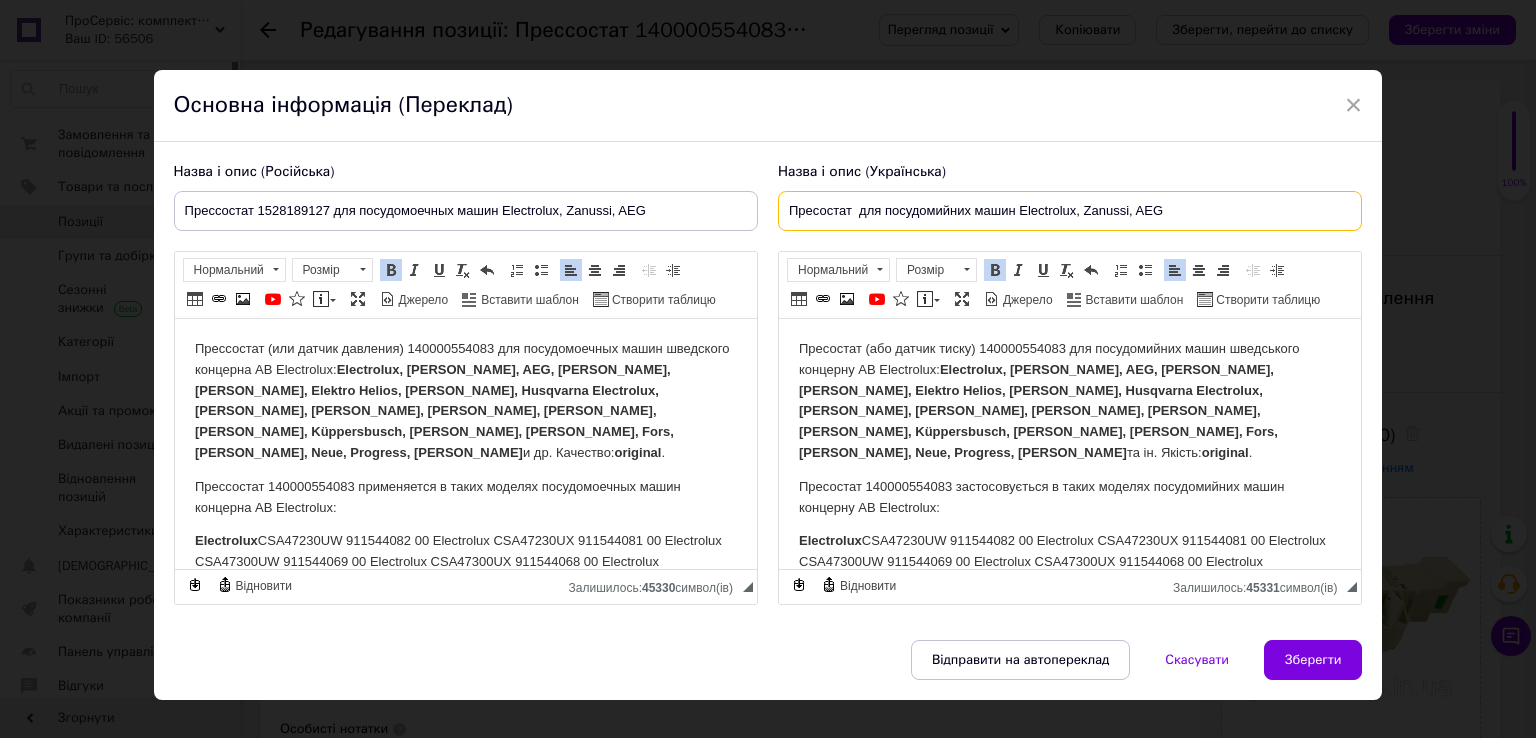click on "Пресостат  для посудомийних машин Electrolux, Zanussi, AEG" at bounding box center (1070, 211) 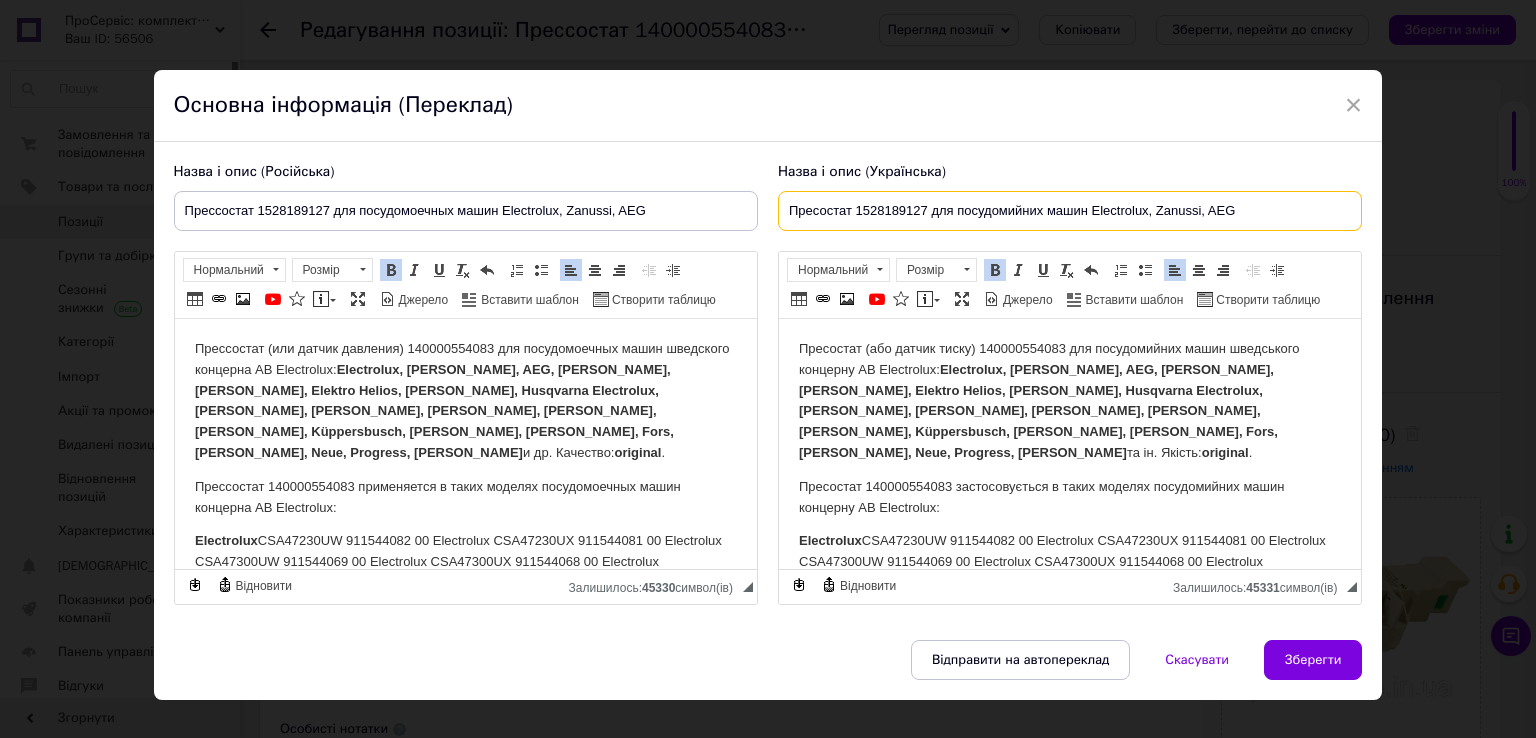 type on "Пресостат 1528189127 для посудомийних машин Electrolux, Zanussi, AEG" 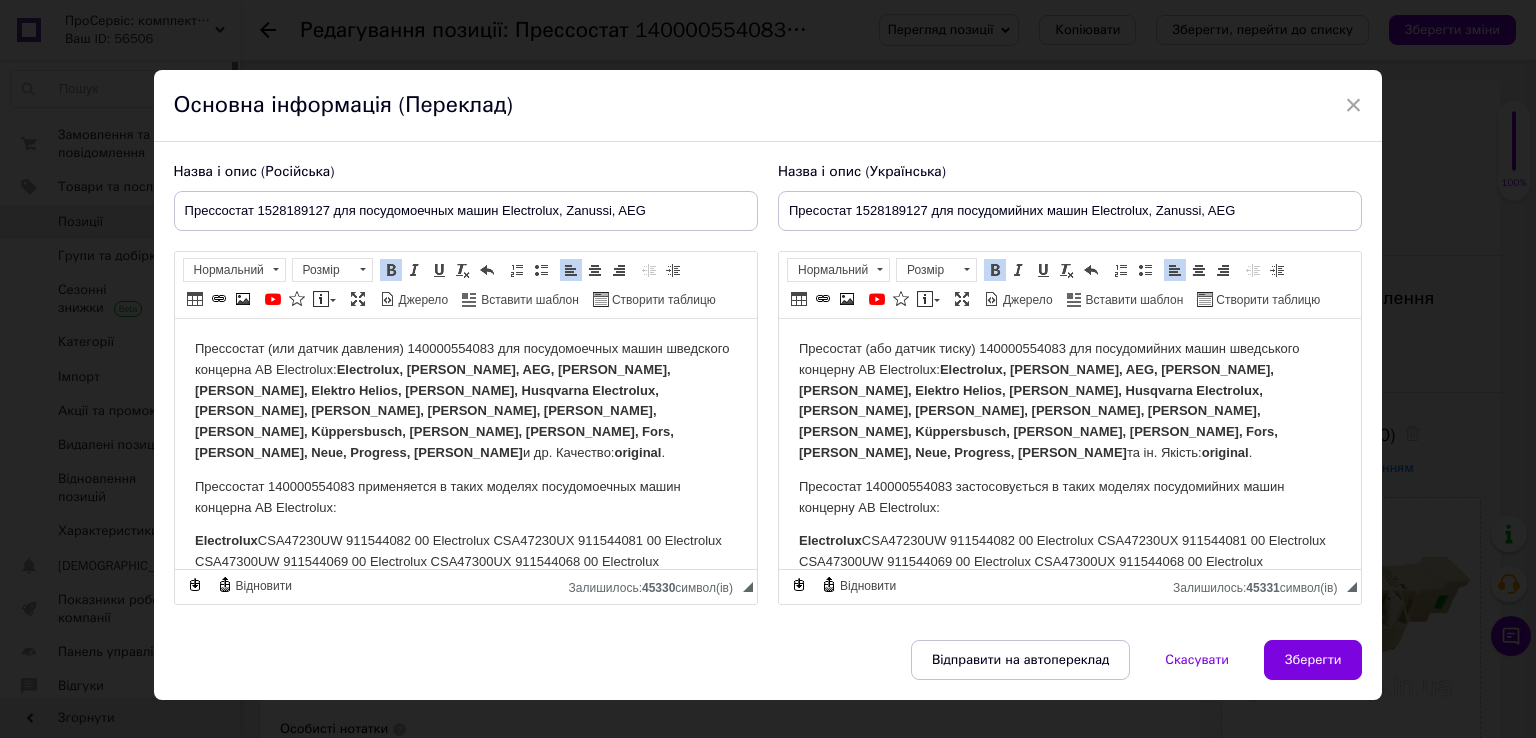 click on "Прессостат (или датчик давления) 140000554083 для посудомоечных машин шведского концерна AB Electrolux:  Electrolux, Zanussi, AEG, Zanker, Rosenlew, Elektro Helios, Ikea, Husqvarna Electrolux, [PERSON_NAME], [PERSON_NAME], [PERSON_NAME], [PERSON_NAME], Atag, Küppersbusch, [PERSON_NAME], Pelgrim, Fors, Juno, Neue, Progress, [PERSON_NAME]  и др.   Качество:  original ." at bounding box center (465, 401) 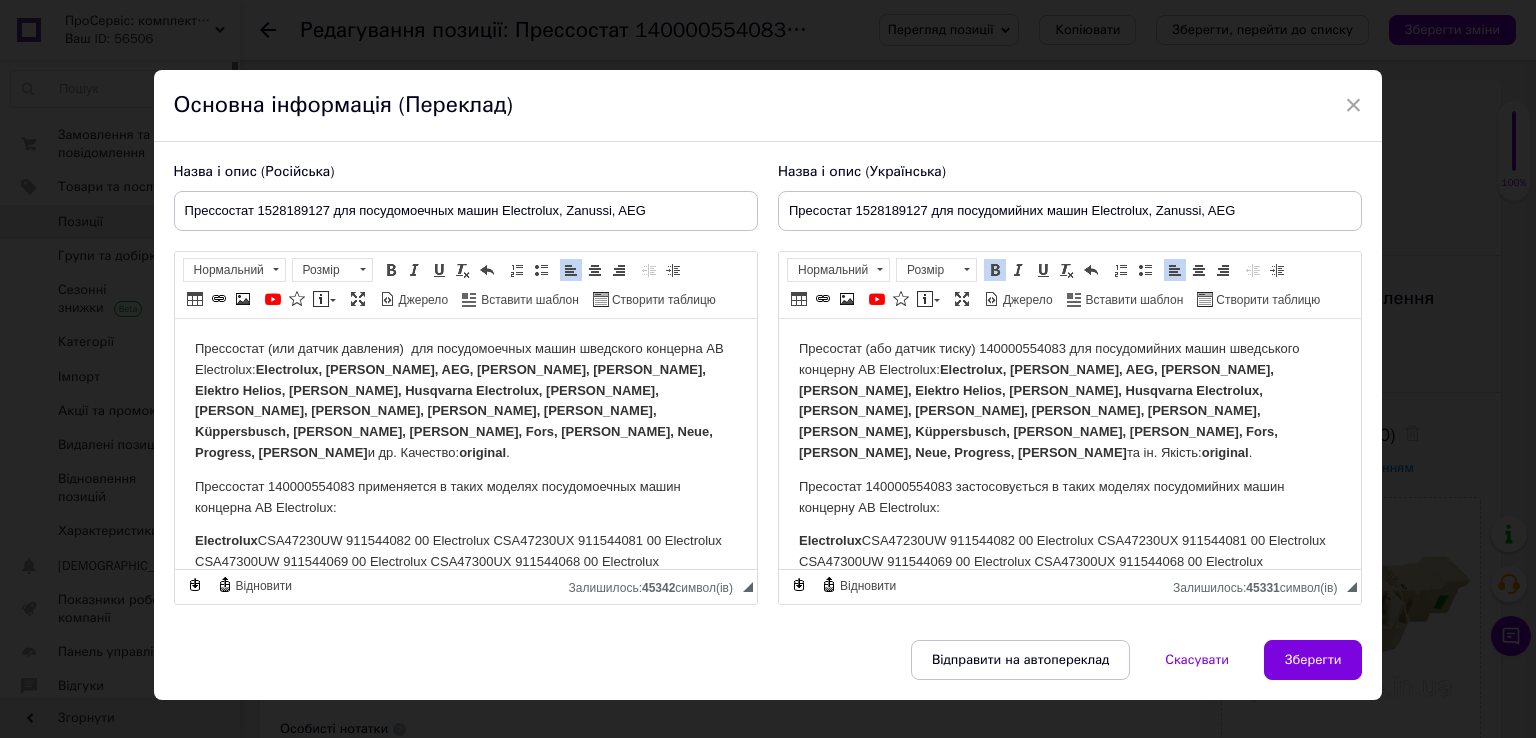 click on "Прессостат (или датчик давления)  для посудомоечных машин шведского концерна AB Electrolux:  Electrolux, Zanussi, AEG, Zanker, Rosenlew, Elektro Helios, Ikea, Husqvarna Electrolux, [PERSON_NAME], [PERSON_NAME], [PERSON_NAME], [PERSON_NAME], [PERSON_NAME], Küppersbusch, [PERSON_NAME], Pelgrim, Fors, [PERSON_NAME], Neue, Progress, [PERSON_NAME]  и др.   Качество:  original ." at bounding box center (465, 401) 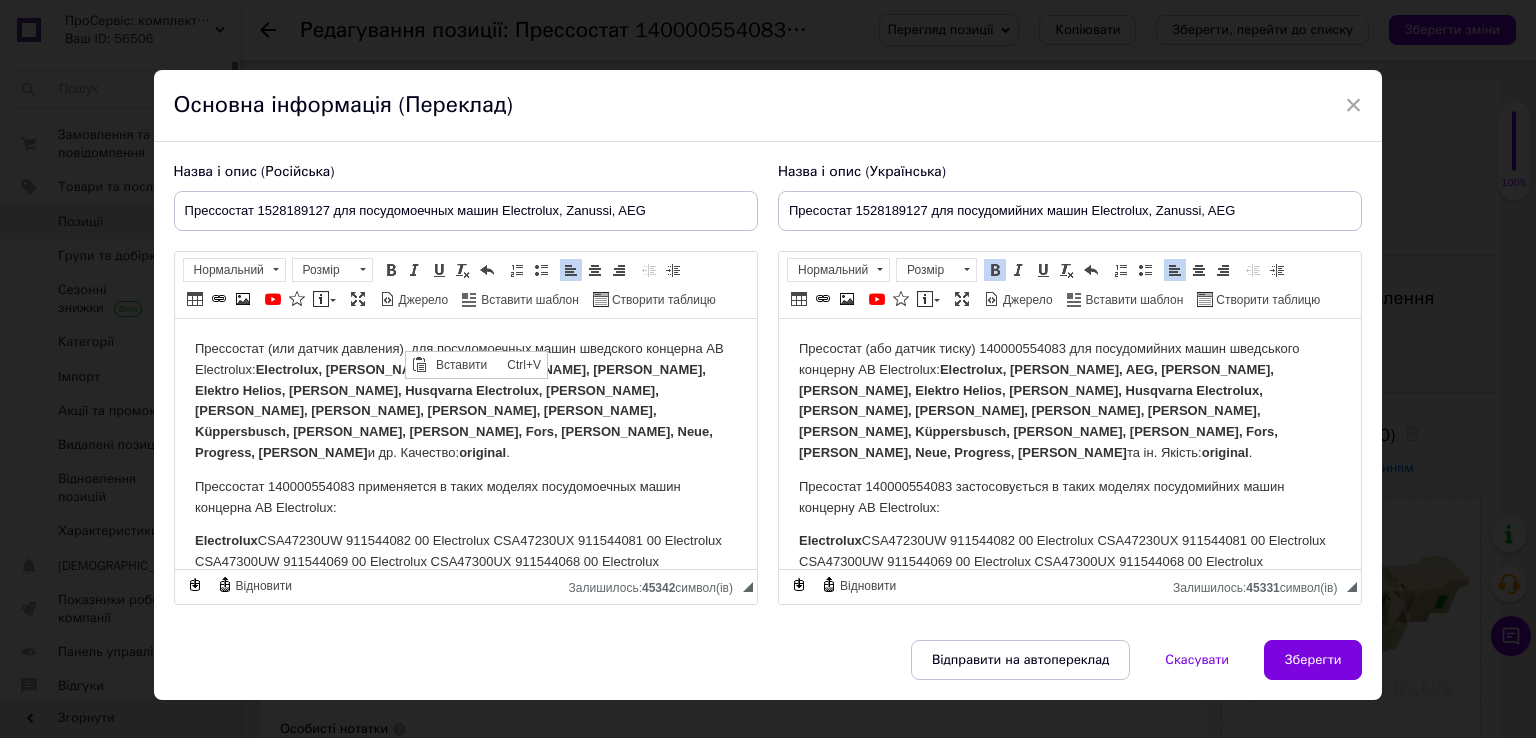 scroll, scrollTop: 0, scrollLeft: 0, axis: both 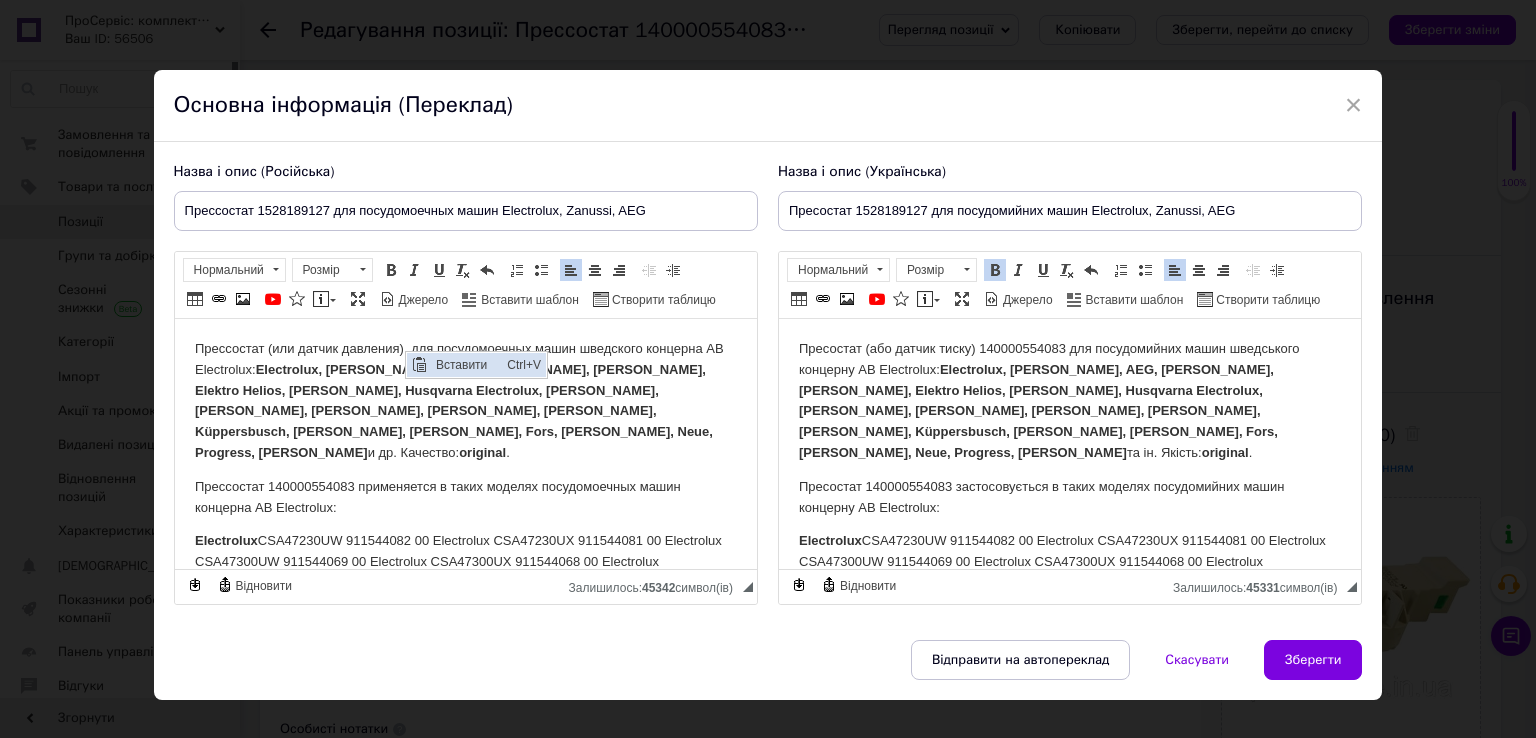 click on "Вставити" at bounding box center [465, 364] 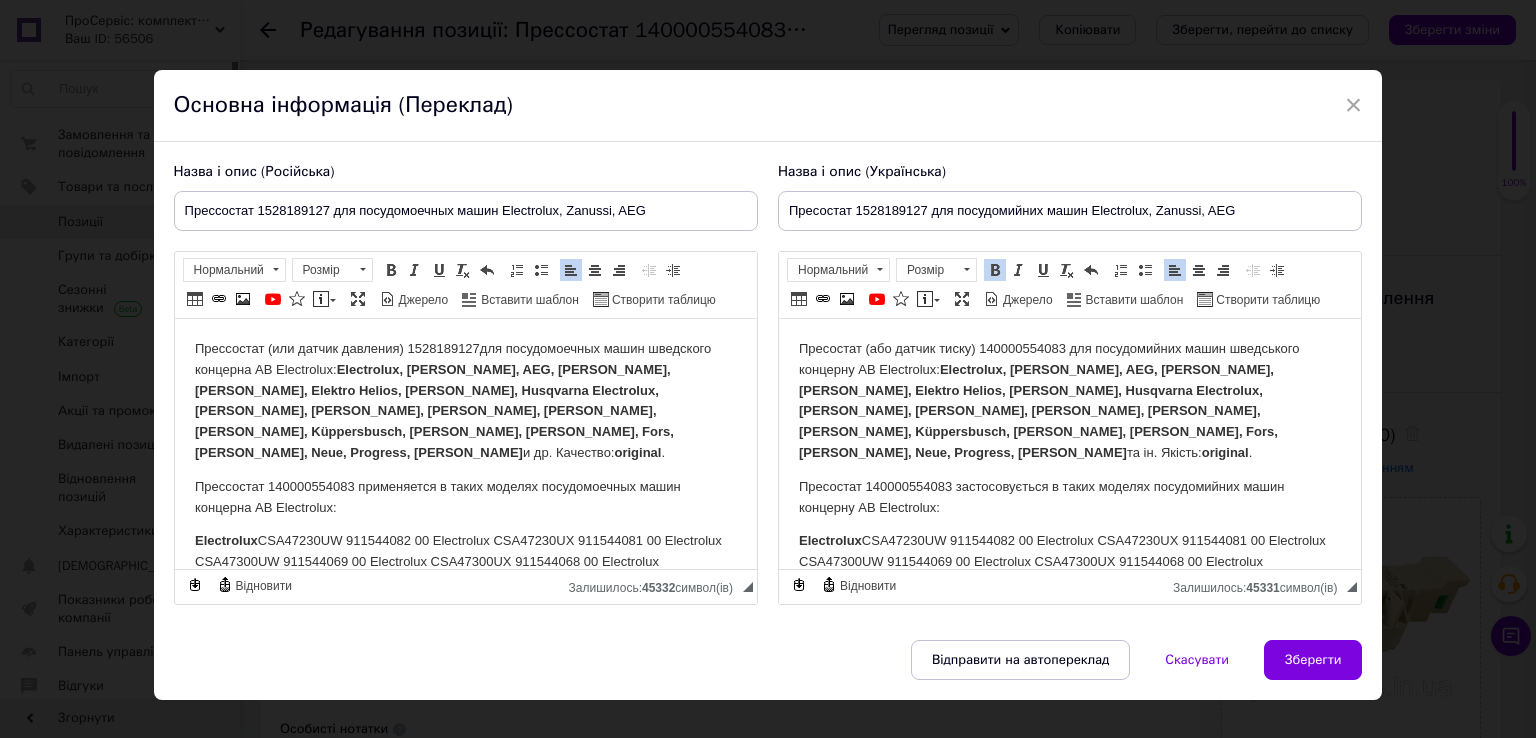 click on "Пресостат (або датчик тиску) 140000554083 для посудомийних машин шведського концерну AB Electrolux:  Electrolux, Zanussi, AEG, Zanker, Rosenlew, Elektro Helios, Ikea, Husqvarna Electrolux, [PERSON_NAME], [PERSON_NAME], [PERSON_NAME], [PERSON_NAME], Atag, Küppersbusch, [PERSON_NAME], Pelgrim, Fors, Juno, Neue, Progress, [PERSON_NAME]  та ін.   Якість:  original ." at bounding box center (1069, 401) 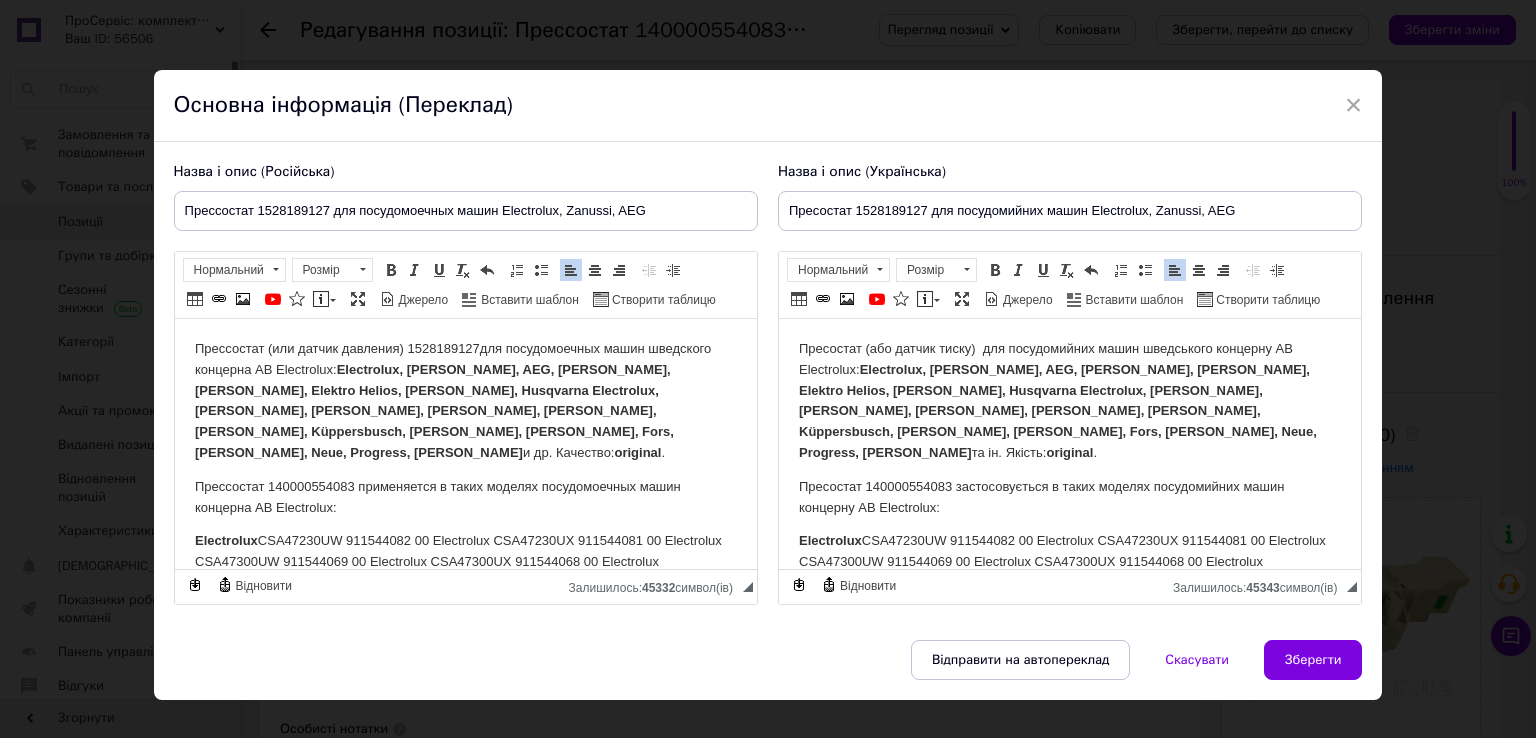 click on "Пресостат (або датчик тиску)  для посудомийних машин шведського концерну AB Electrolux:  Electrolux, Zanussi, AEG, Zanker, Rosenlew, Elektro Helios, Ikea, Husqvarna Electrolux, [PERSON_NAME], [PERSON_NAME], [PERSON_NAME], [PERSON_NAME], [PERSON_NAME], Küppersbusch, [PERSON_NAME], Pelgrim, Fors, [PERSON_NAME], Neue, Progress, [PERSON_NAME]  та ін.   Якість:  original ." at bounding box center [1069, 401] 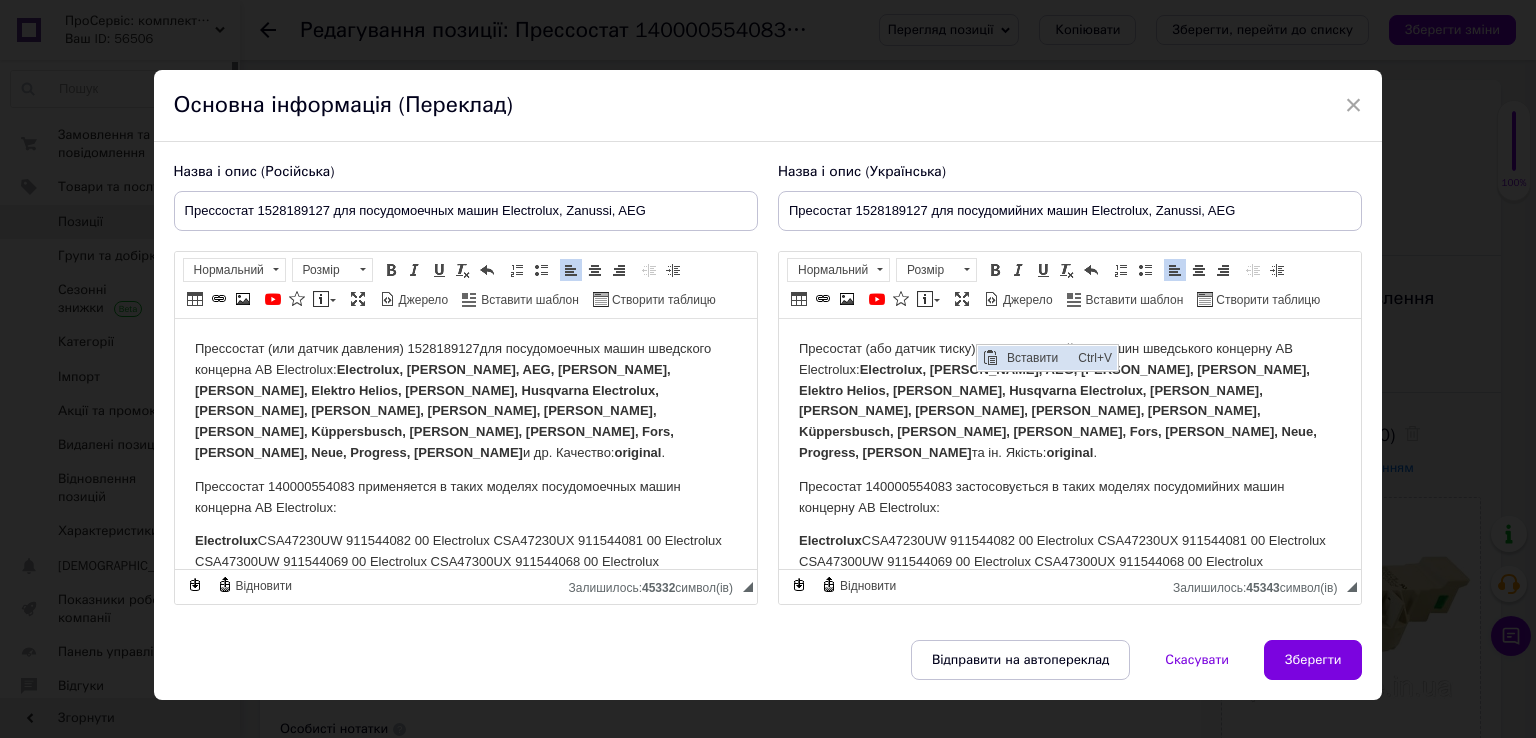 click on "Вставити" at bounding box center [1036, 357] 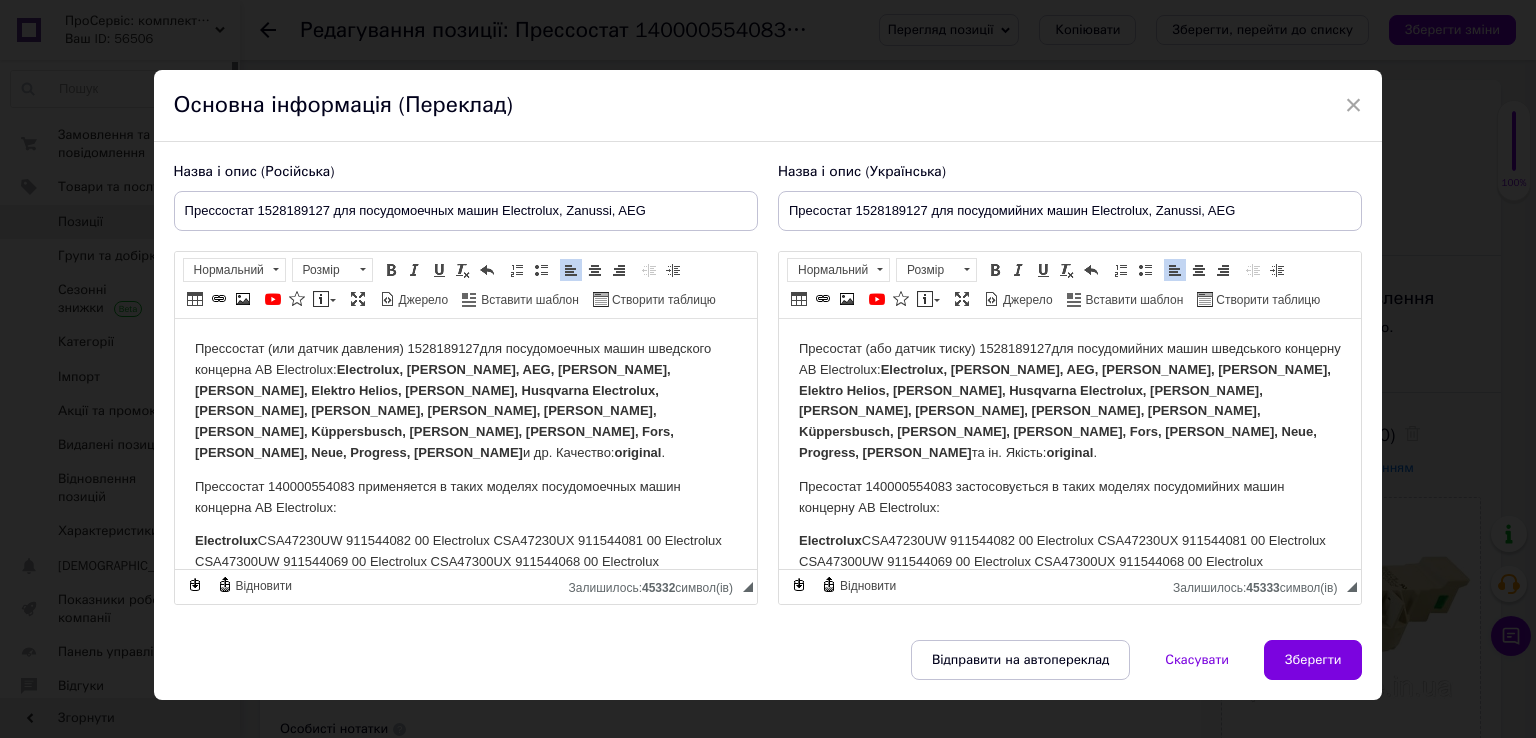 click on "Прессостат 140000554083 применяется в таких моделях посудомоечных машин концерна AB Electrolux:" at bounding box center [465, 498] 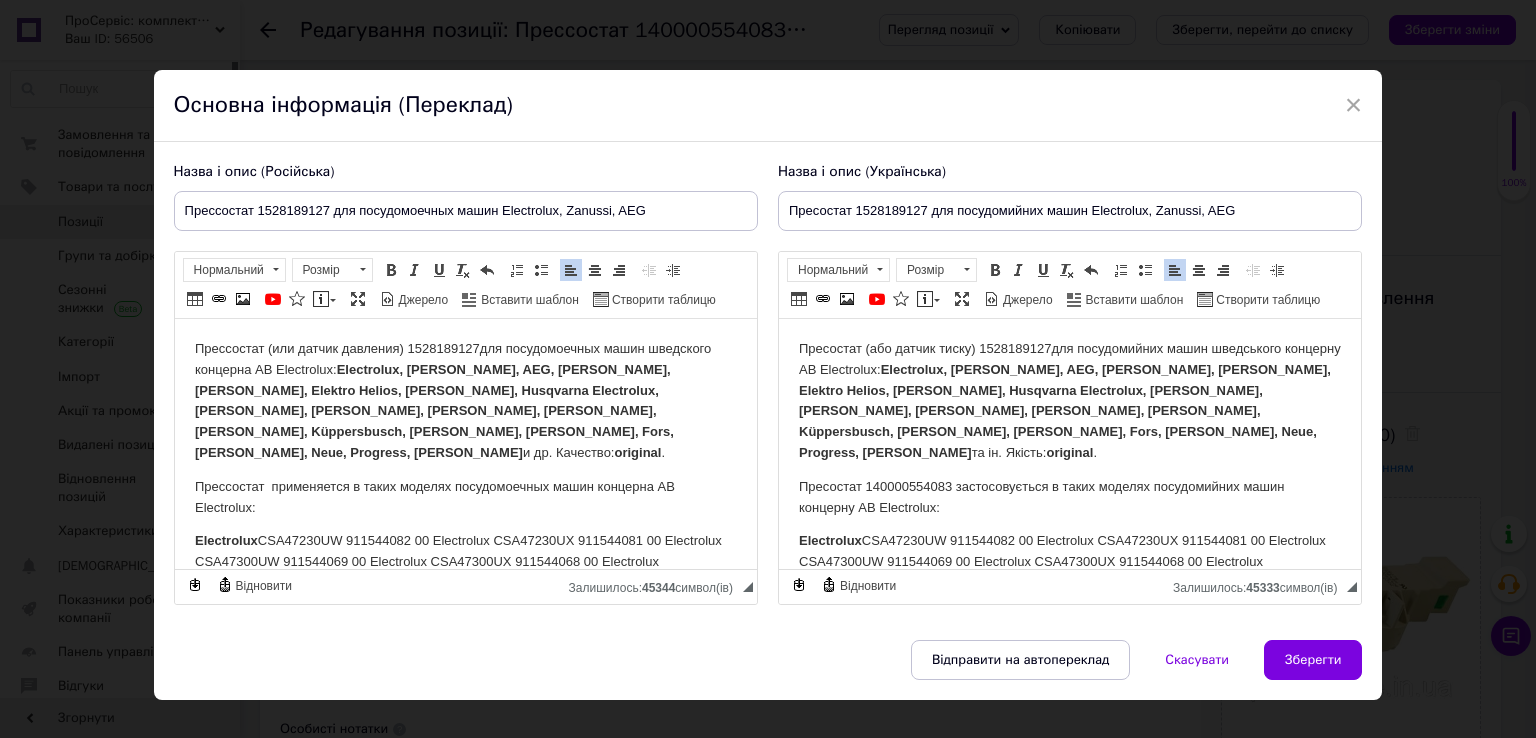 click on "Прессостат  применяется в таких моделях посудомоечных машин концерна AB Electrolux:" at bounding box center [465, 498] 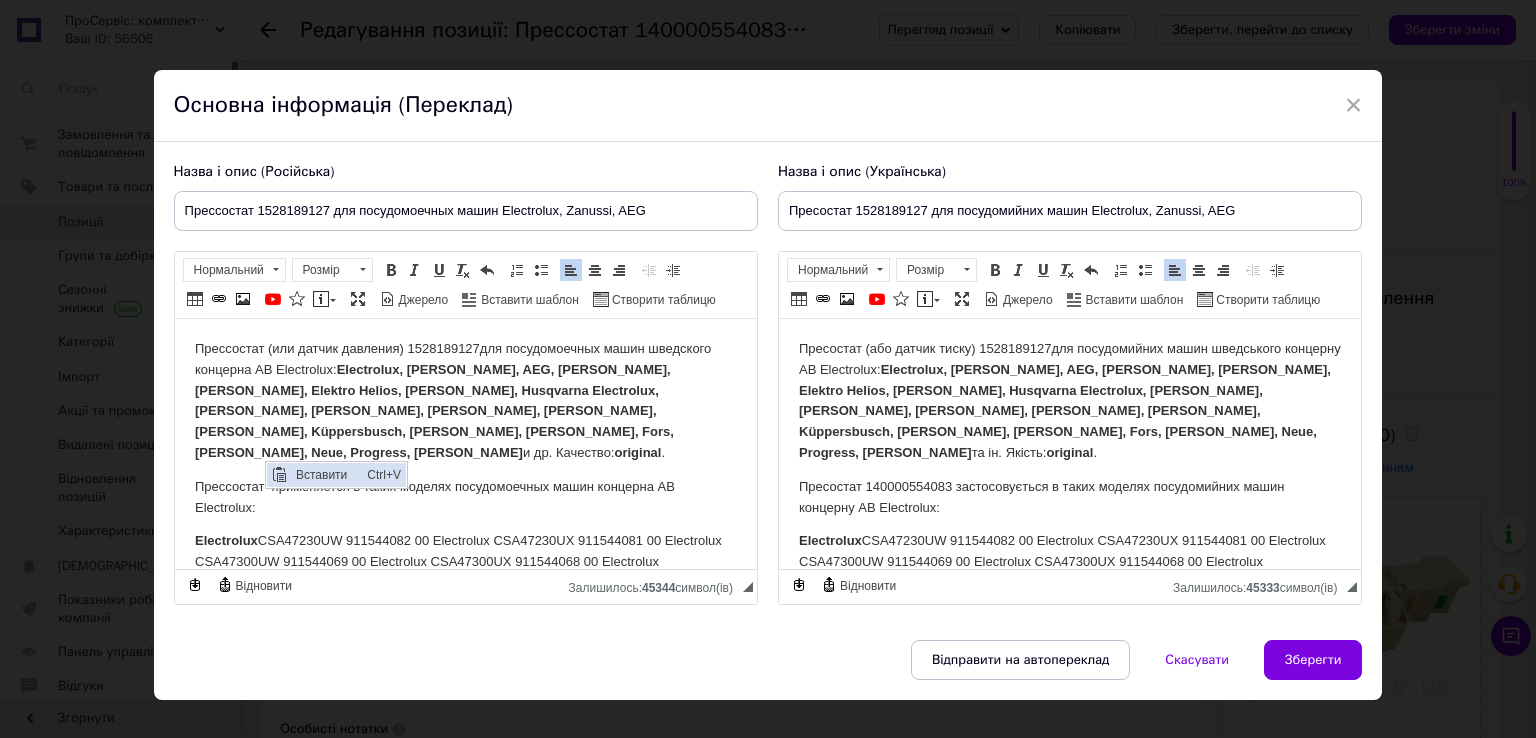 click on "Вставити" at bounding box center (325, 474) 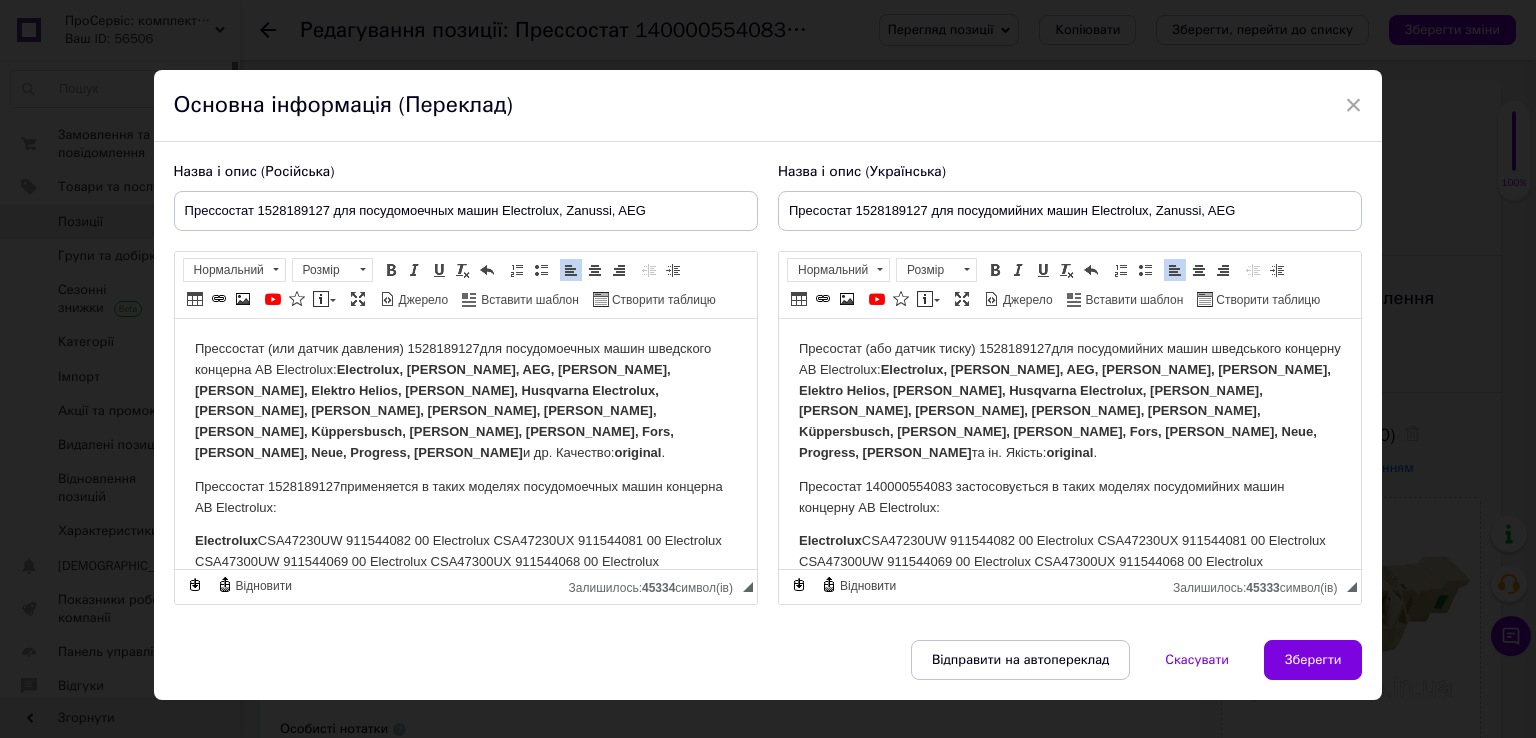 click on "Пресостат 140000554083 застосовується в таких моделях посудомийних машин концерну AB Electrolux:" at bounding box center [1069, 498] 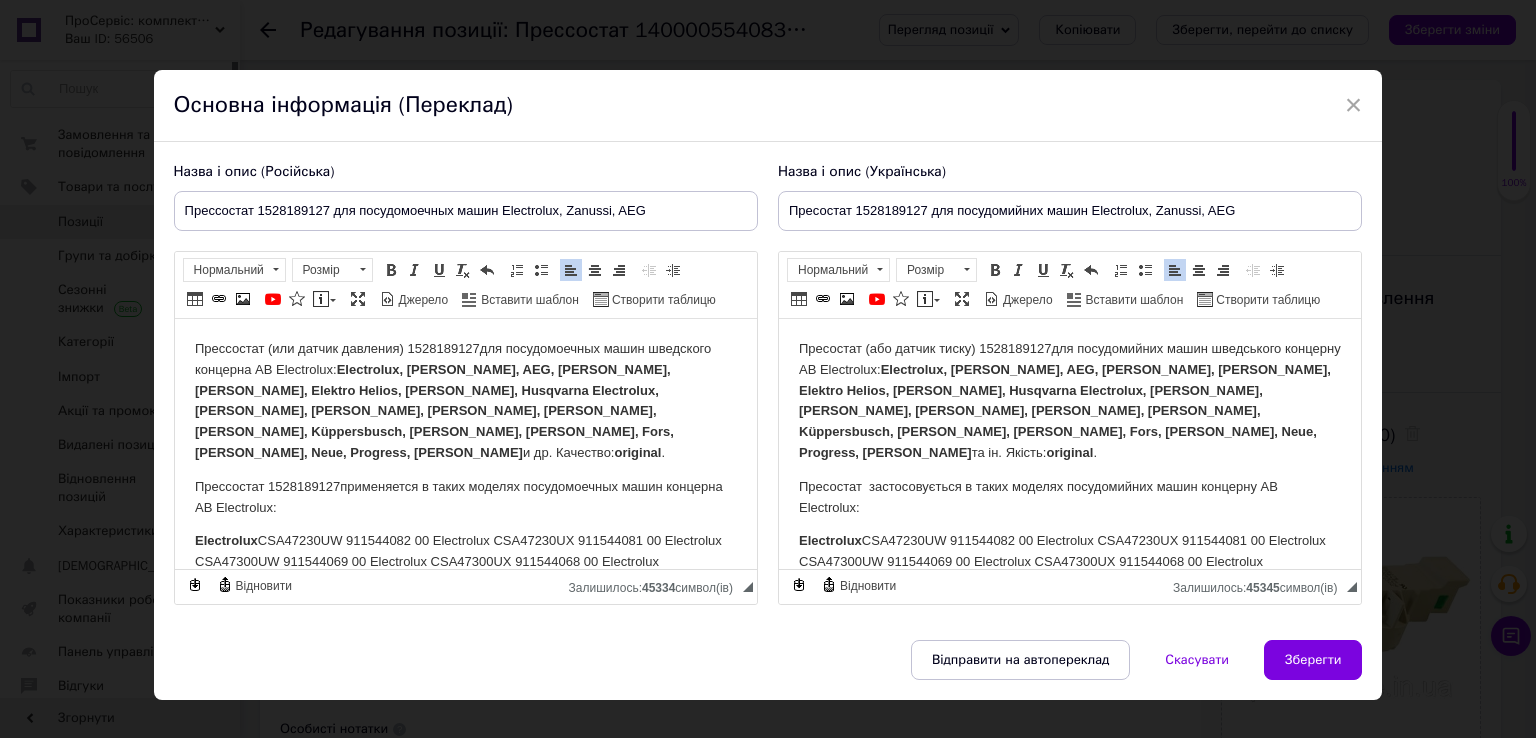 click on "Пресостат  застосовується в таких моделях посудомийних машин концерну AB Electrolux:" at bounding box center [1069, 498] 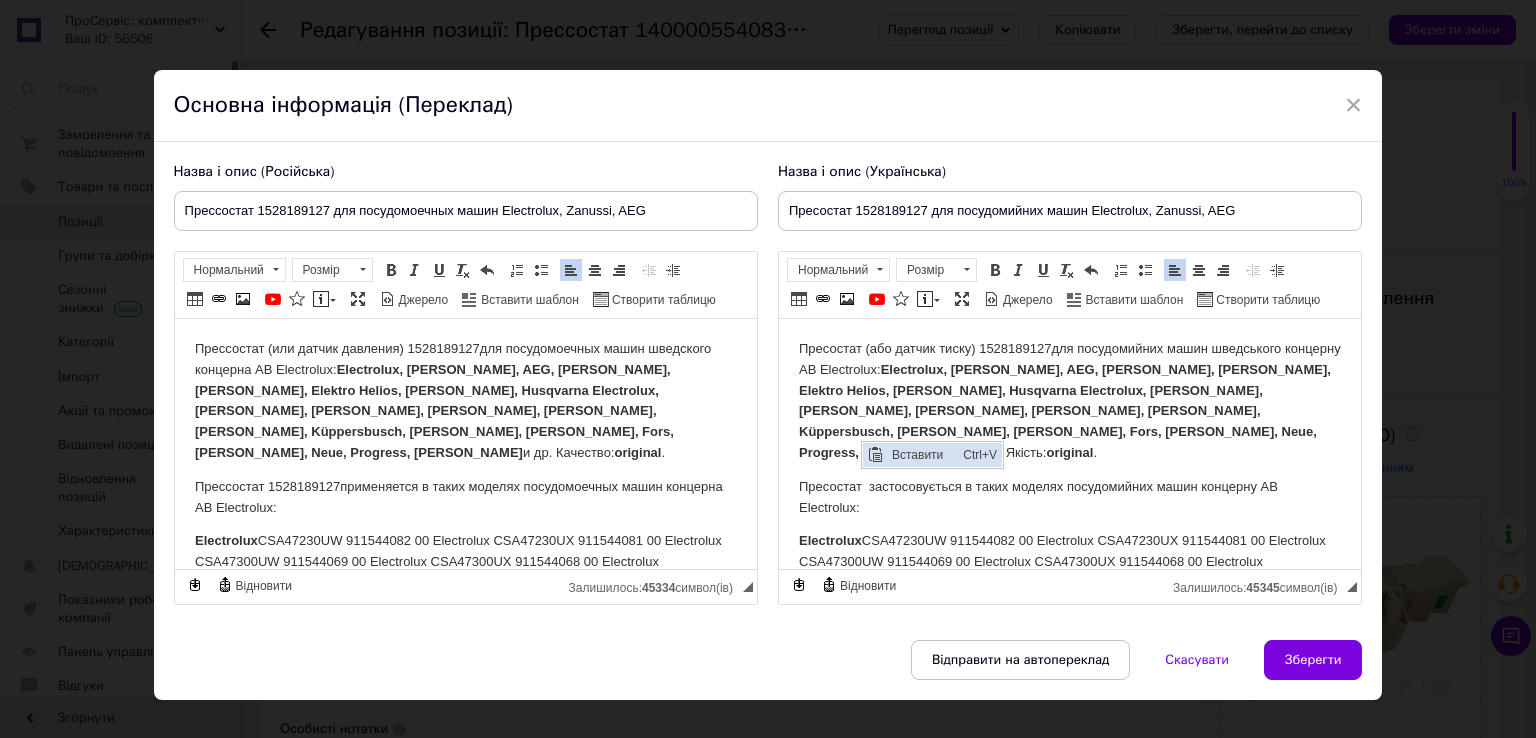 click on "Вставити" at bounding box center (921, 454) 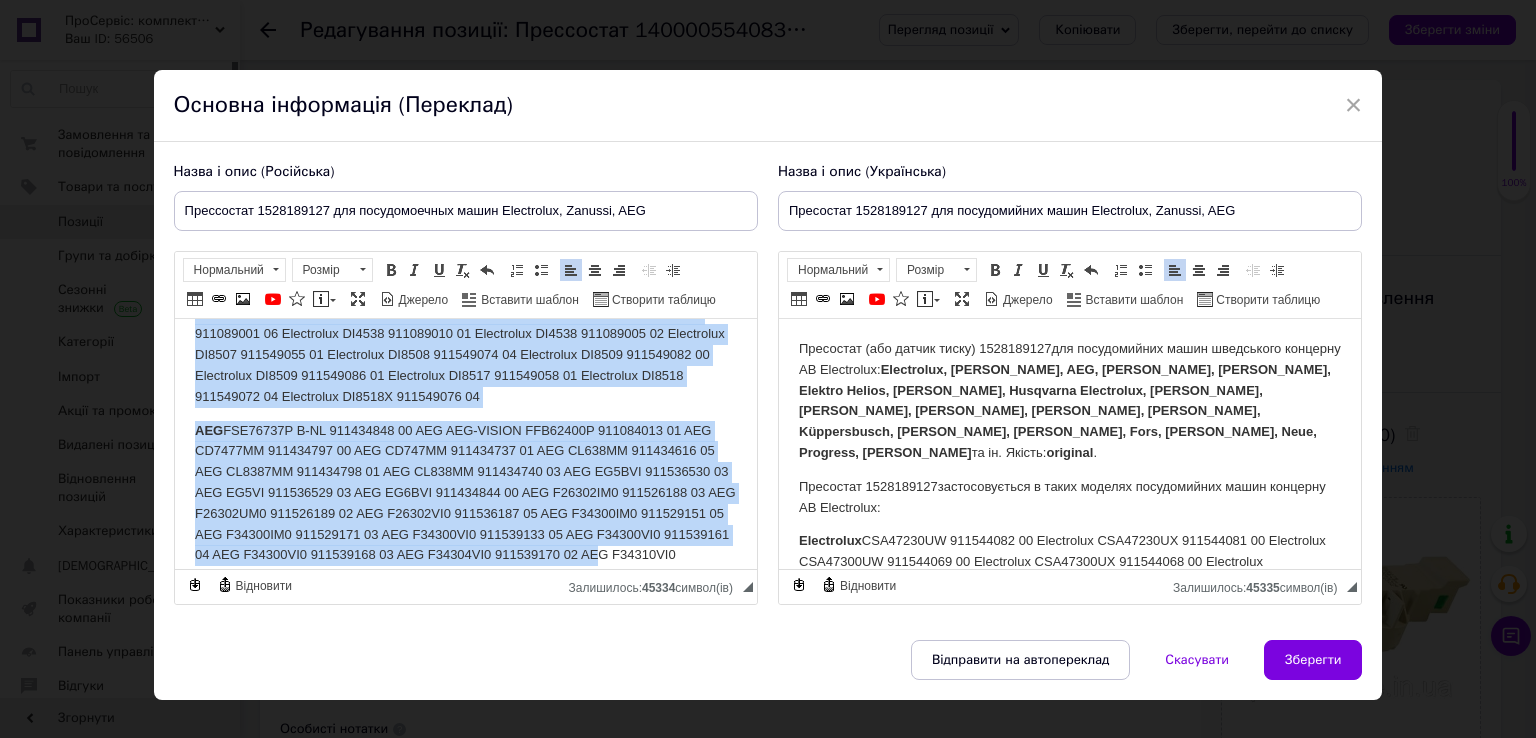 scroll, scrollTop: 327, scrollLeft: 0, axis: vertical 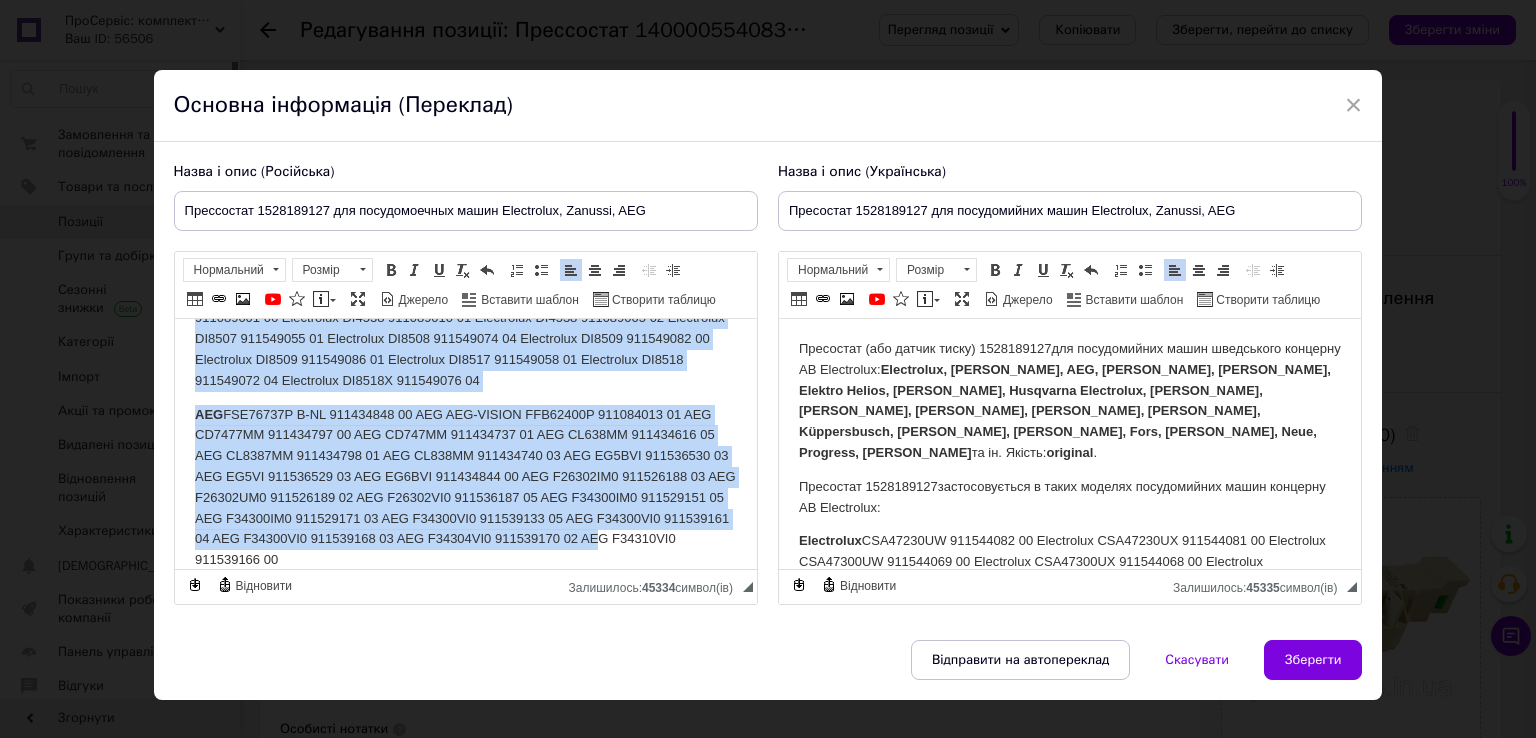 drag, startPoint x: 275, startPoint y: 519, endPoint x: 607, endPoint y: 360, distance: 368.11005 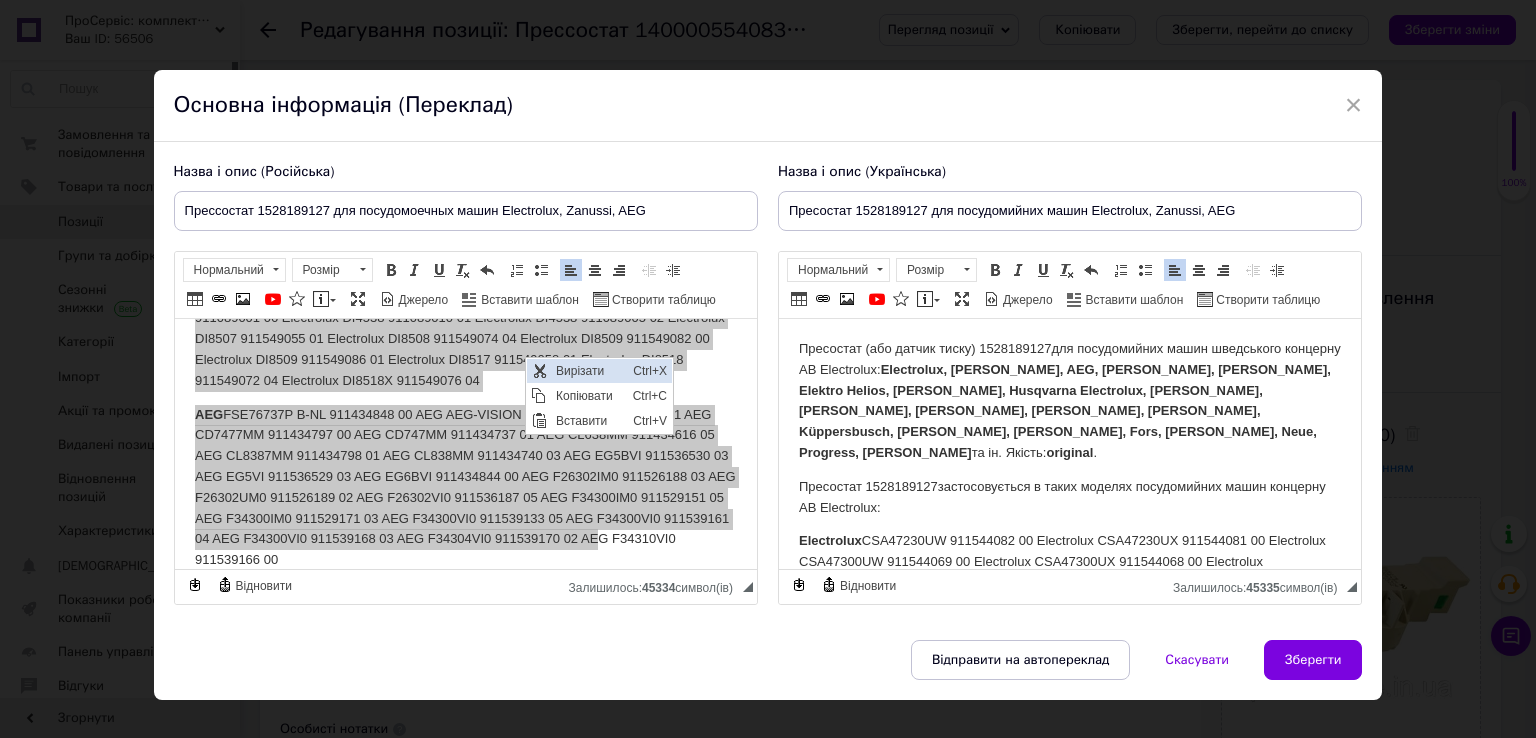 click on "Вирізати" at bounding box center (588, 370) 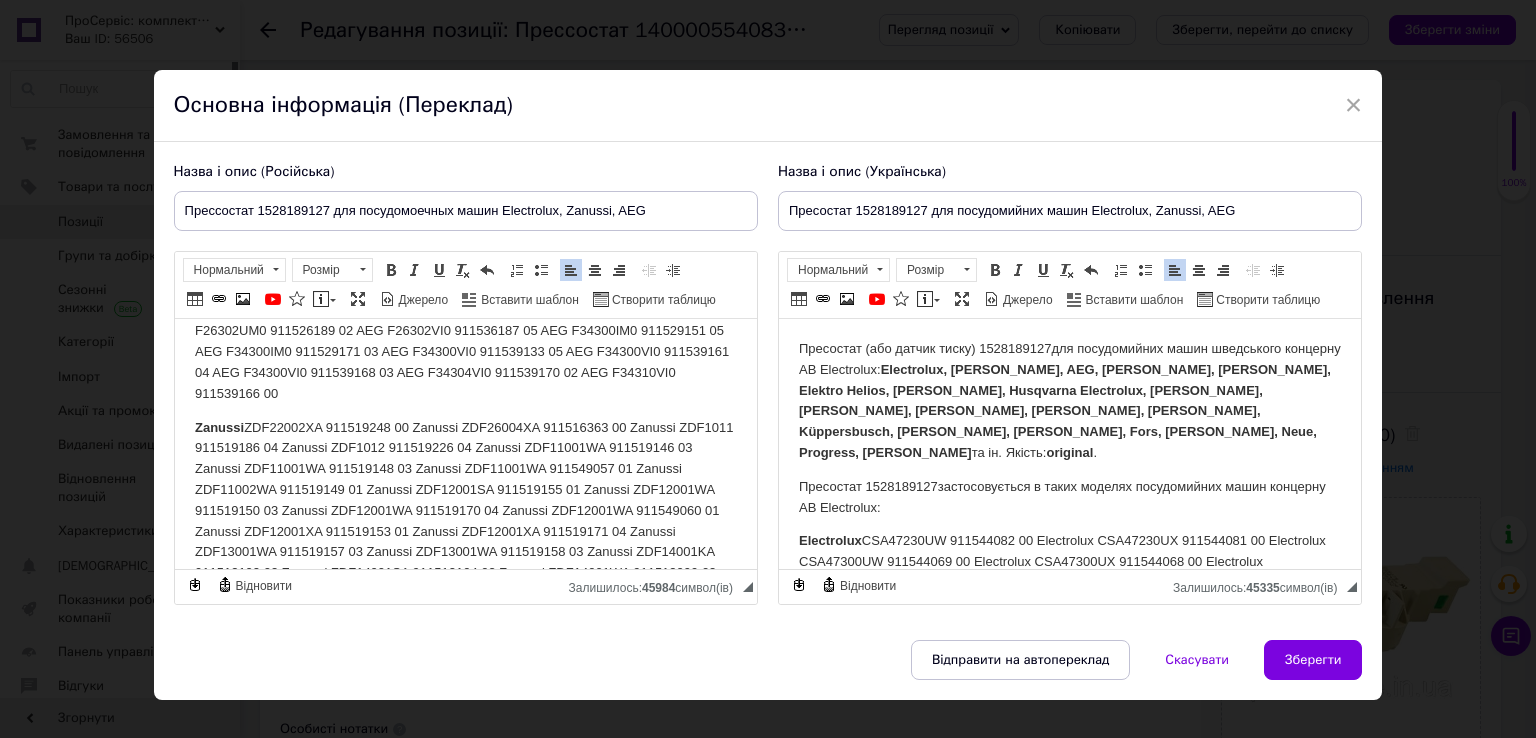 click on "Zanussi     ZDF22002XA 911519248 00 Zanussi ZDF26004XA 911516363 00 Zanussi ZDF1011 911519186 04 Zanussi ZDF1012 911519226 04 Zanussi ZDF11001WA 911519146 03 Zanussi ZDF11001WA 911519148 03 Zanussi ZDF11001WA 911549057 01 Zanussi ZDF11002WA 911519149 01 Zanussi ZDF12001SA 911519155 01 Zanussi ZDF12001WA 911519150 03 Zanussi ZDF12001WA 911519170 04 Zanussi ZDF12001WA 911549060 01 Zanussi ZDF12001XA 911519153 01 Zanussi ZDF12001XA 911519171 04 Zanussi ZDF13001WA 911519157 03 Zanussi ZDF13001WA 911519158 03 Zanussi ZDF14001KA 911513102 03 Zanussi ZDF14001SA 911513104 03 Zanussi ZDF14001WA 911513099 03 Zanussi ZDF14001WA 911513100 03" at bounding box center [465, 511] 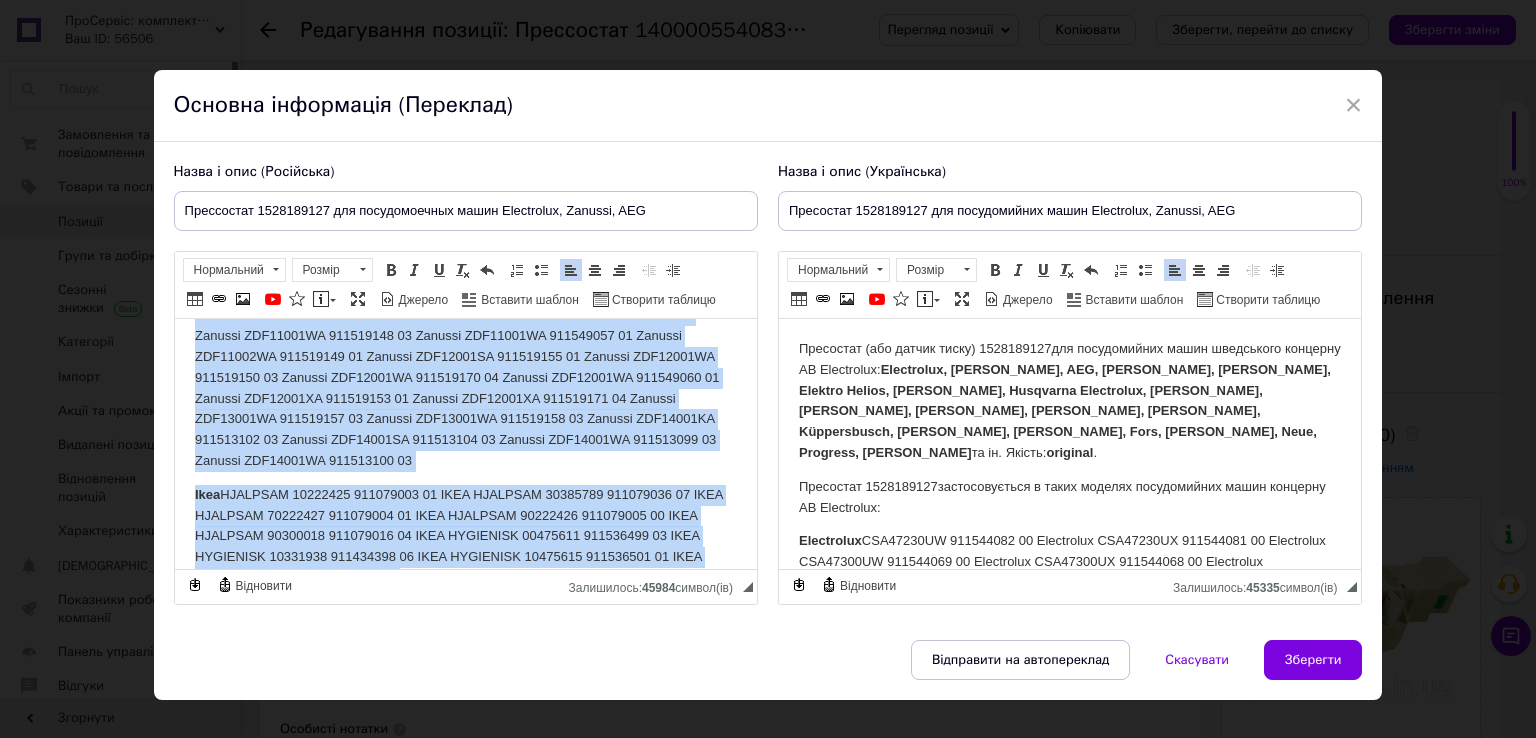 scroll, scrollTop: 470, scrollLeft: 0, axis: vertical 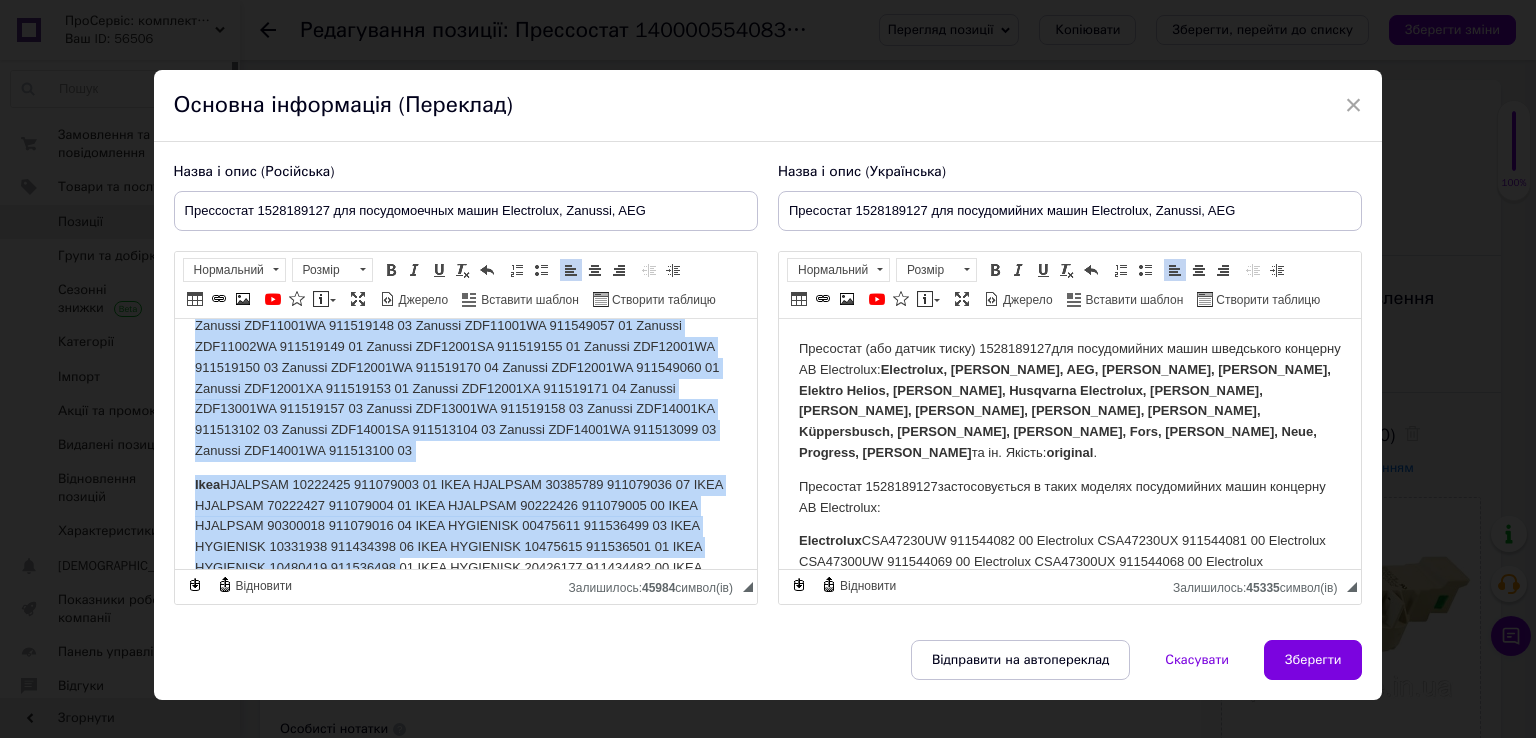 drag, startPoint x: 259, startPoint y: 406, endPoint x: 508, endPoint y: 435, distance: 250.68306 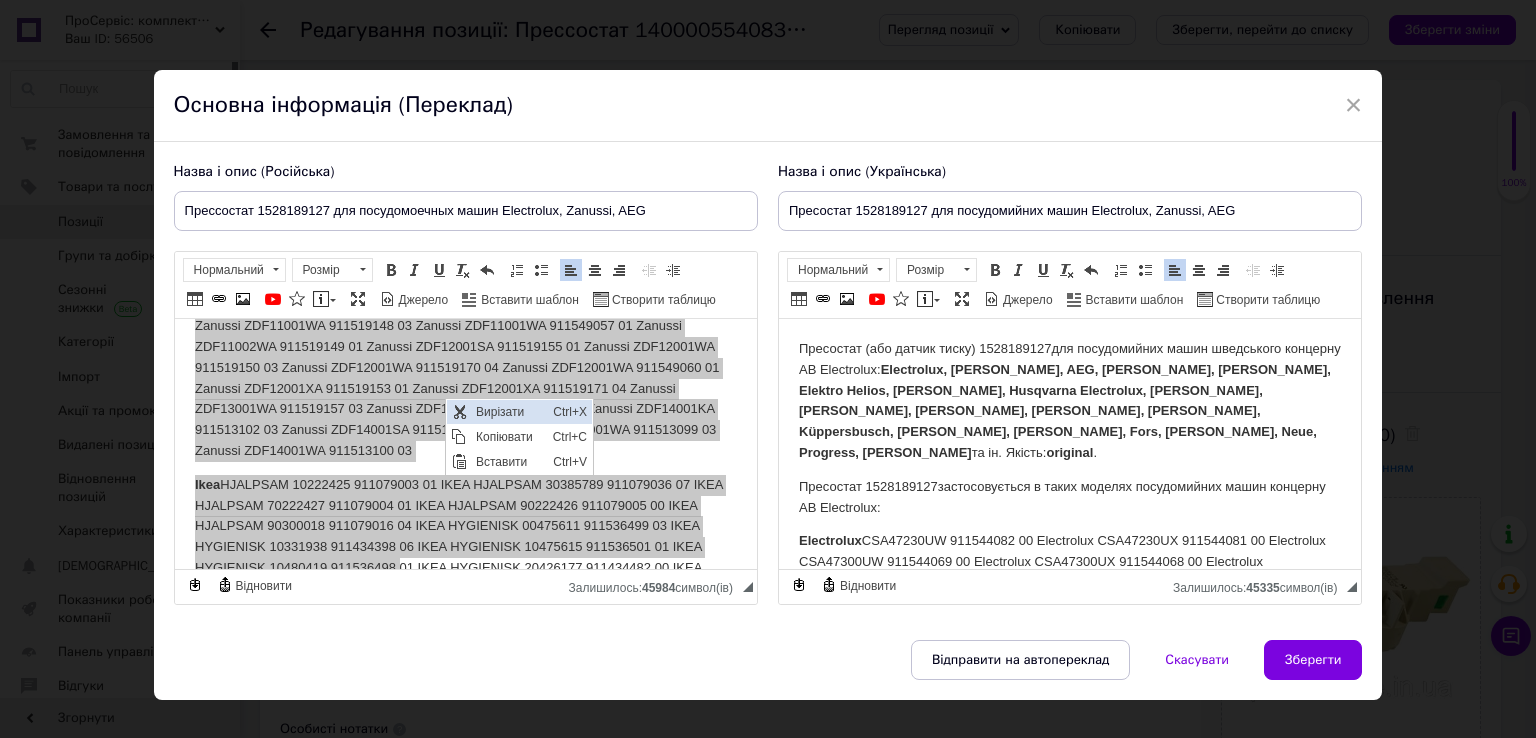 click on "Вирізати" at bounding box center [508, 411] 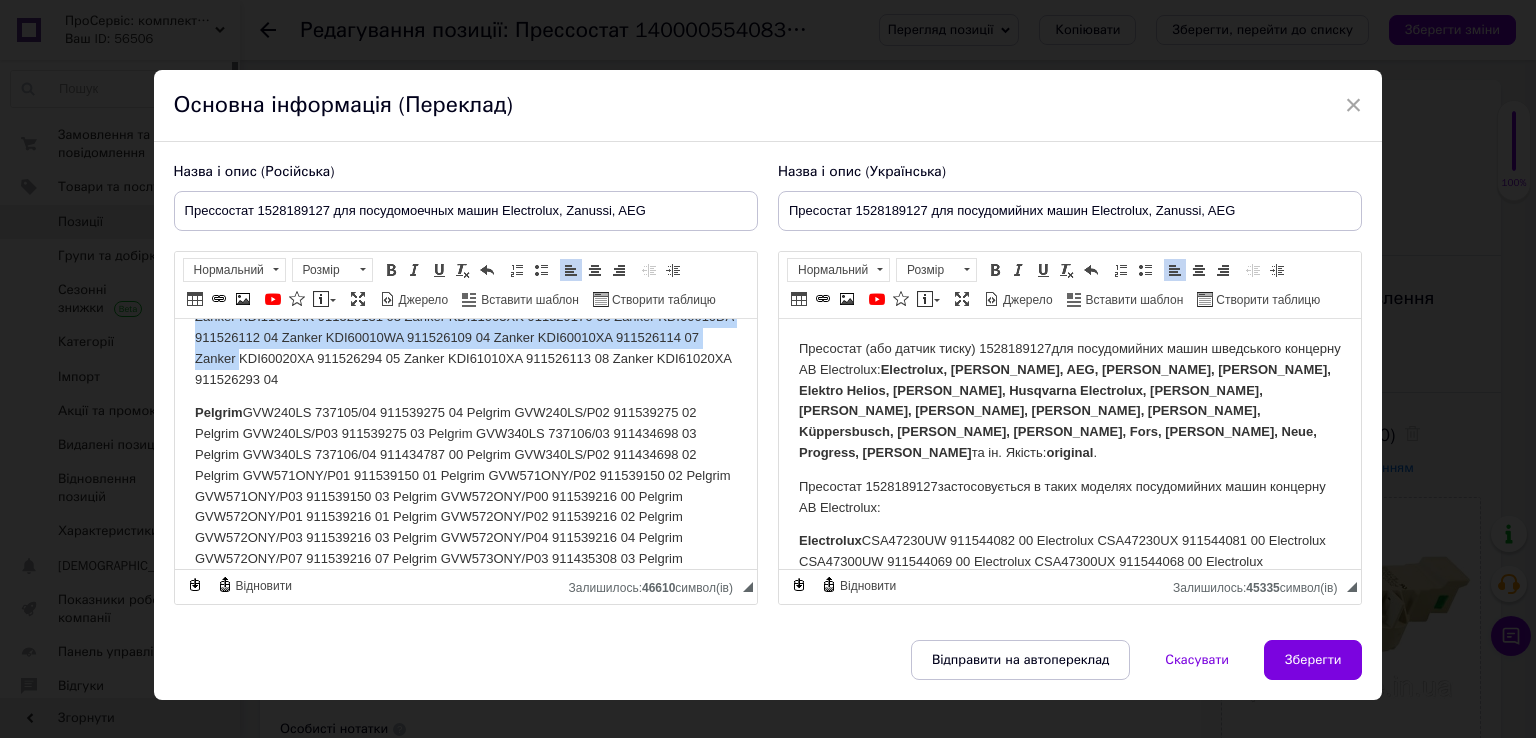 scroll, scrollTop: 775, scrollLeft: 0, axis: vertical 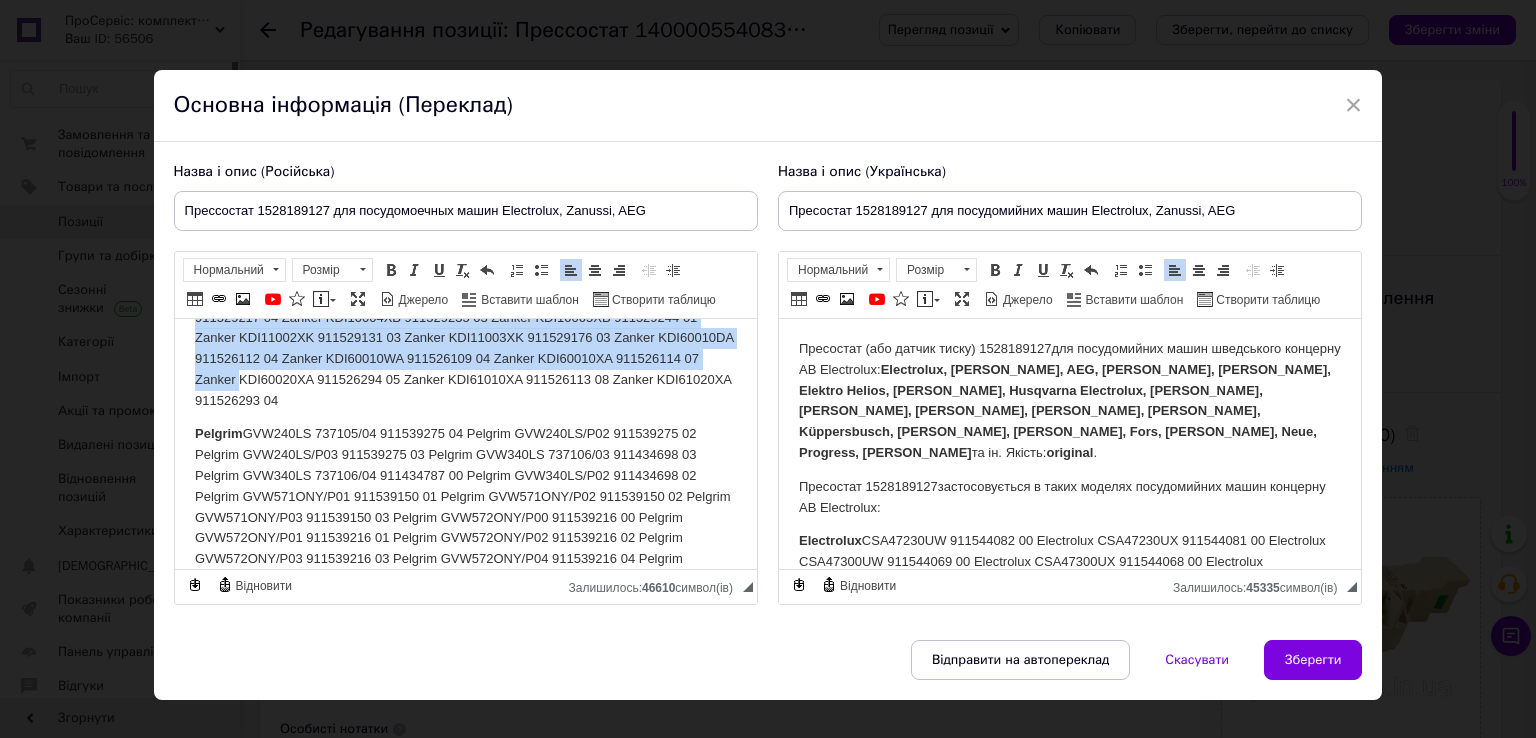 drag, startPoint x: 251, startPoint y: 515, endPoint x: 487, endPoint y: 388, distance: 268.00186 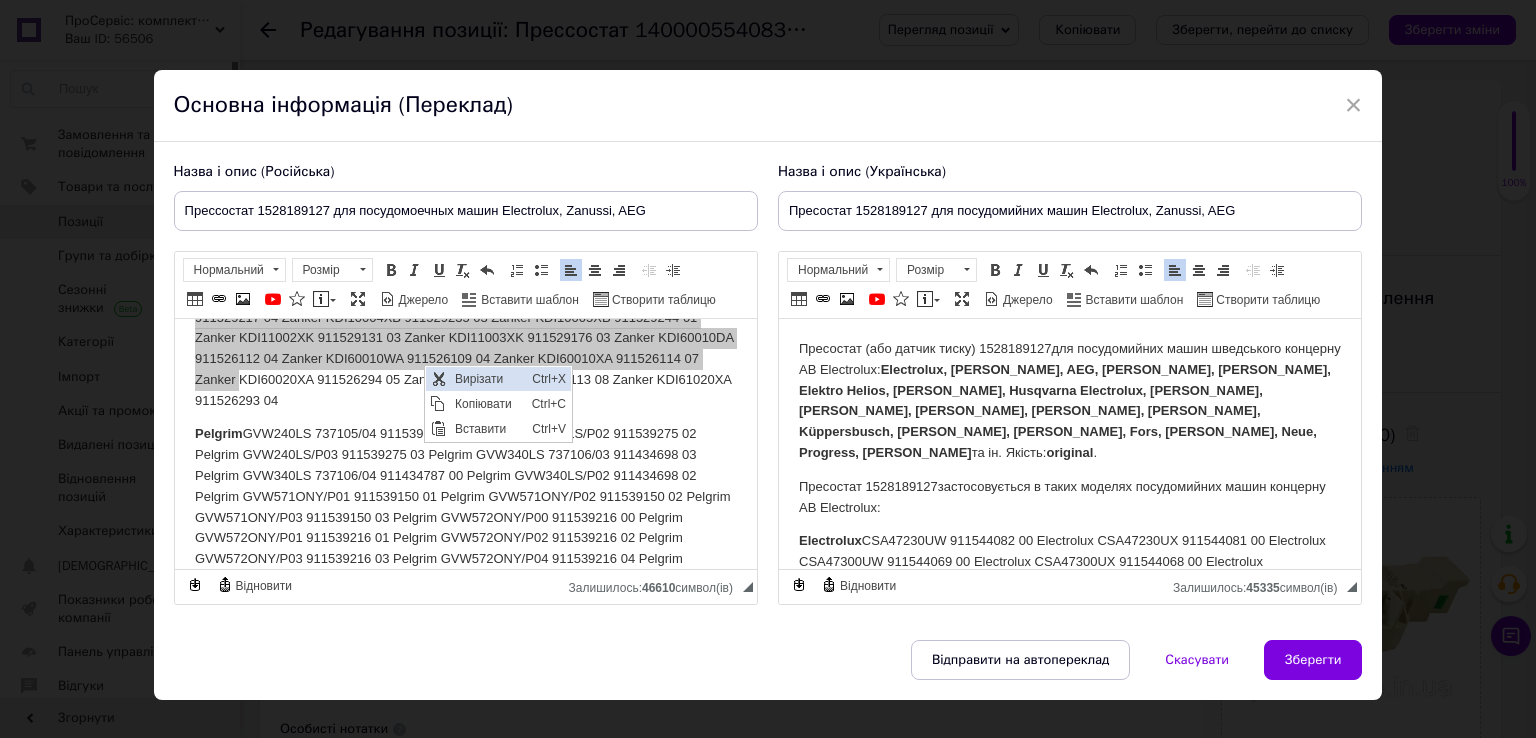 click on "Вирізати" at bounding box center [487, 378] 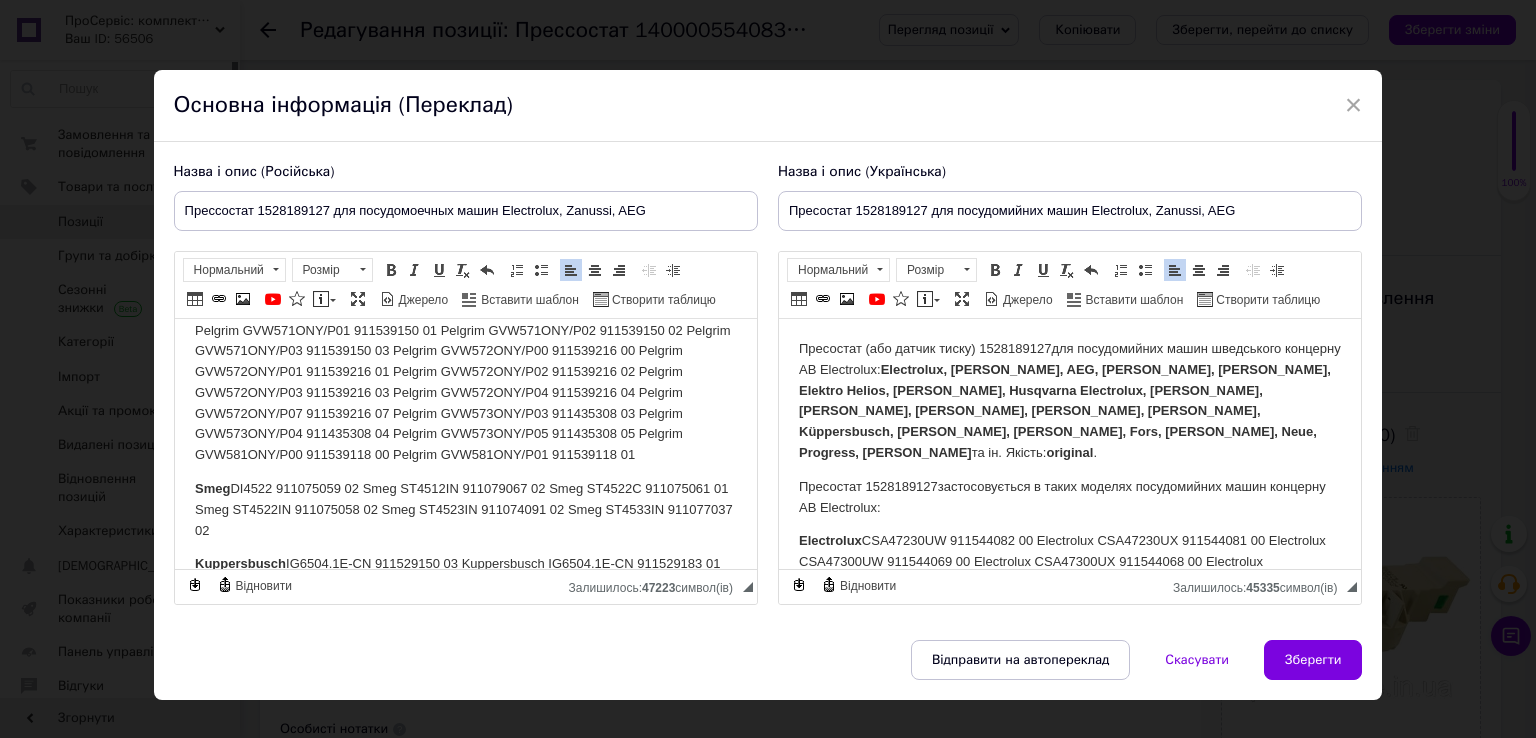 drag, startPoint x: 244, startPoint y: 465, endPoint x: 346, endPoint y: 507, distance: 110.308655 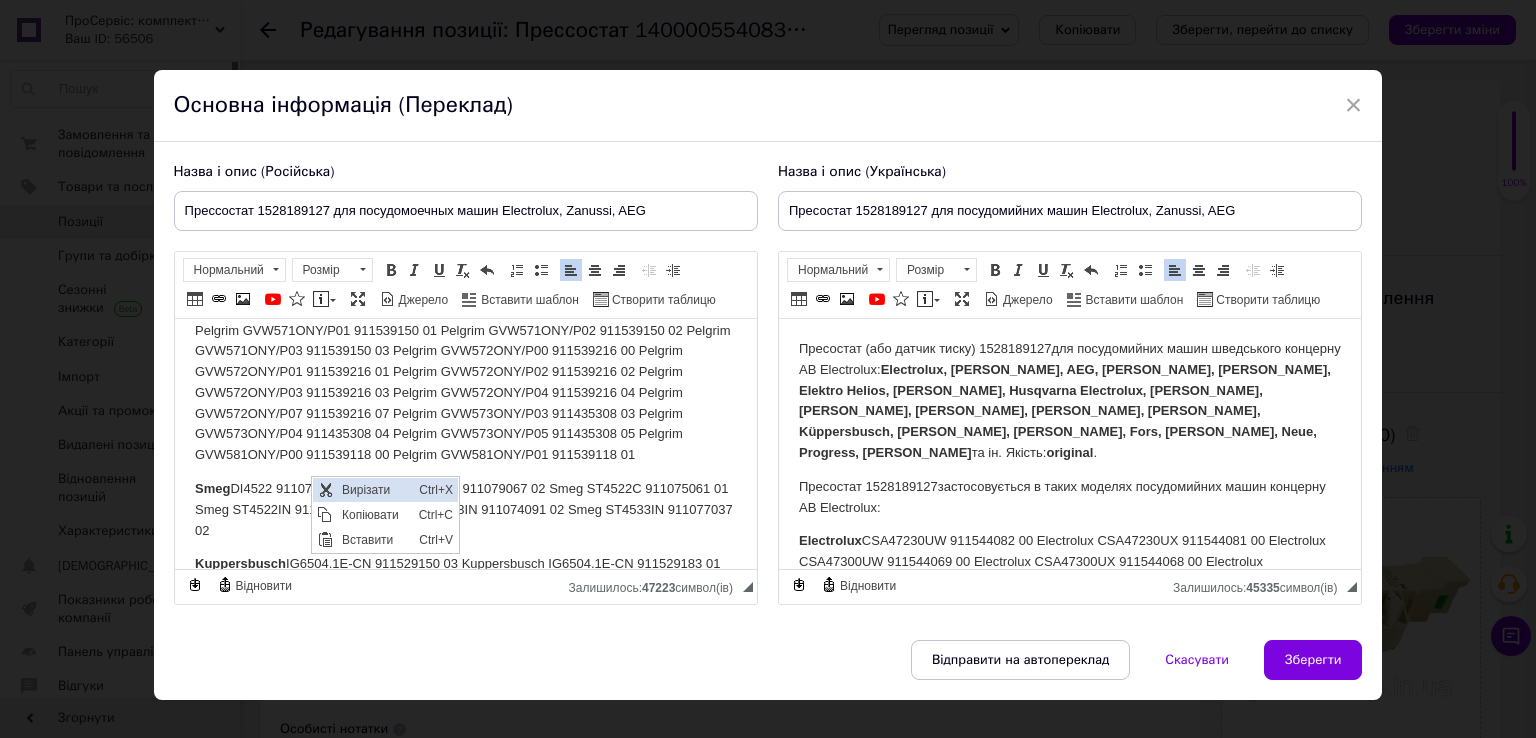 click on "Вирізати" at bounding box center [374, 489] 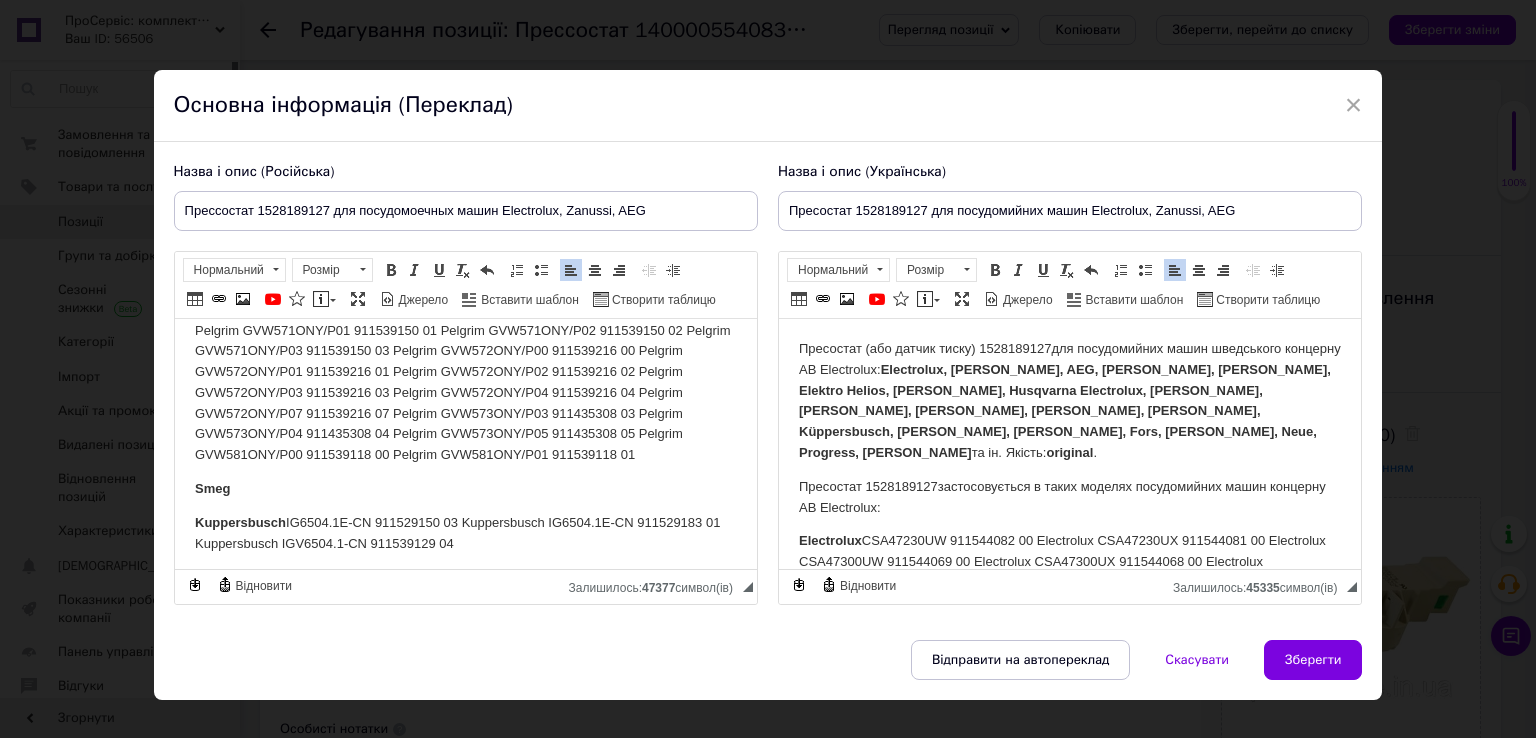 drag, startPoint x: 300, startPoint y: 500, endPoint x: 483, endPoint y: 527, distance: 184.98108 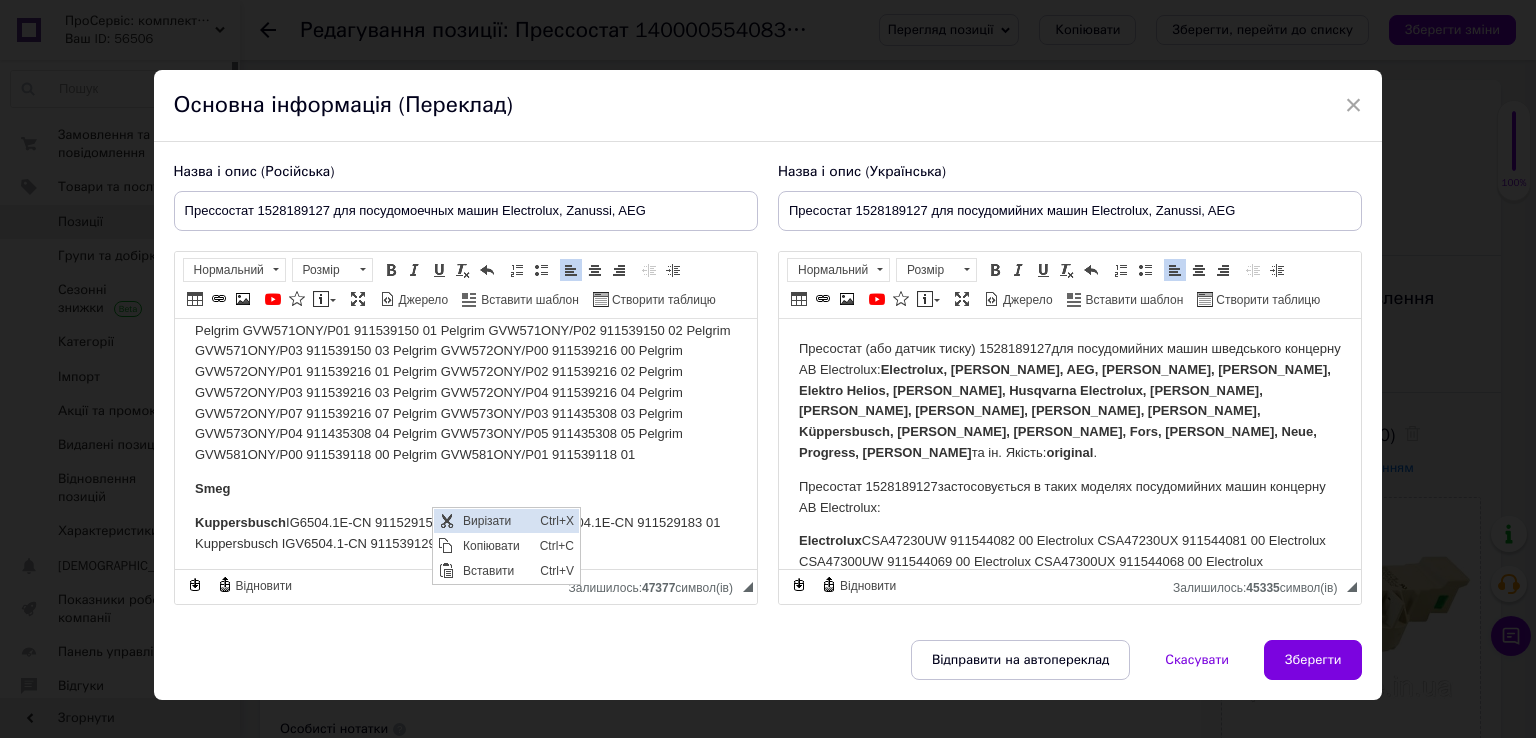 click on "Вирізати" at bounding box center (495, 520) 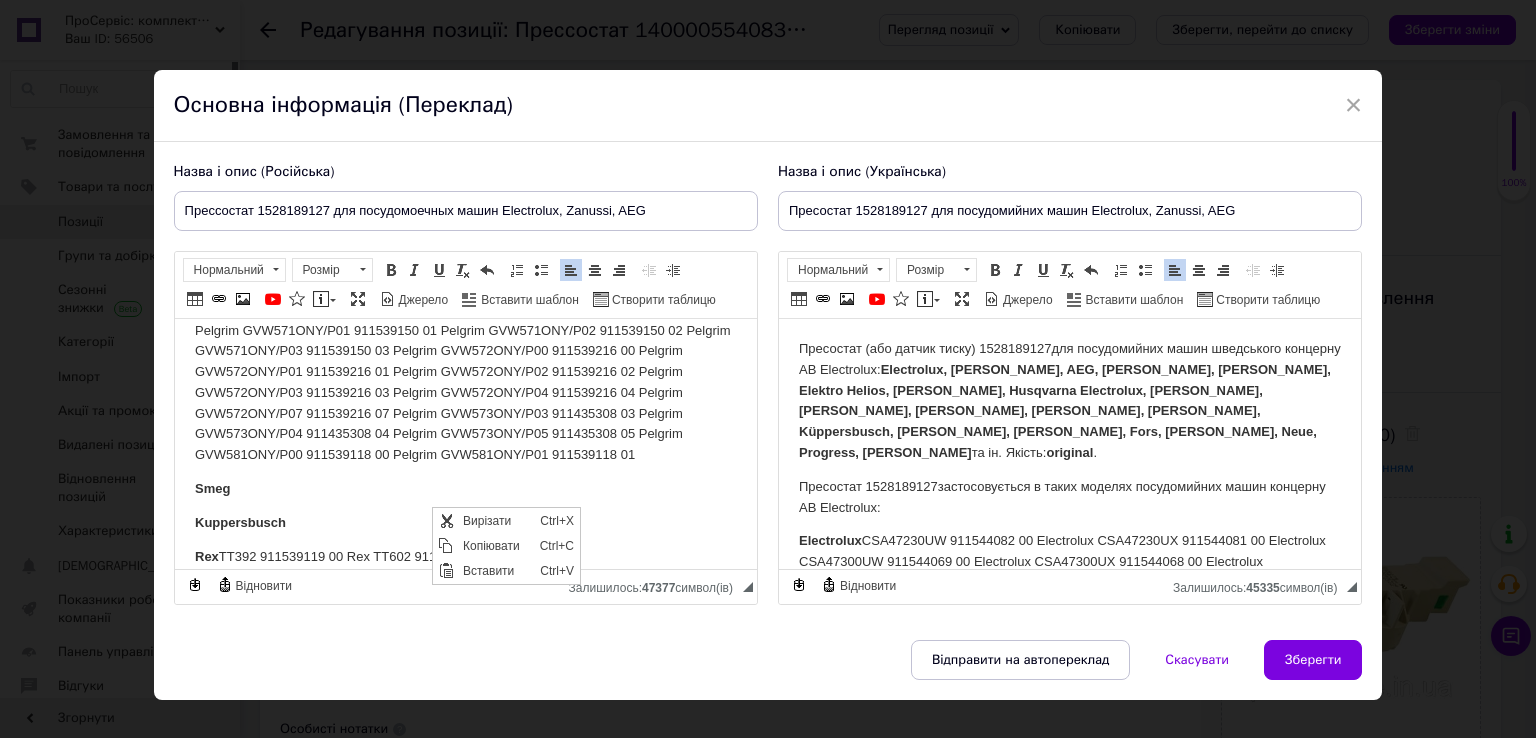scroll, scrollTop: 772, scrollLeft: 0, axis: vertical 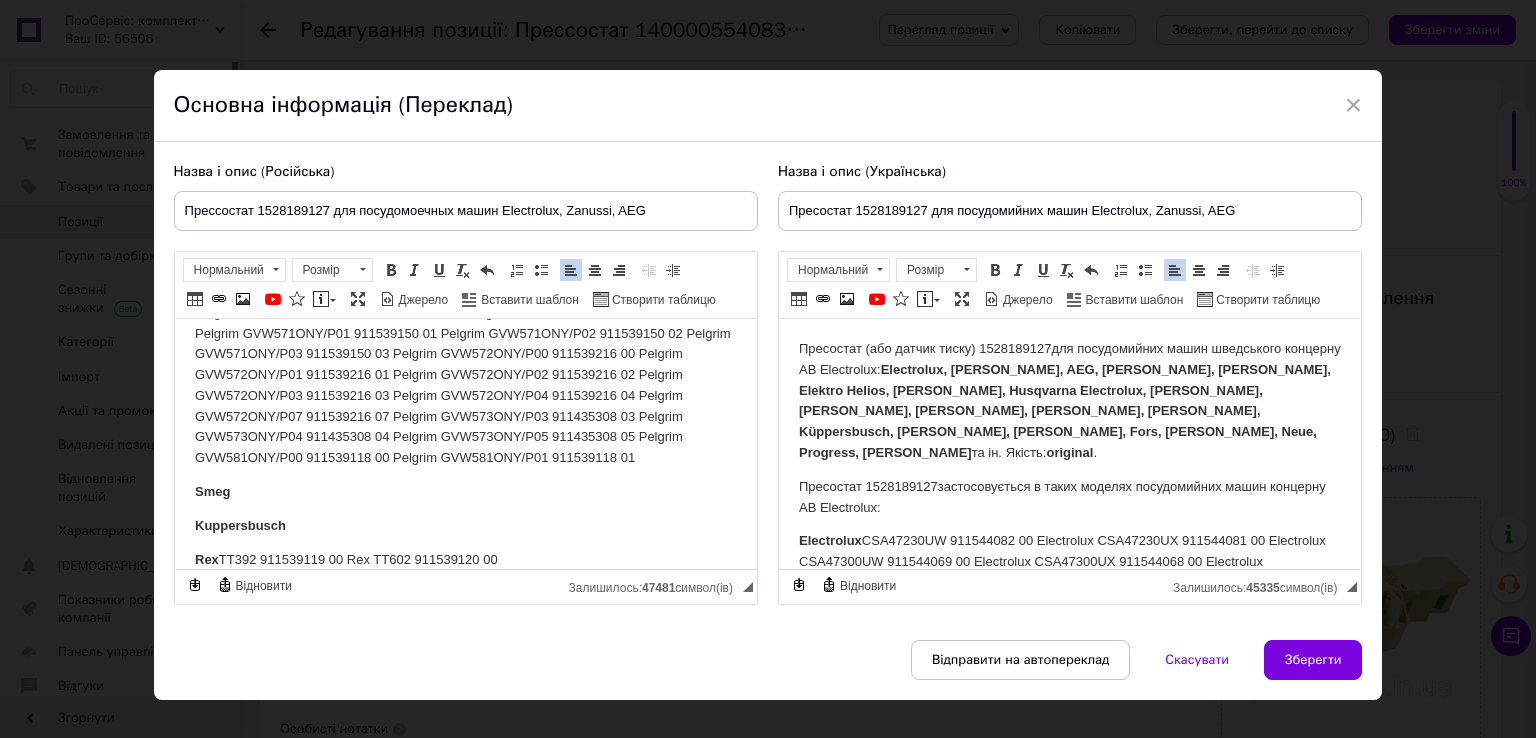 drag, startPoint x: 231, startPoint y: 533, endPoint x: 540, endPoint y: 544, distance: 309.19574 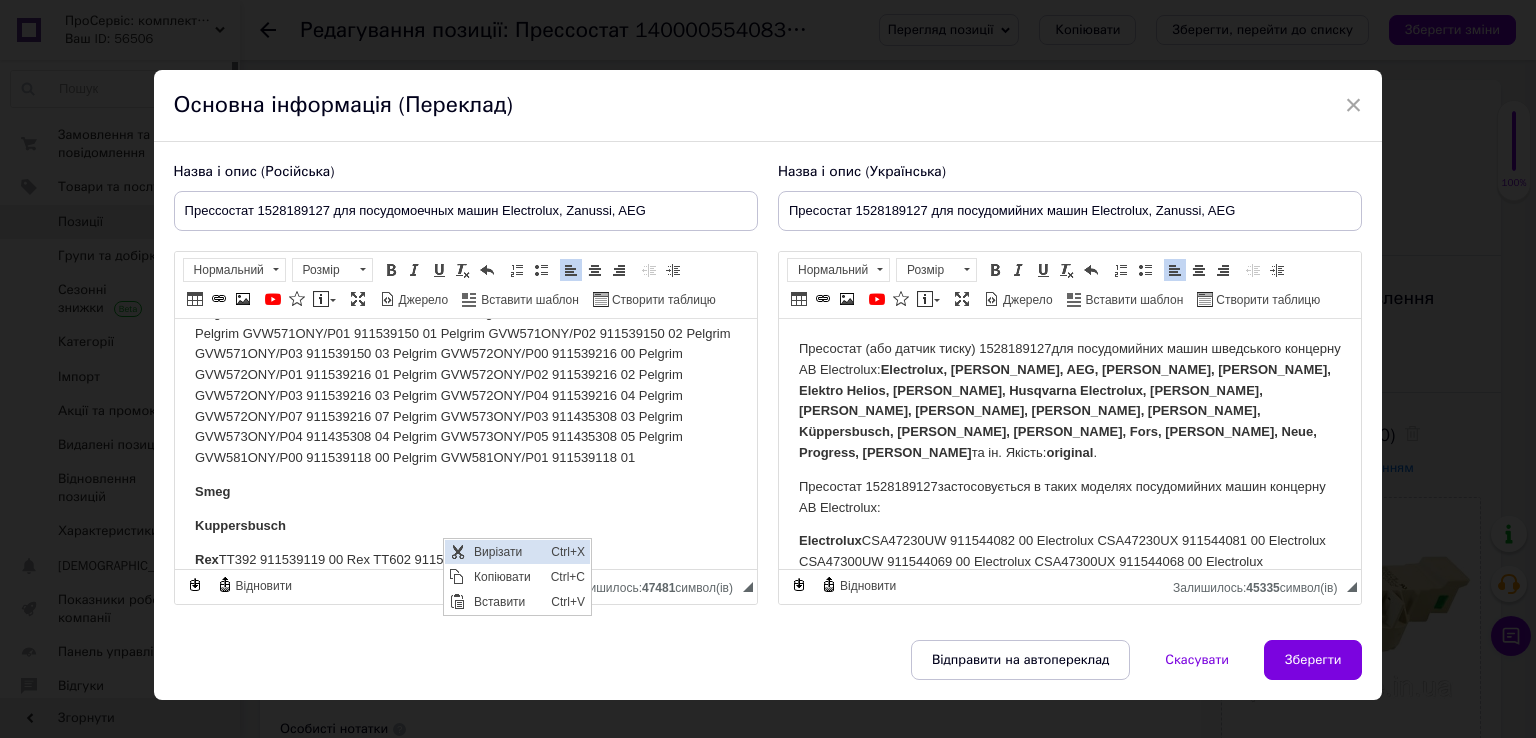 click on "Вирізати" at bounding box center (506, 551) 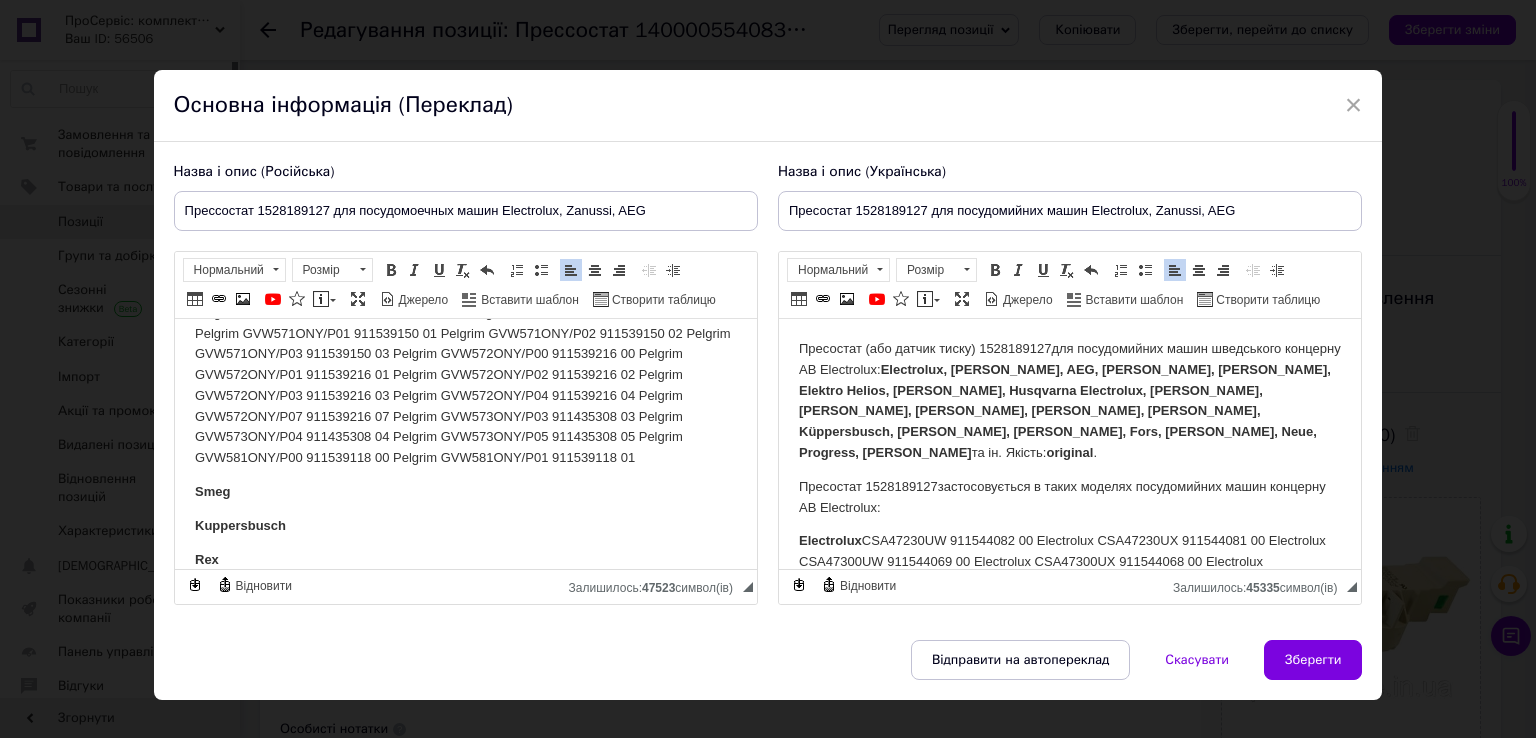 drag, startPoint x: 190, startPoint y: 332, endPoint x: 694, endPoint y: 438, distance: 515.0262 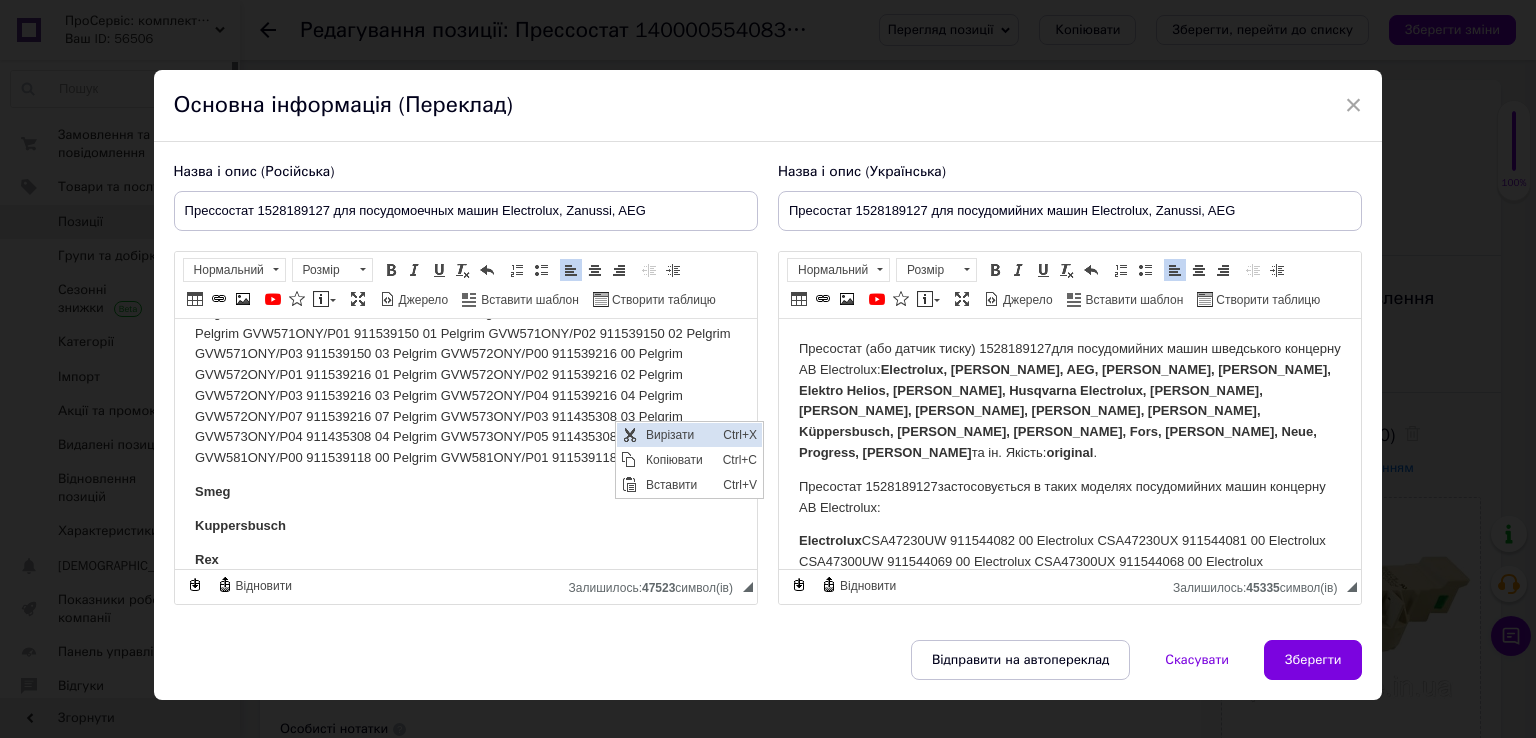 click on "Вирізати" at bounding box center (678, 434) 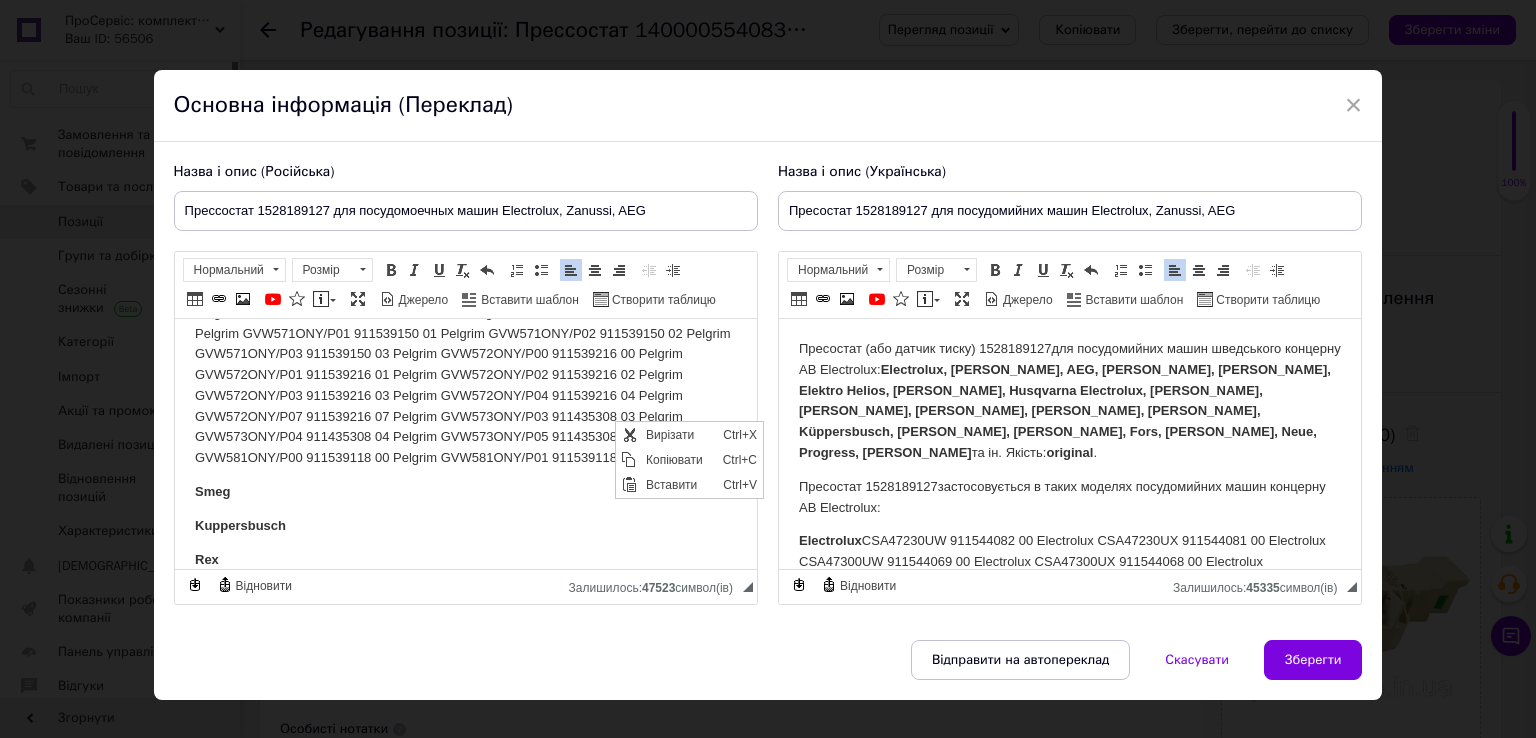 scroll, scrollTop: 648, scrollLeft: 0, axis: vertical 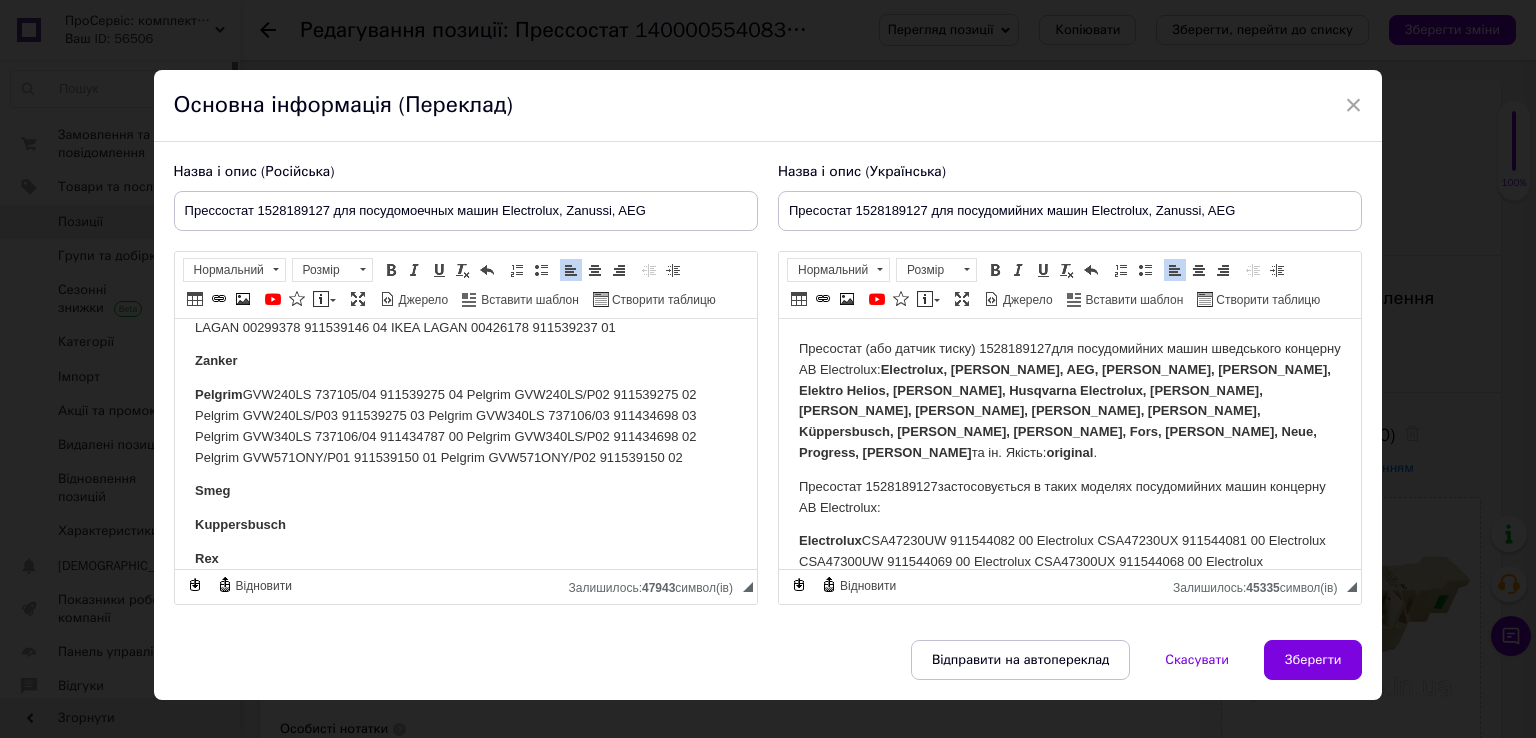 drag, startPoint x: 257, startPoint y: 372, endPoint x: 701, endPoint y: 438, distance: 448.8786 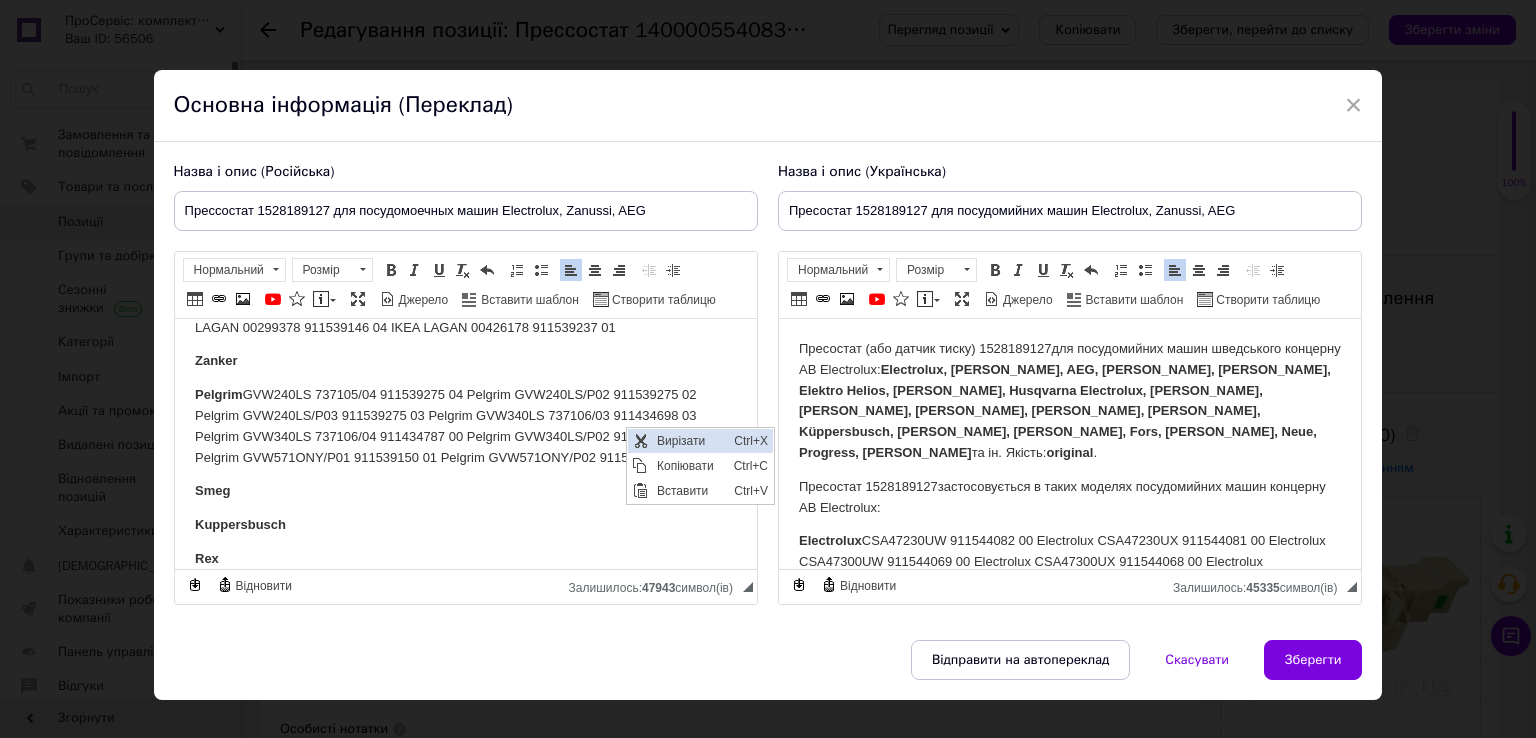 click on "Вирізати" at bounding box center [689, 440] 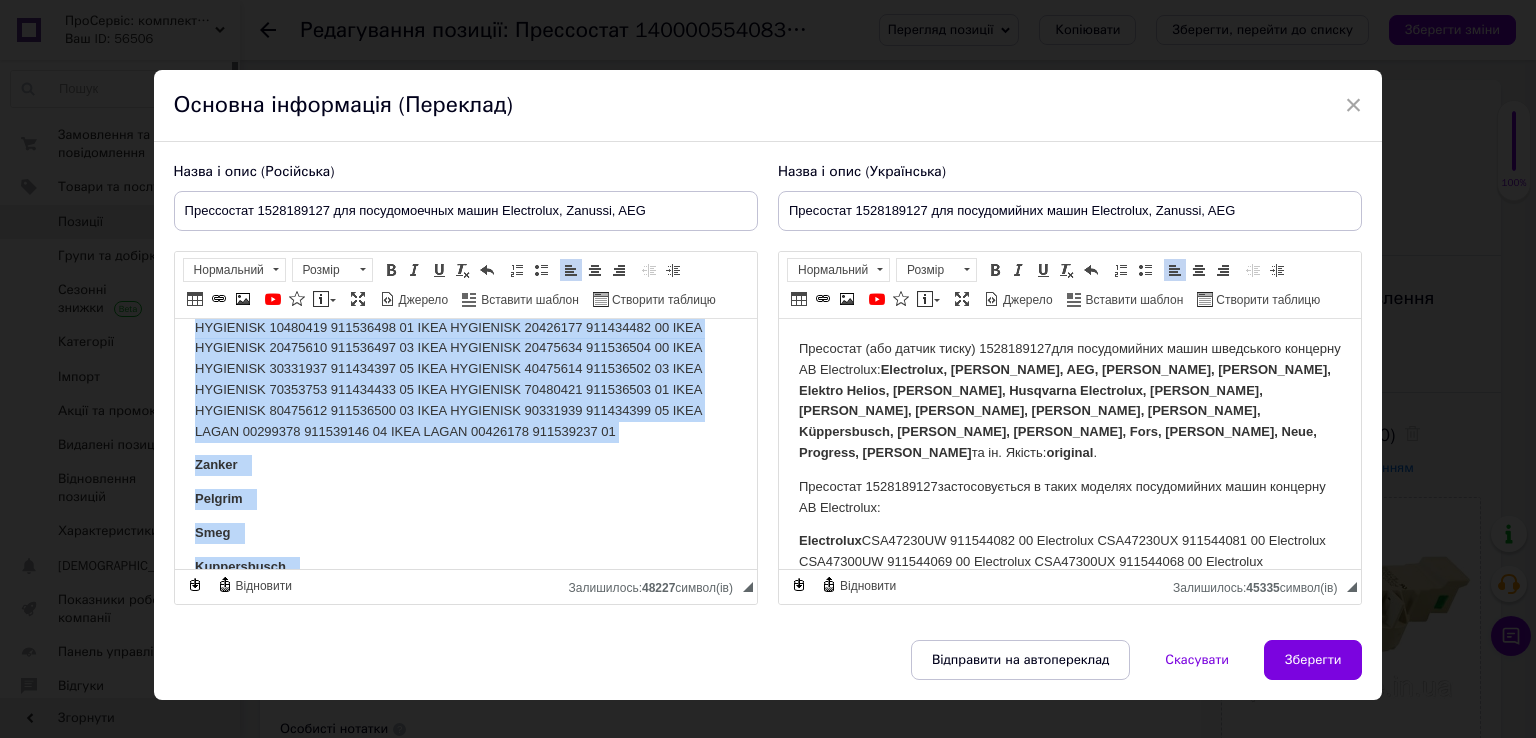 scroll, scrollTop: 585, scrollLeft: 0, axis: vertical 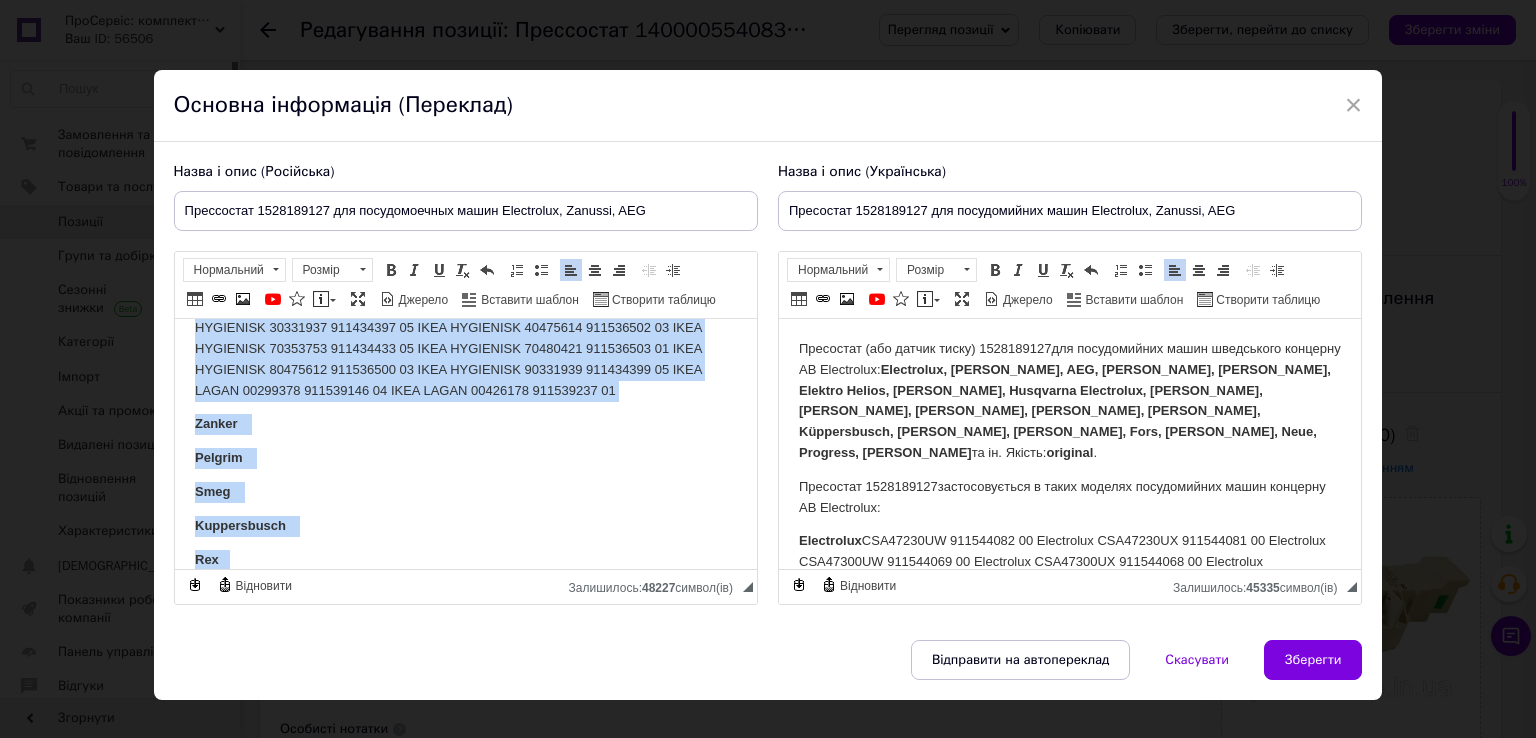 drag, startPoint x: 236, startPoint y: 424, endPoint x: 662, endPoint y: 376, distance: 428.6957 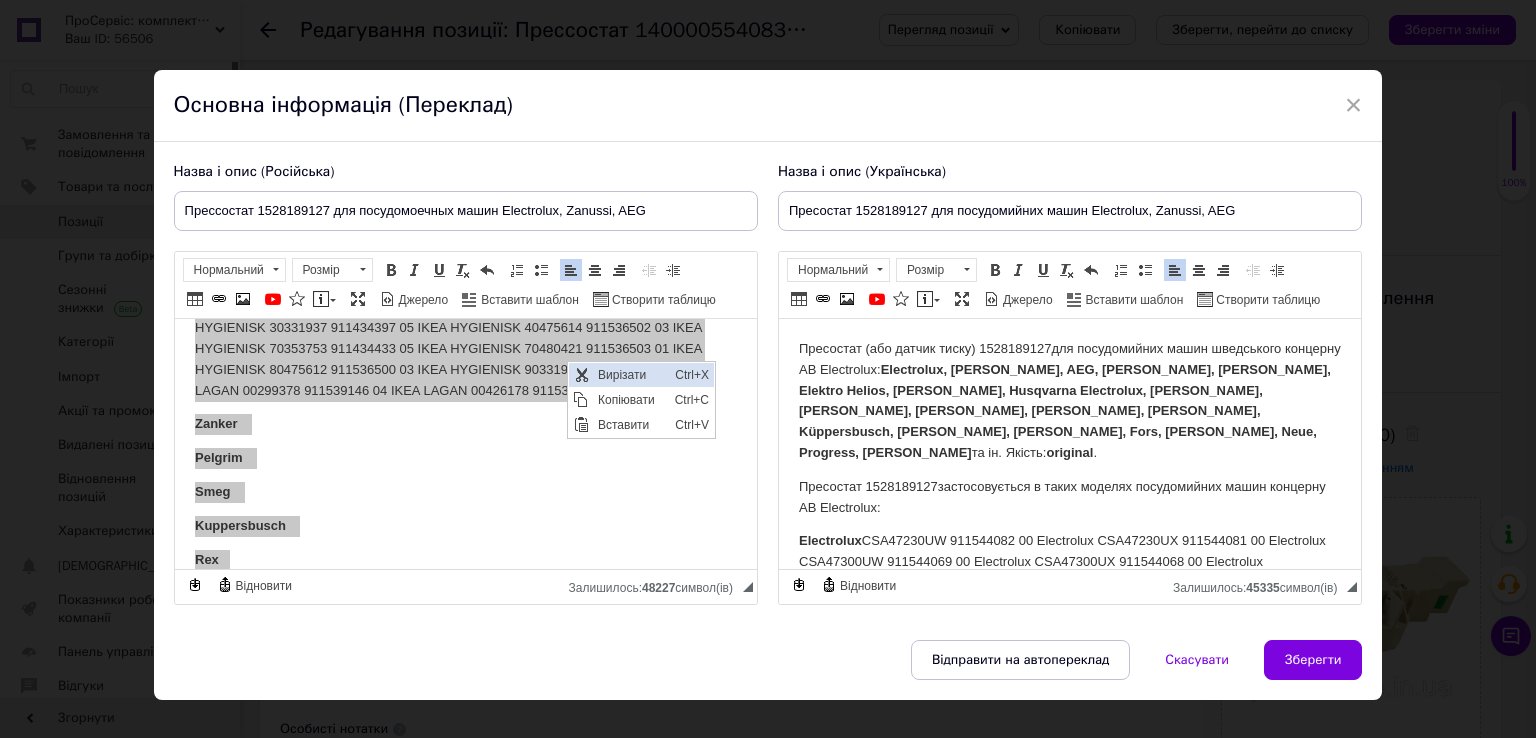 click on "Вирізати" at bounding box center (630, 374) 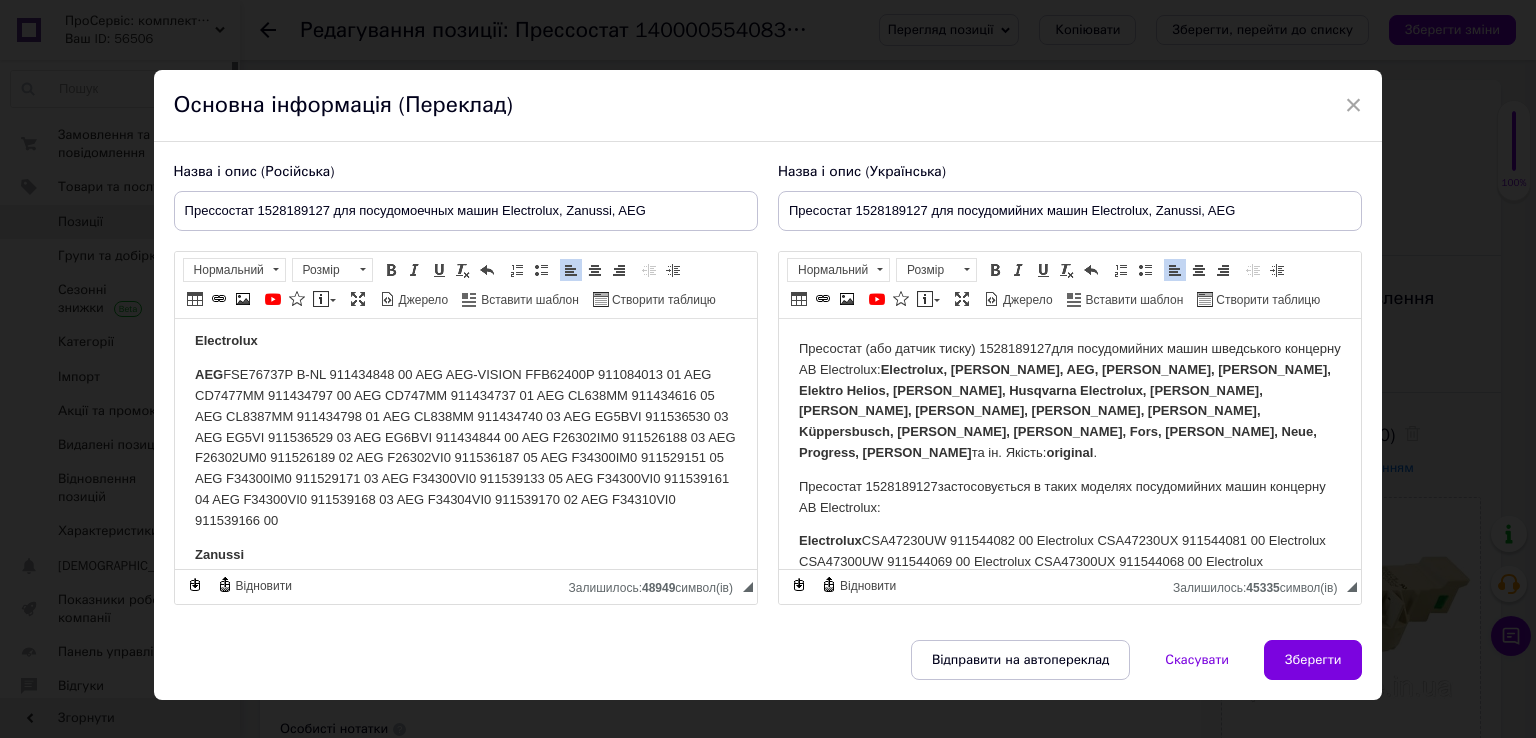 scroll, scrollTop: 198, scrollLeft: 0, axis: vertical 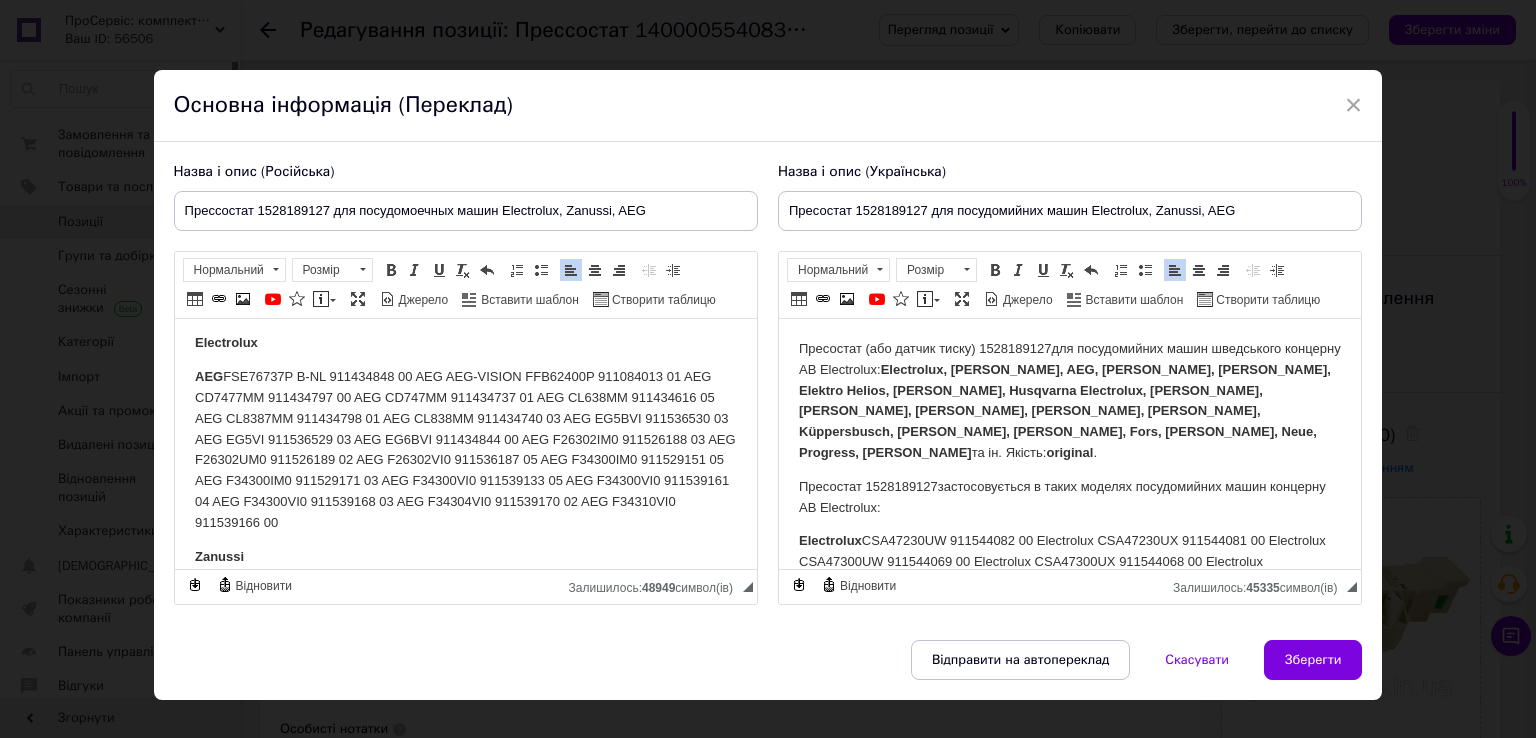 drag, startPoint x: 238, startPoint y: 353, endPoint x: 544, endPoint y: 496, distance: 337.7647 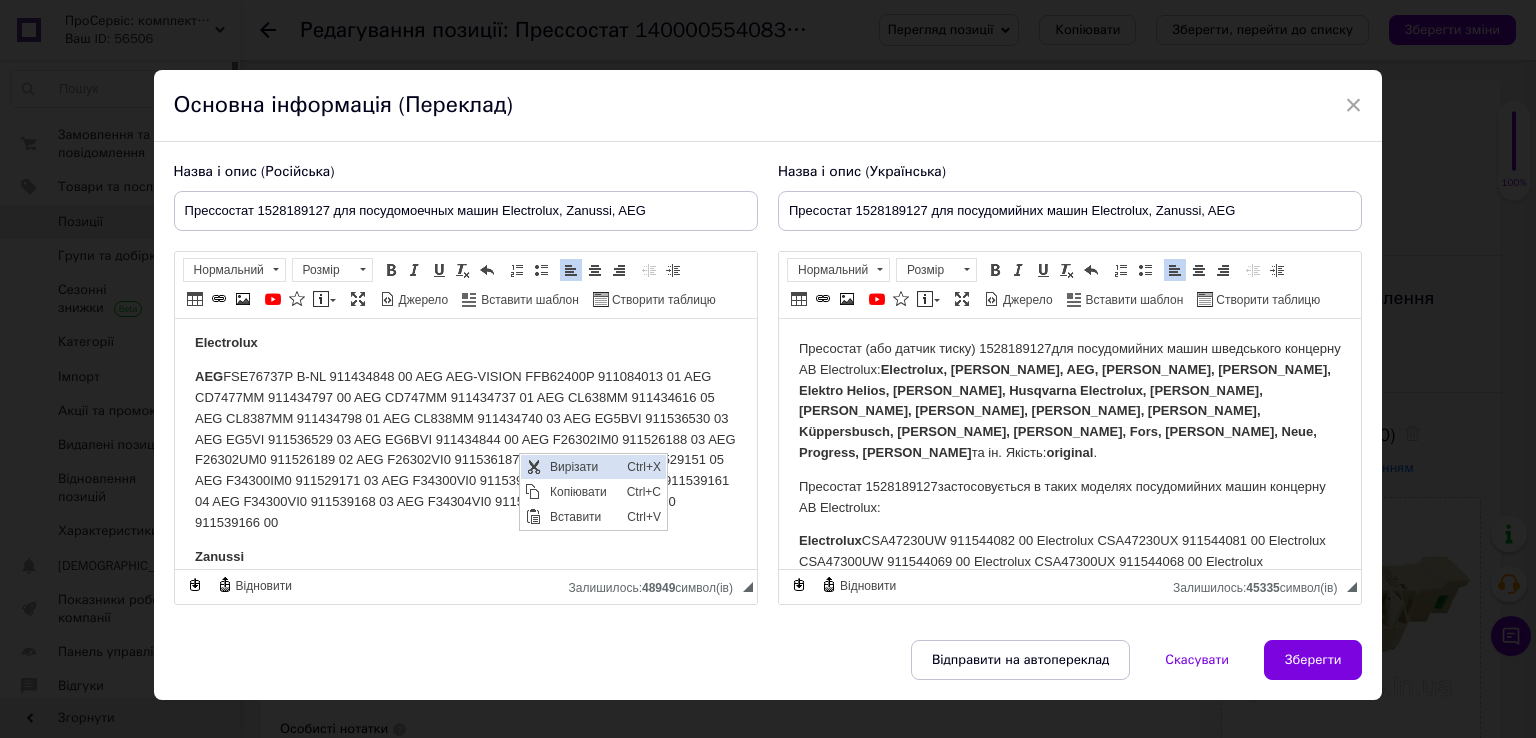 click on "Вирізати" at bounding box center (582, 466) 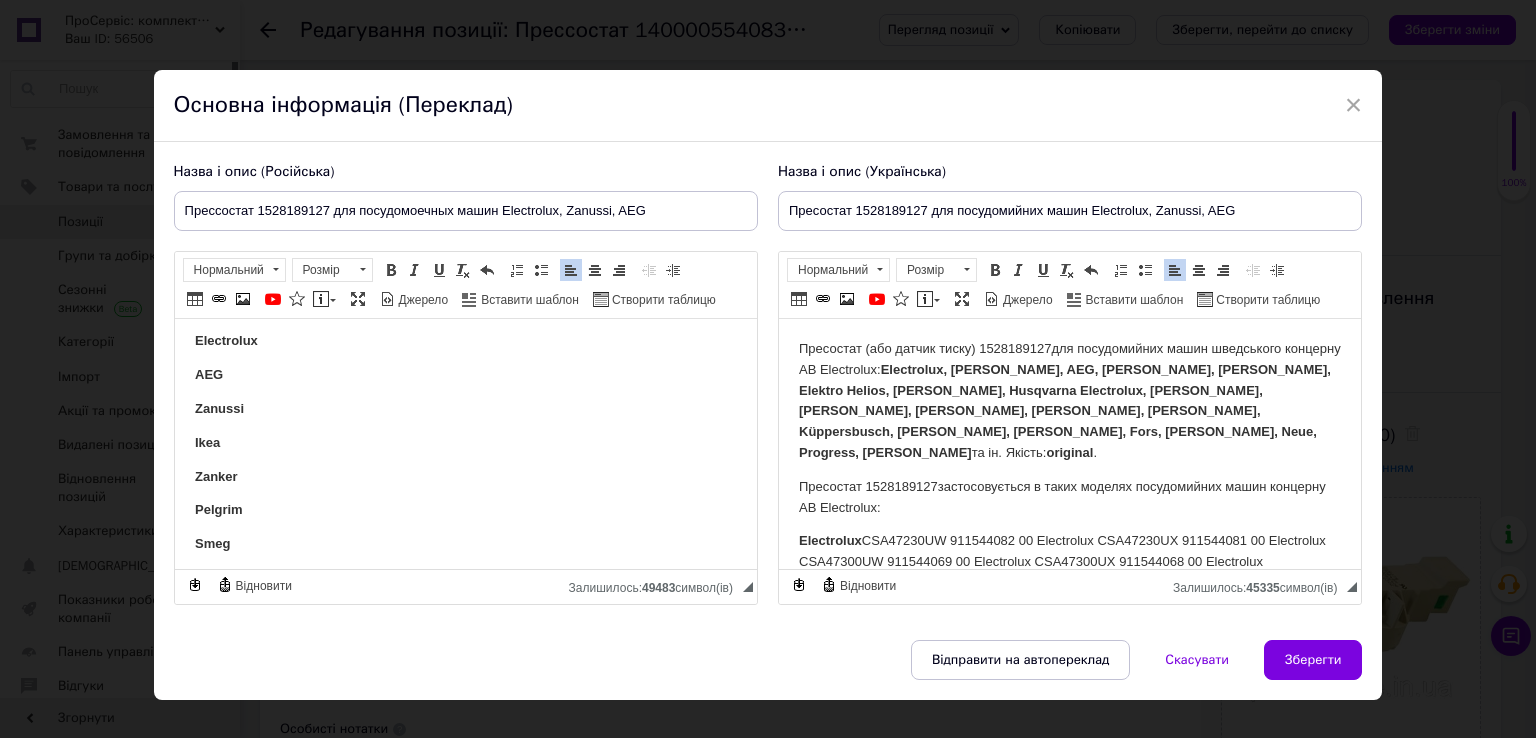 scroll, scrollTop: 252, scrollLeft: 0, axis: vertical 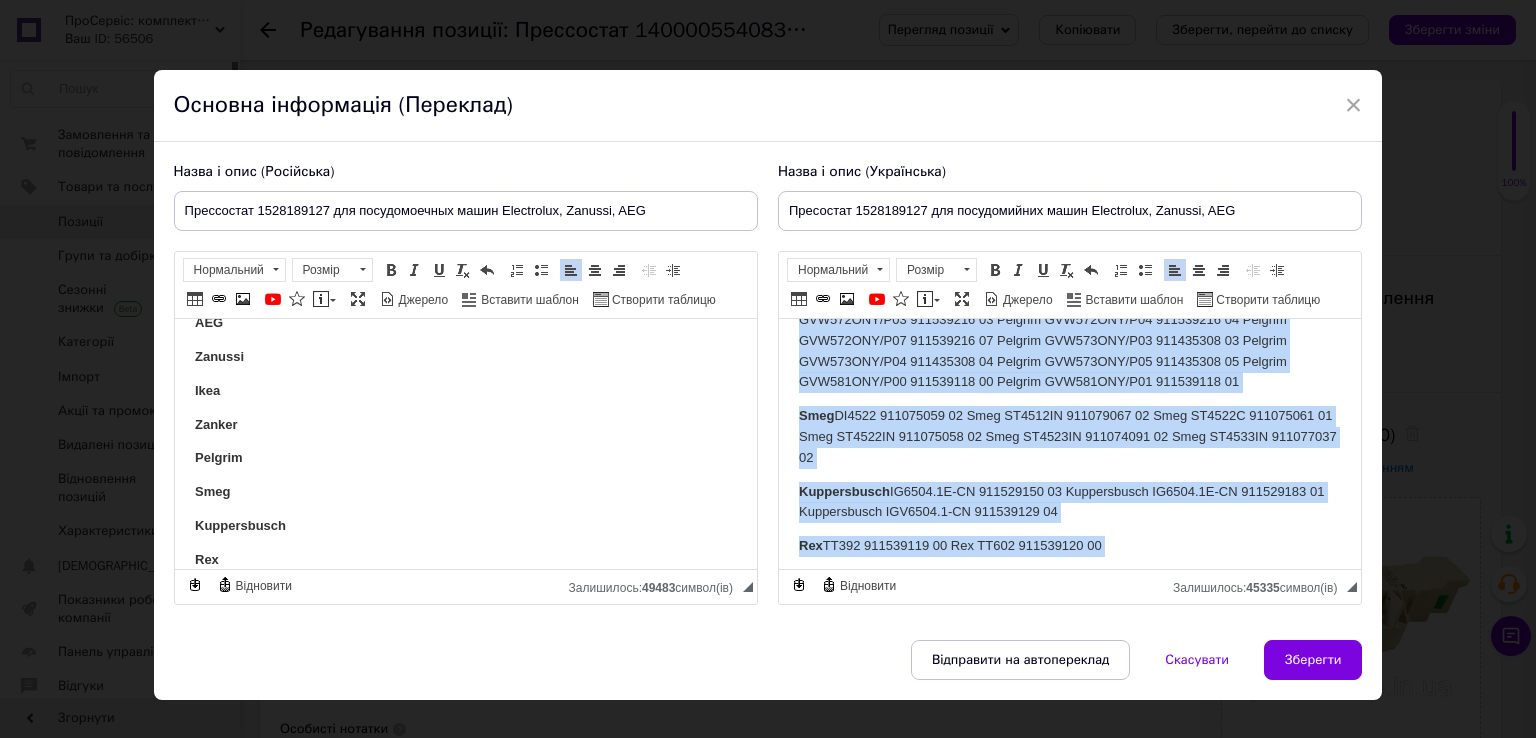 drag, startPoint x: 876, startPoint y: 503, endPoint x: 969, endPoint y: 625, distance: 153.4047 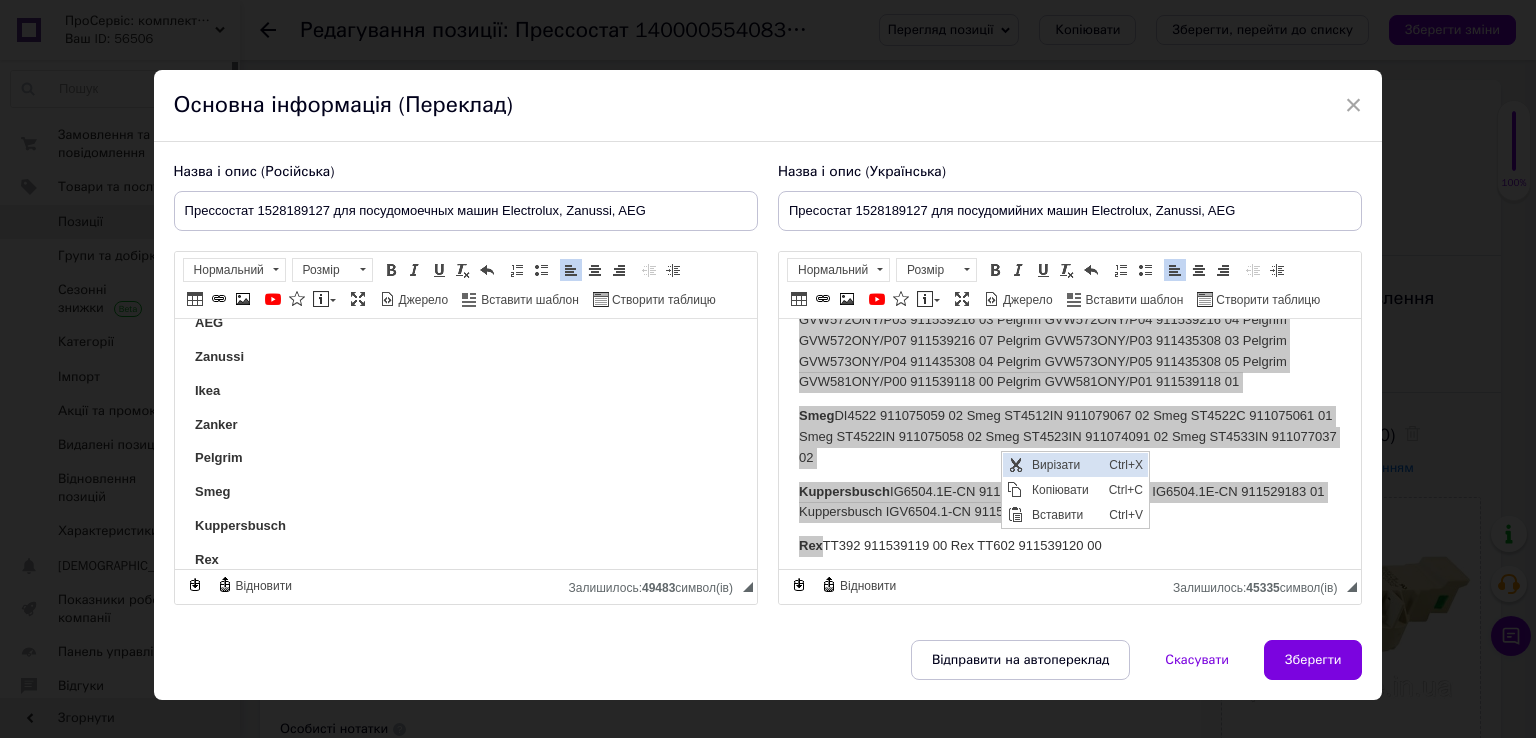click on "Вирізати" at bounding box center [1064, 464] 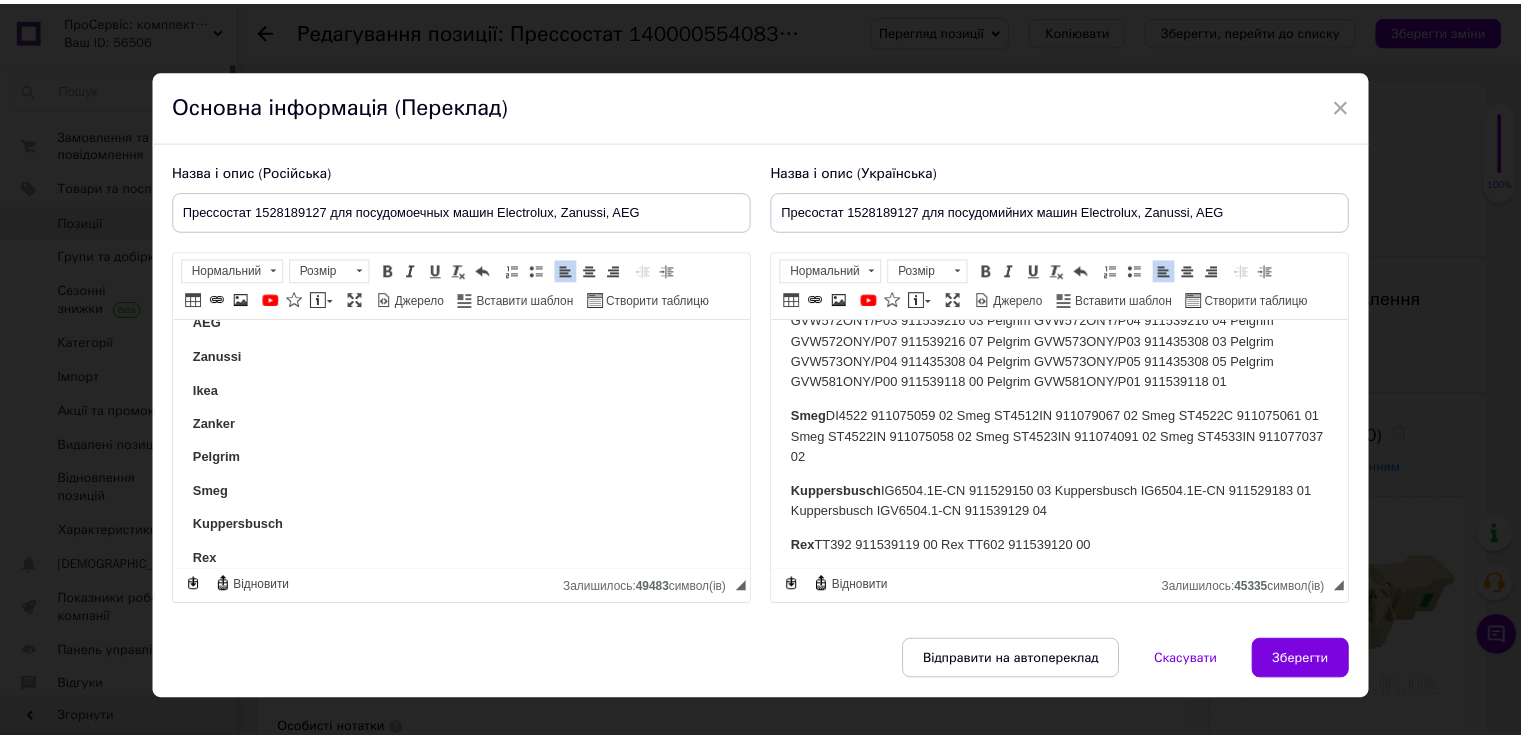 scroll, scrollTop: 0, scrollLeft: 0, axis: both 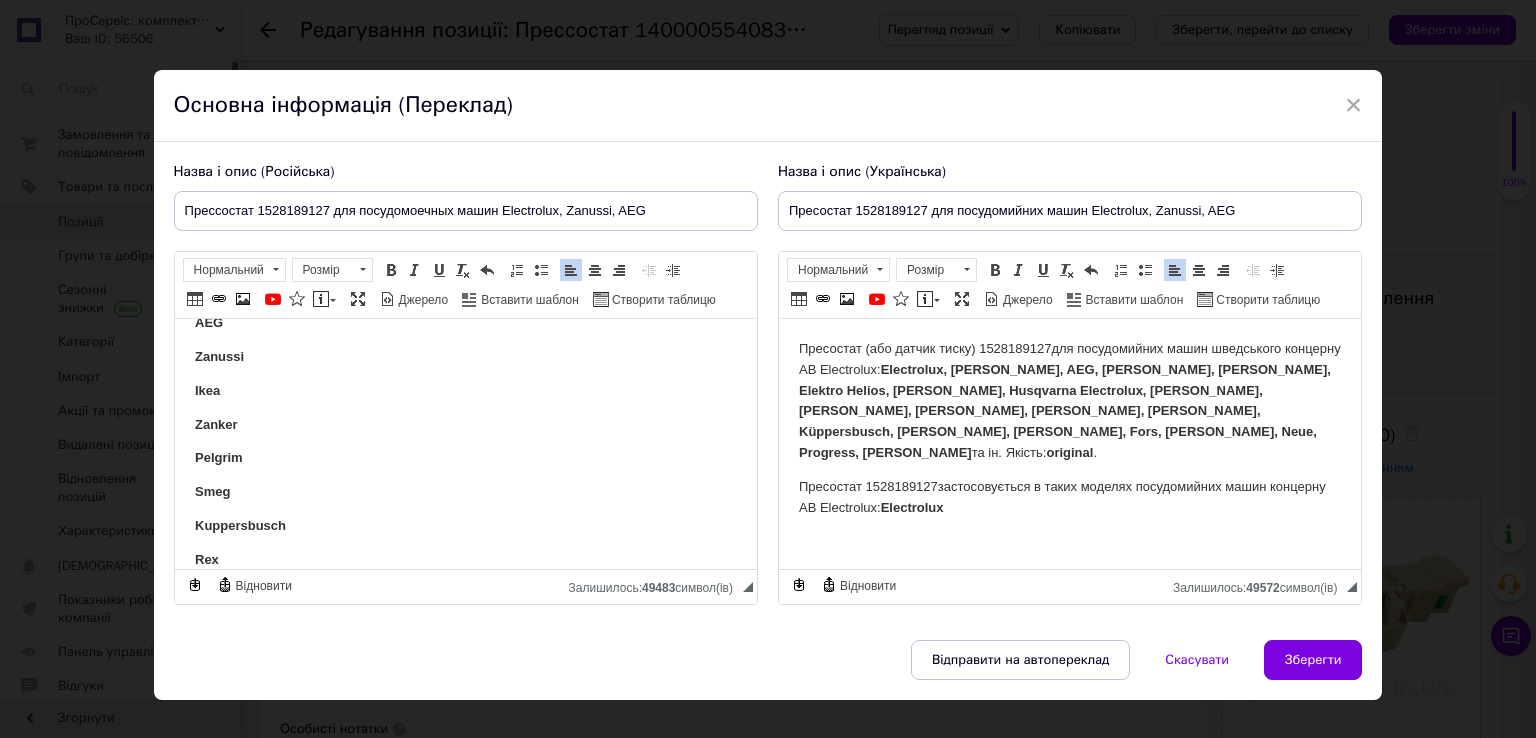drag, startPoint x: 878, startPoint y: 464, endPoint x: 885, endPoint y: 473, distance: 11.401754 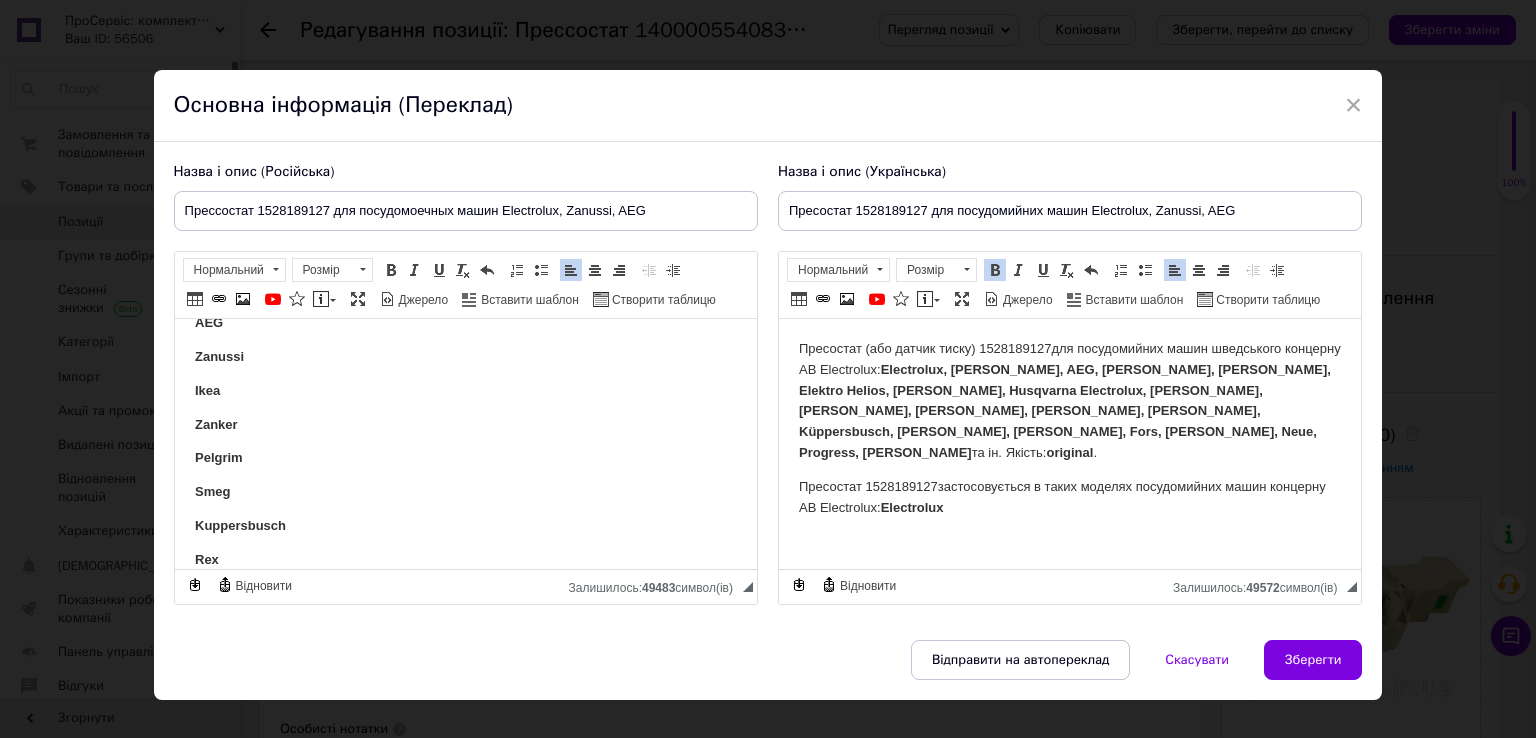 click on "Electrolux" at bounding box center (911, 507) 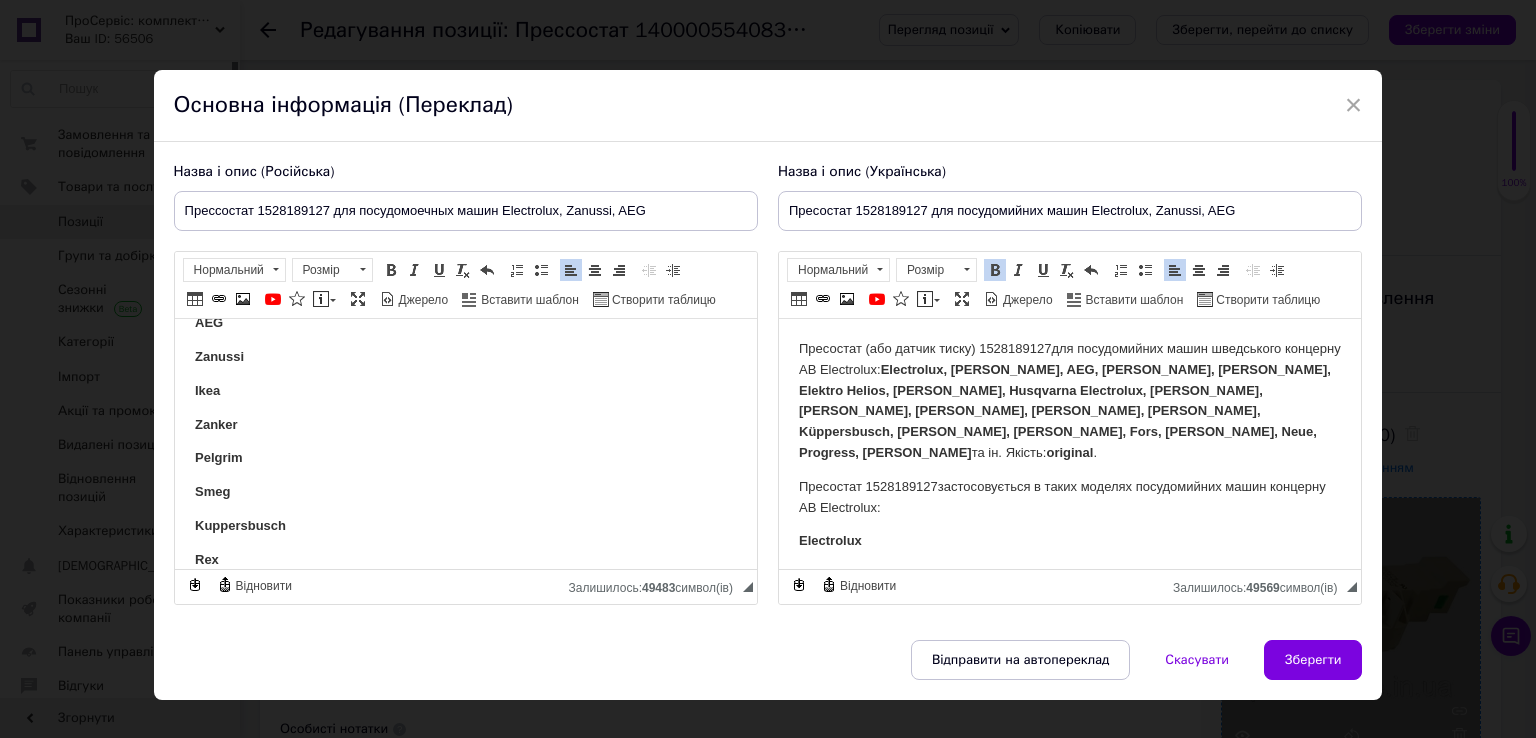 click on "Зберегти" at bounding box center [1313, 660] 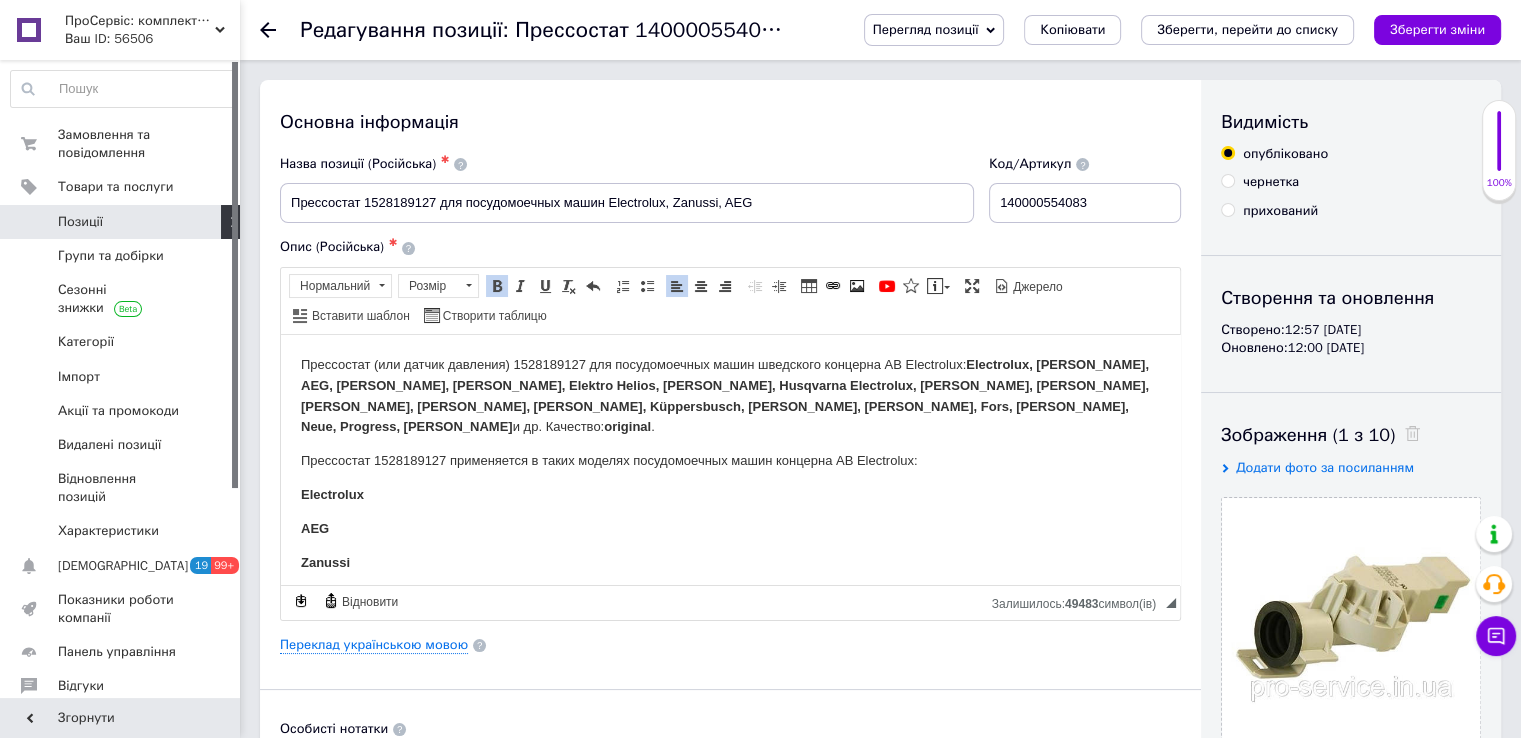 click on "Перегляд позиції" at bounding box center (926, 29) 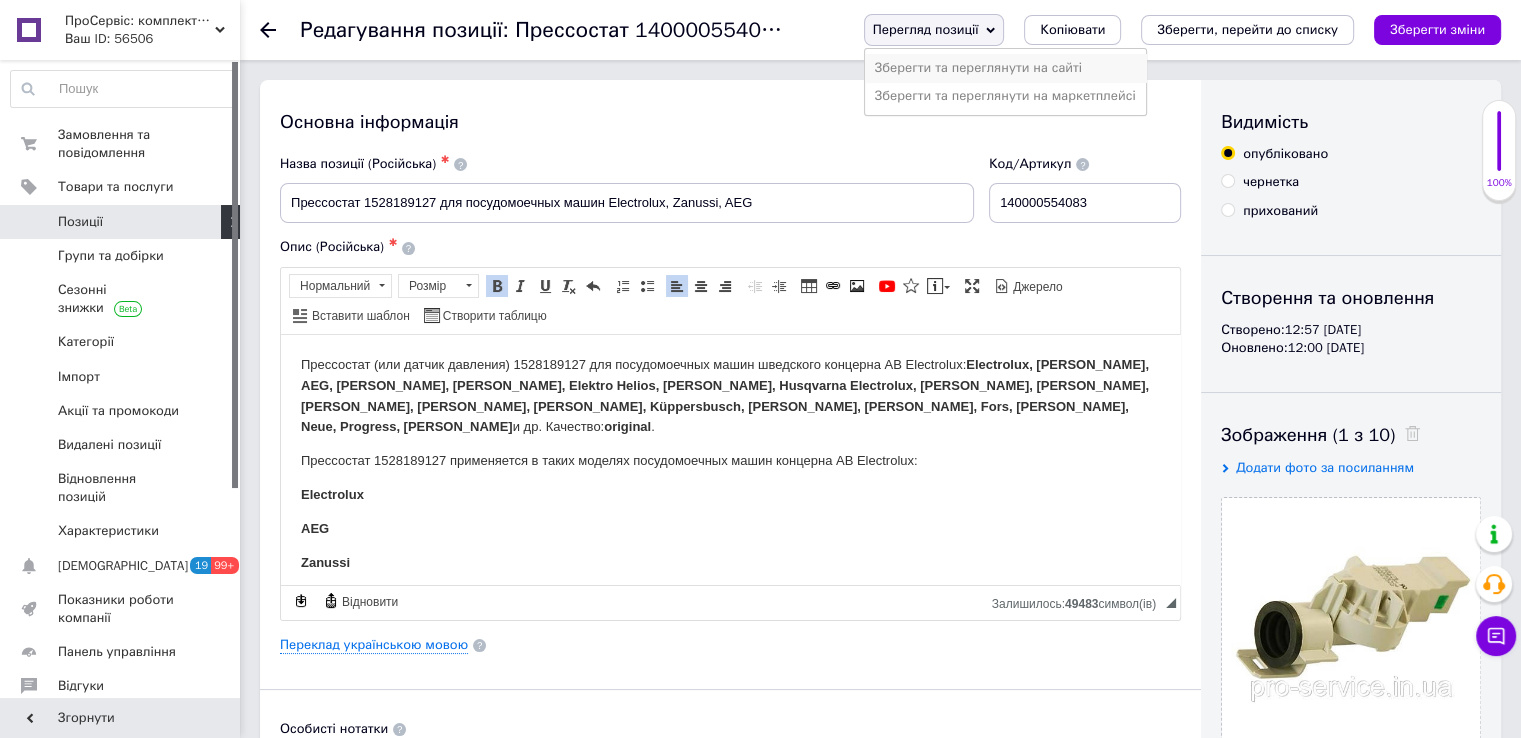 click on "Зберегти та переглянути на сайті" at bounding box center (1005, 68) 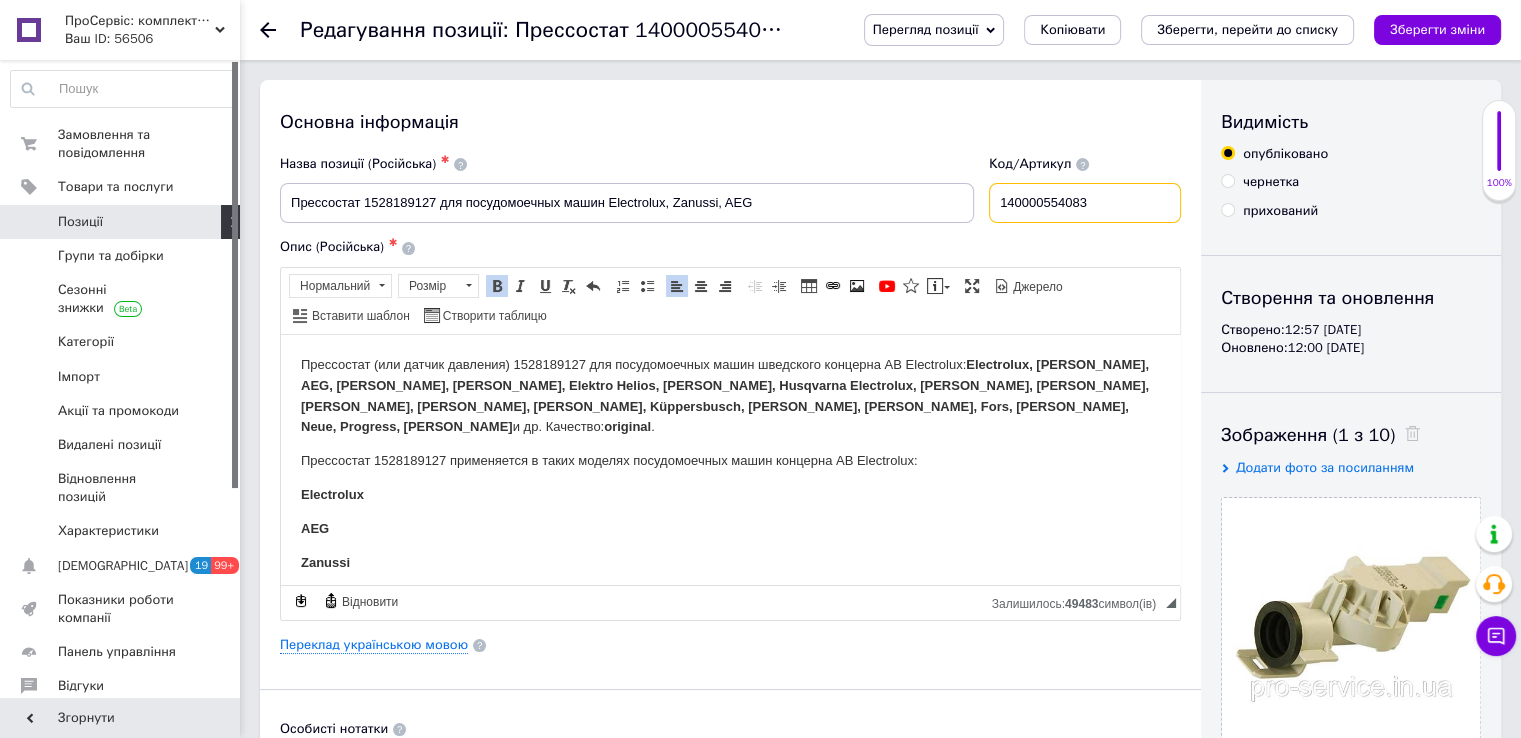 click on "140000554083" at bounding box center [1085, 203] 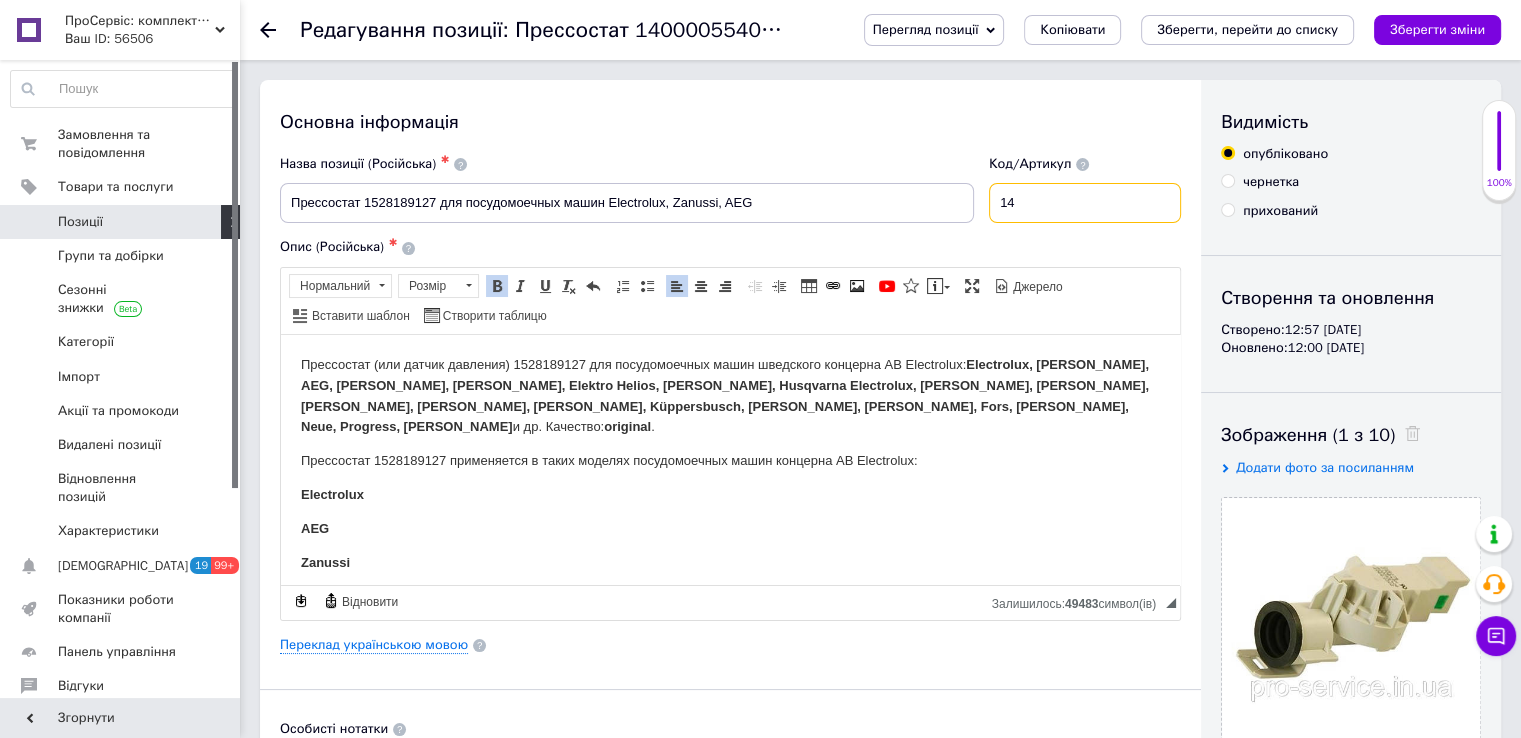 type on "1" 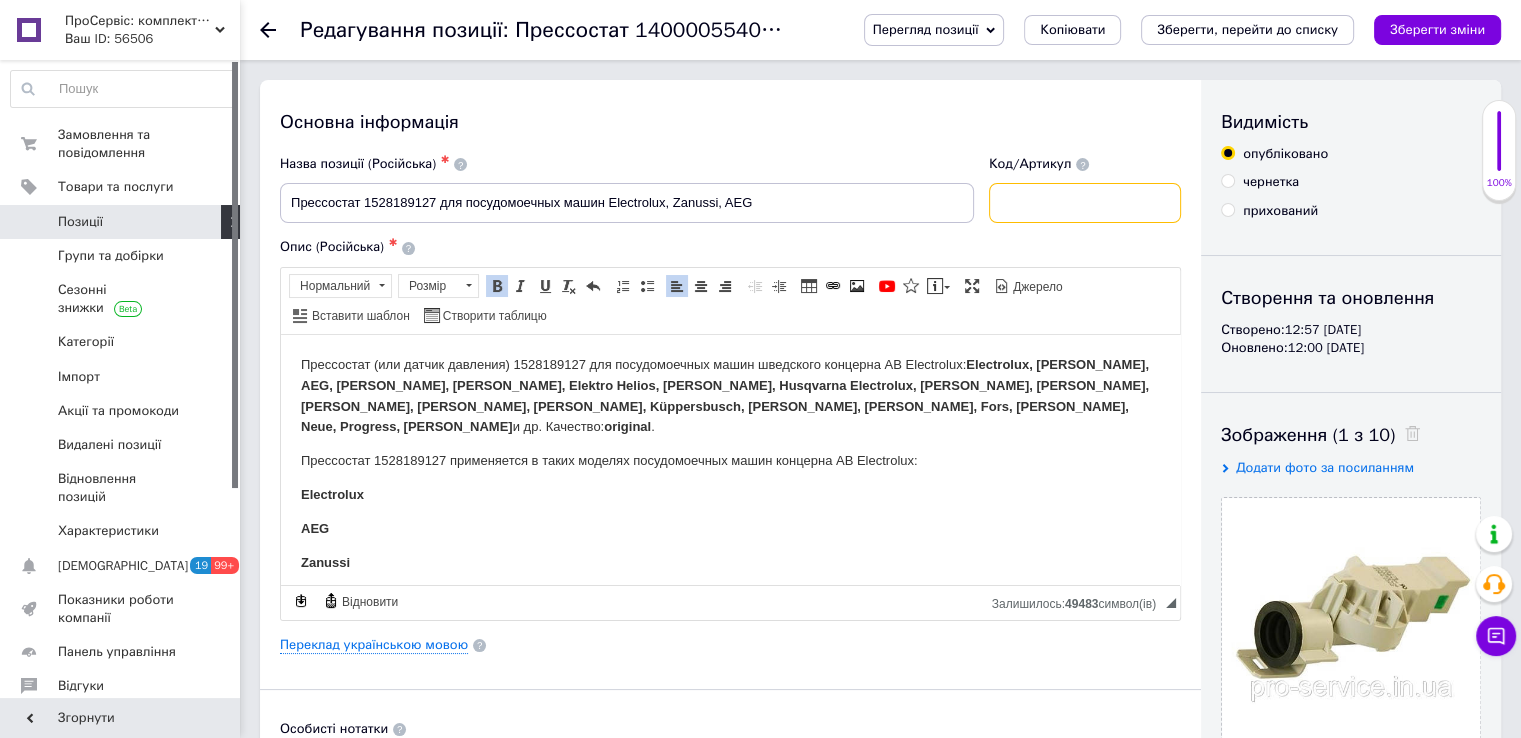 click at bounding box center [1085, 203] 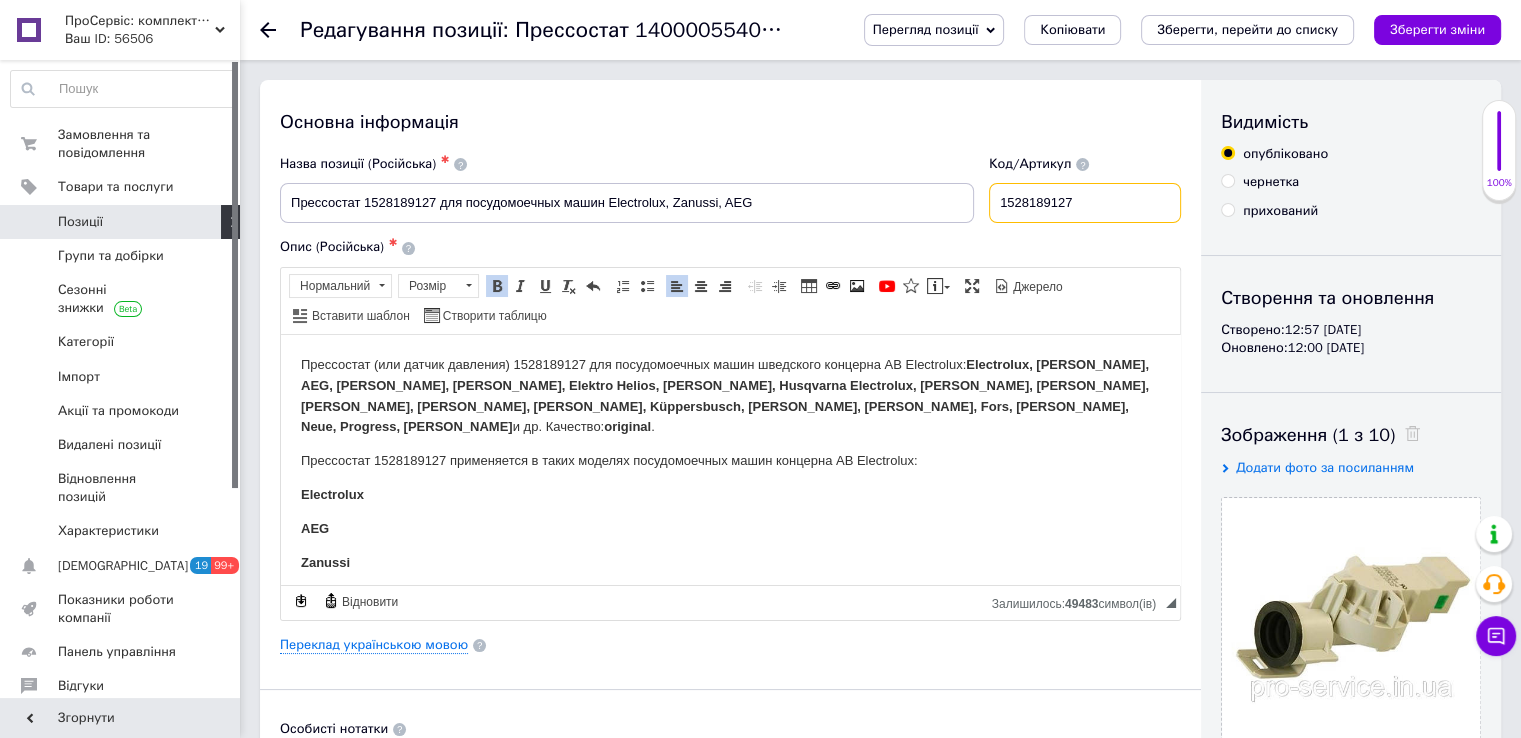 type on "1528189127" 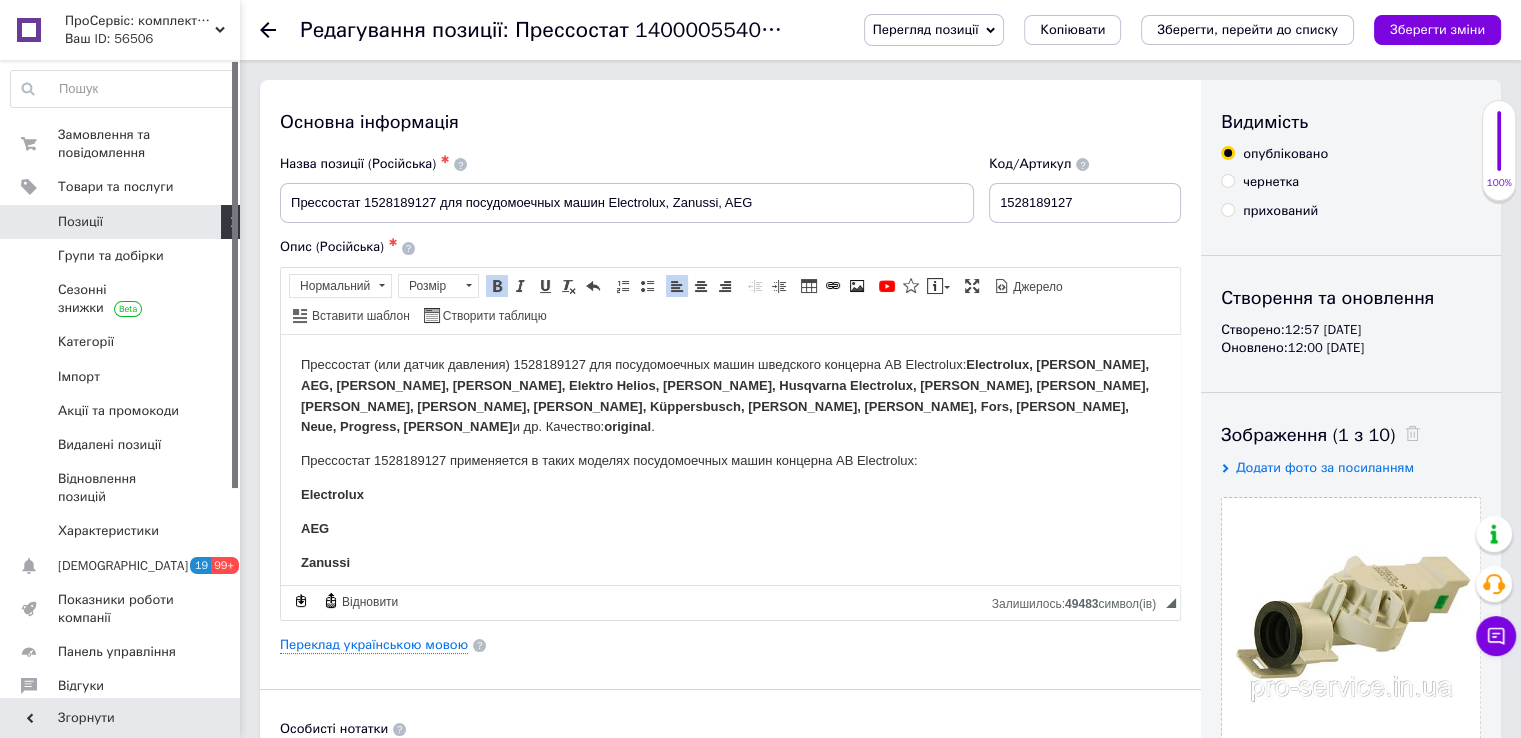 click on "Перегляд позиції" at bounding box center [926, 29] 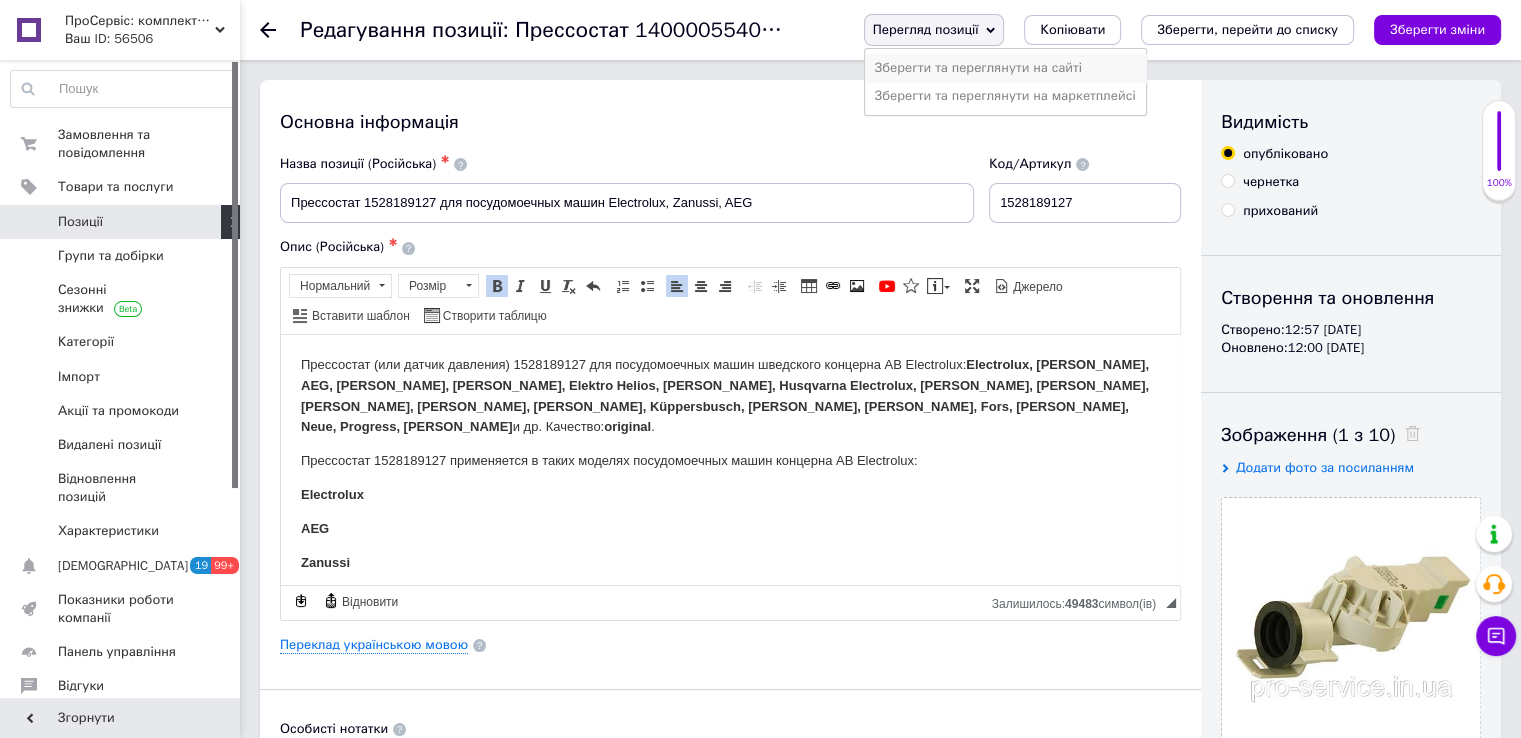 click on "Зберегти та переглянути на сайті" at bounding box center (1005, 68) 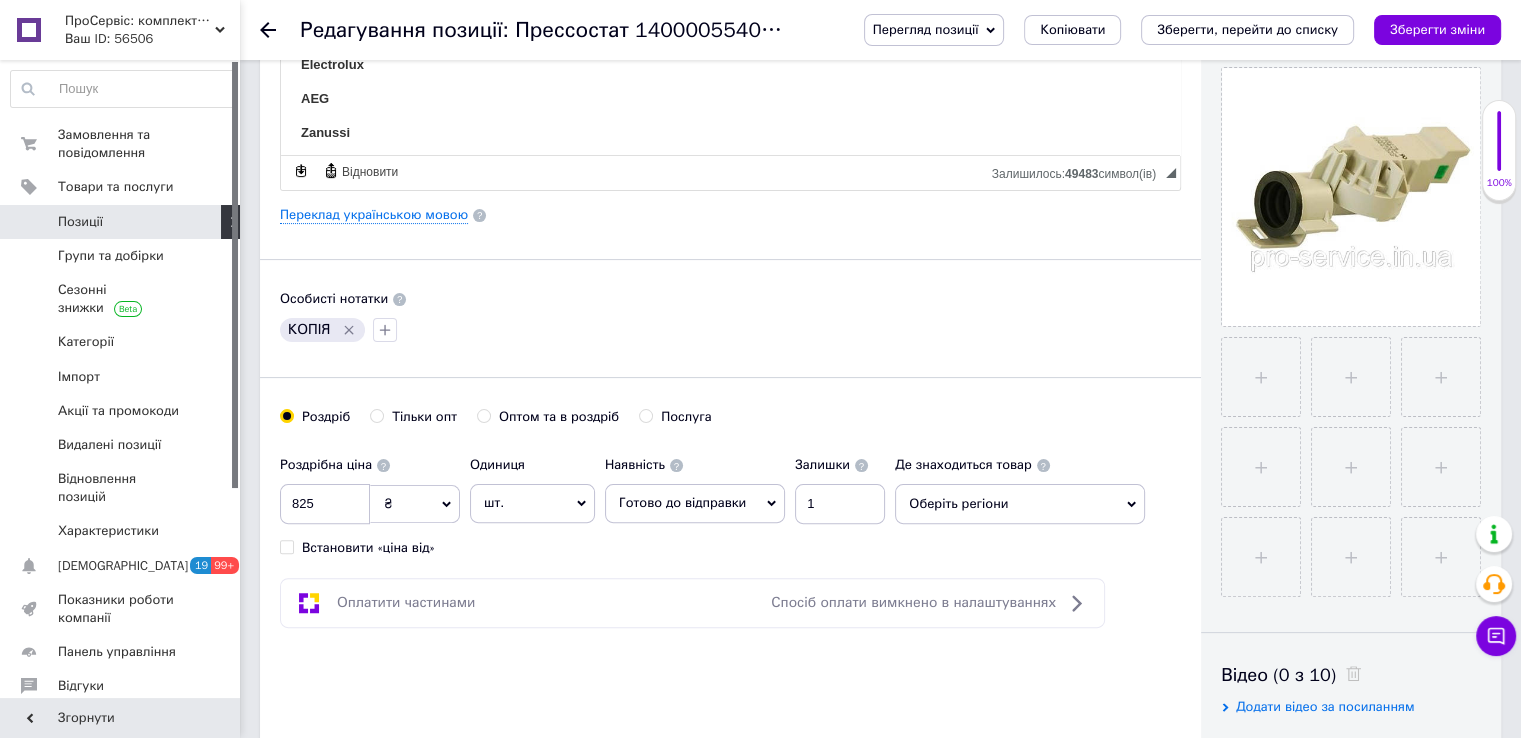 scroll, scrollTop: 427, scrollLeft: 0, axis: vertical 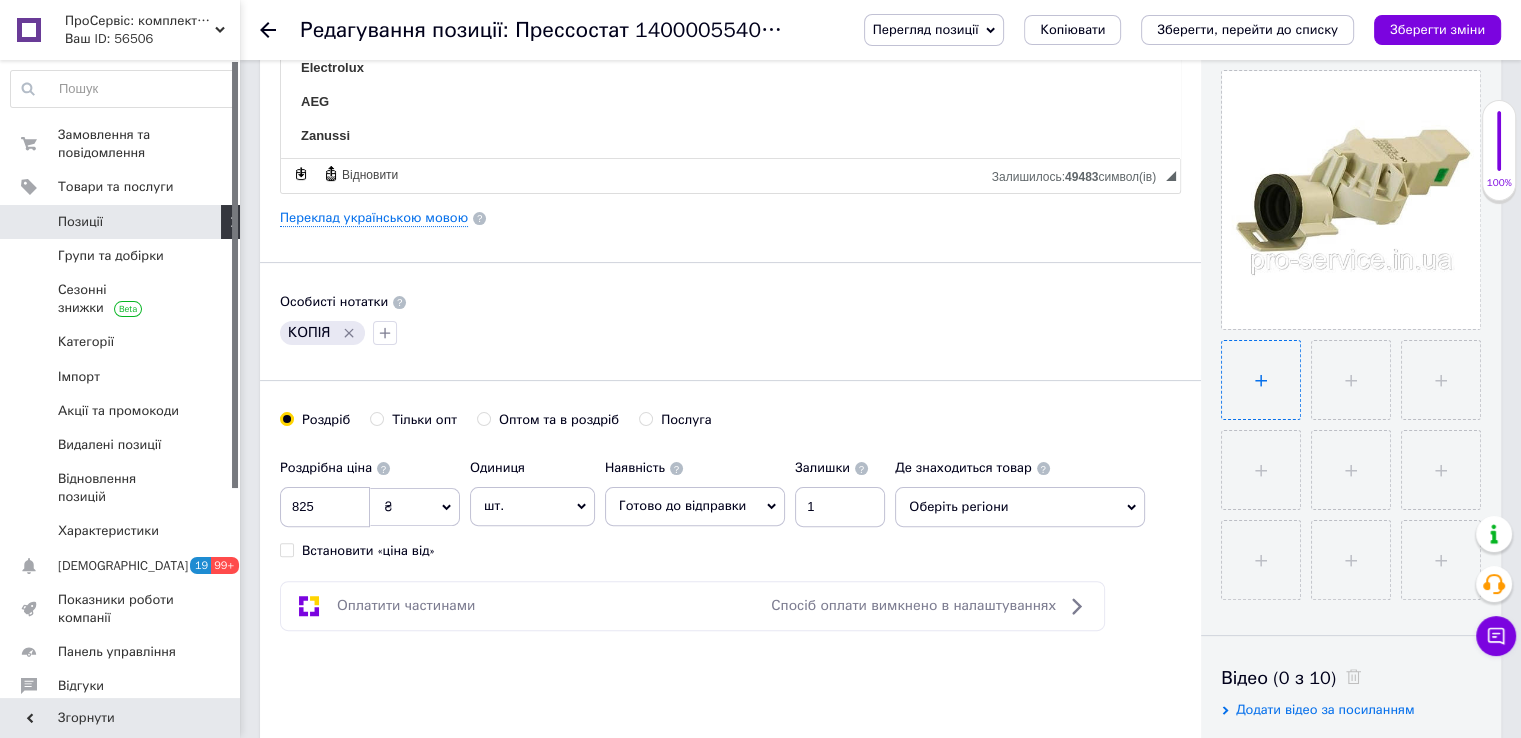 click at bounding box center [1261, 380] 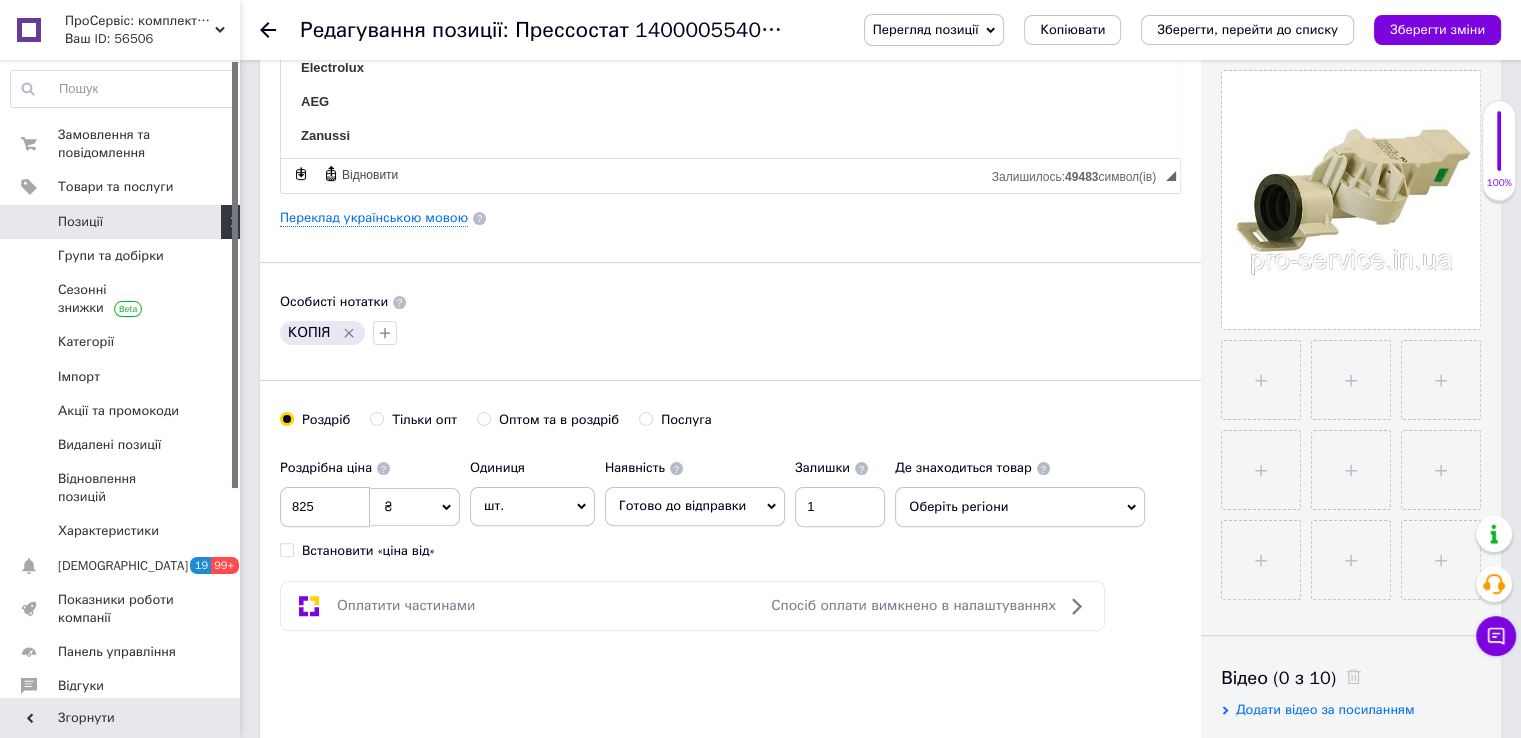 type 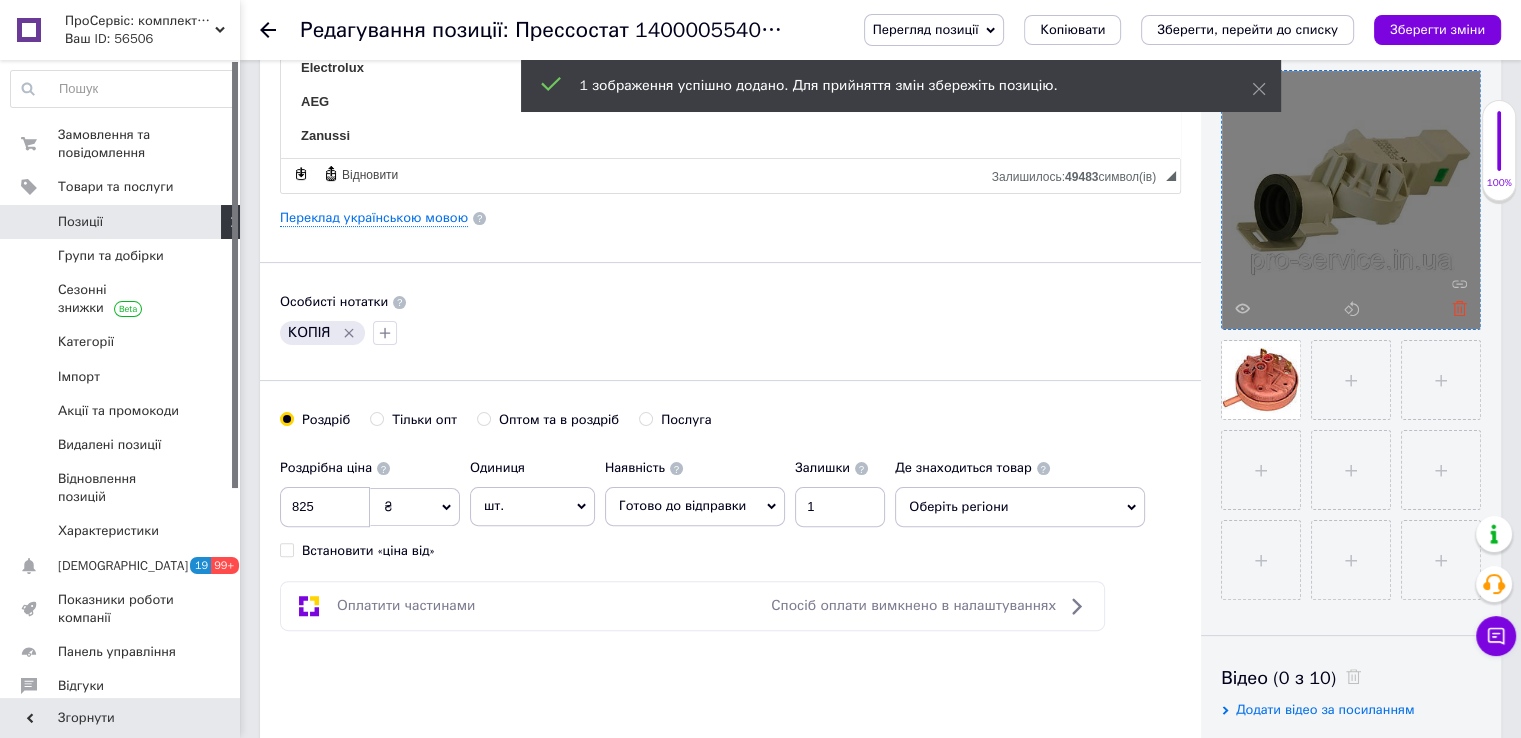 click 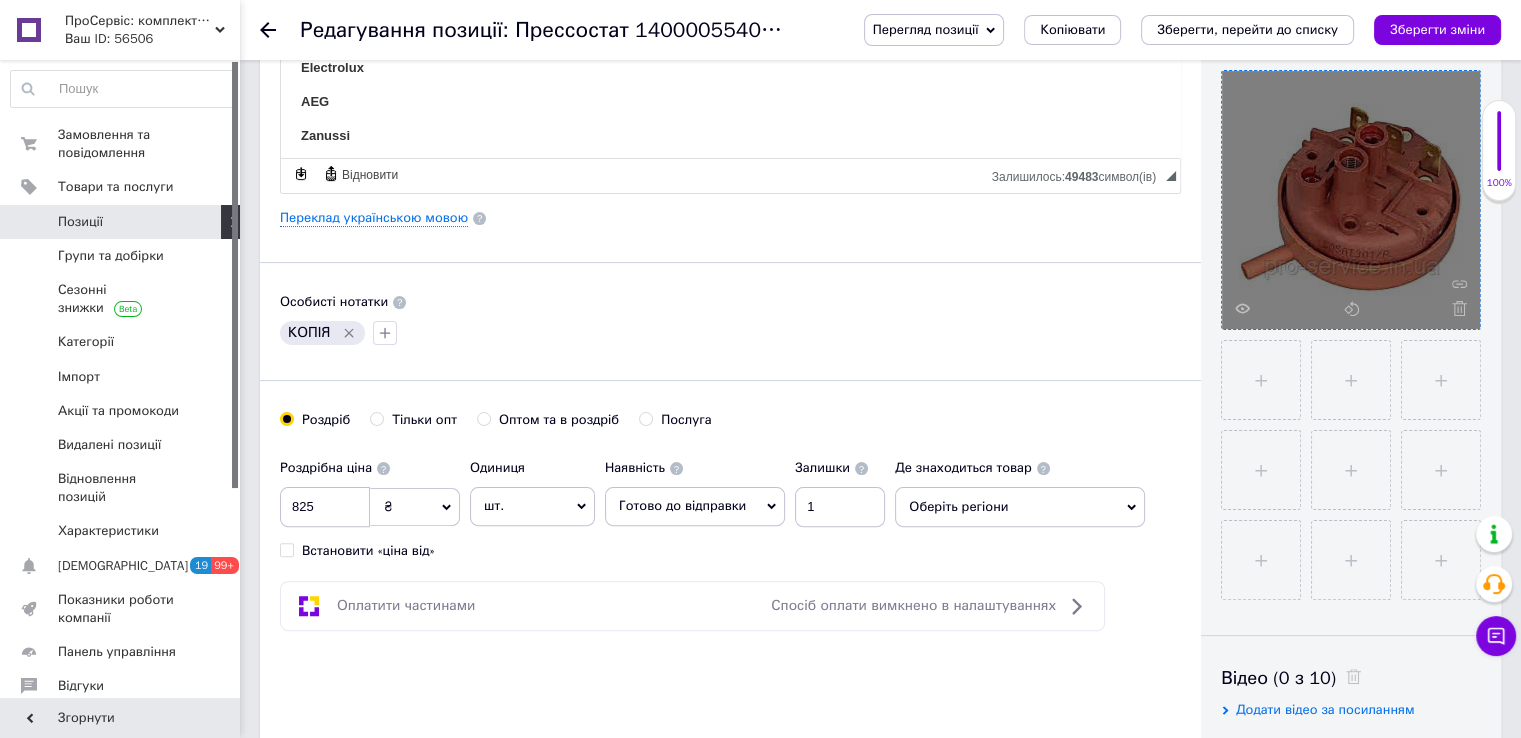 click on "Перегляд позиції" at bounding box center (926, 29) 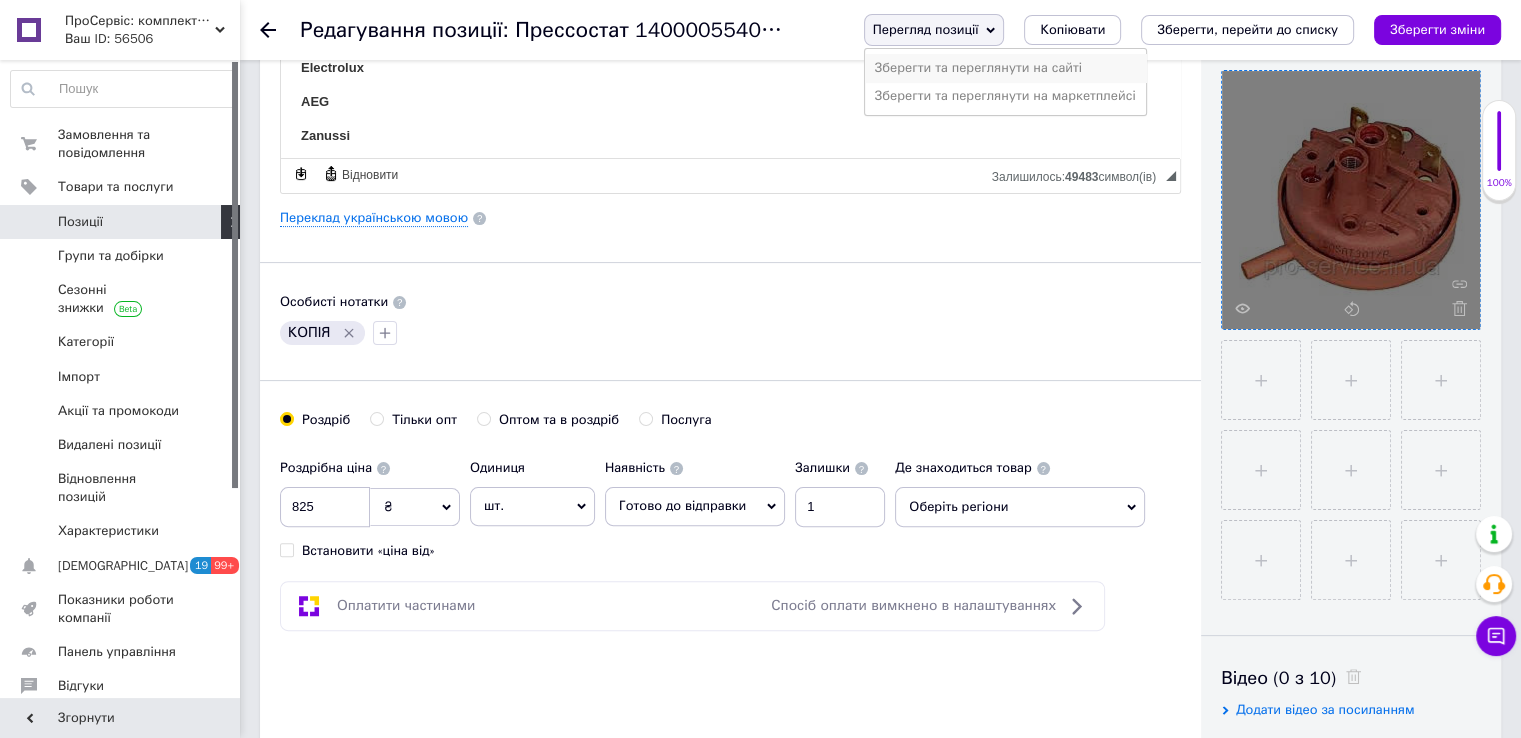 click on "Зберегти та переглянути на сайті" at bounding box center (1005, 68) 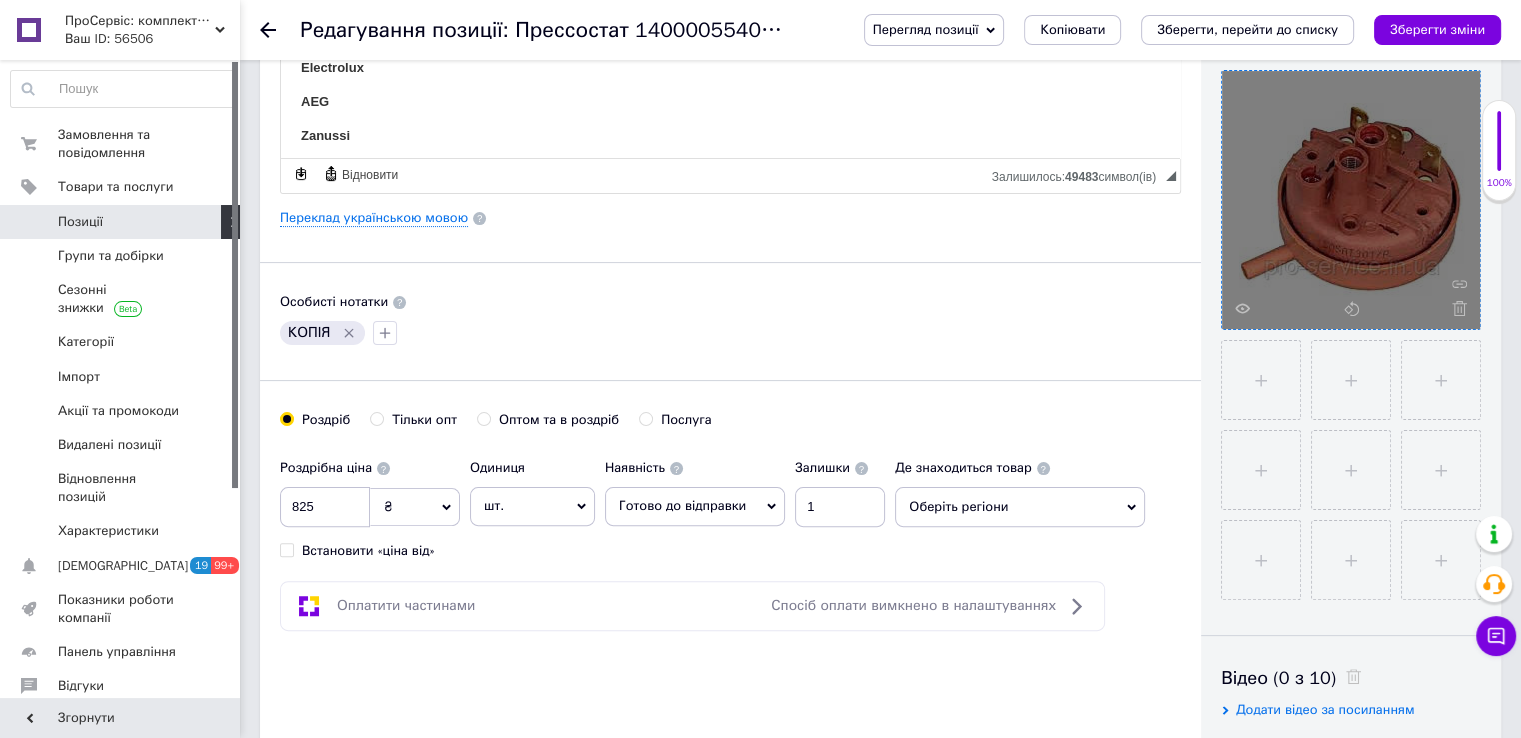 click on "Оберіть регіони" at bounding box center [1020, 507] 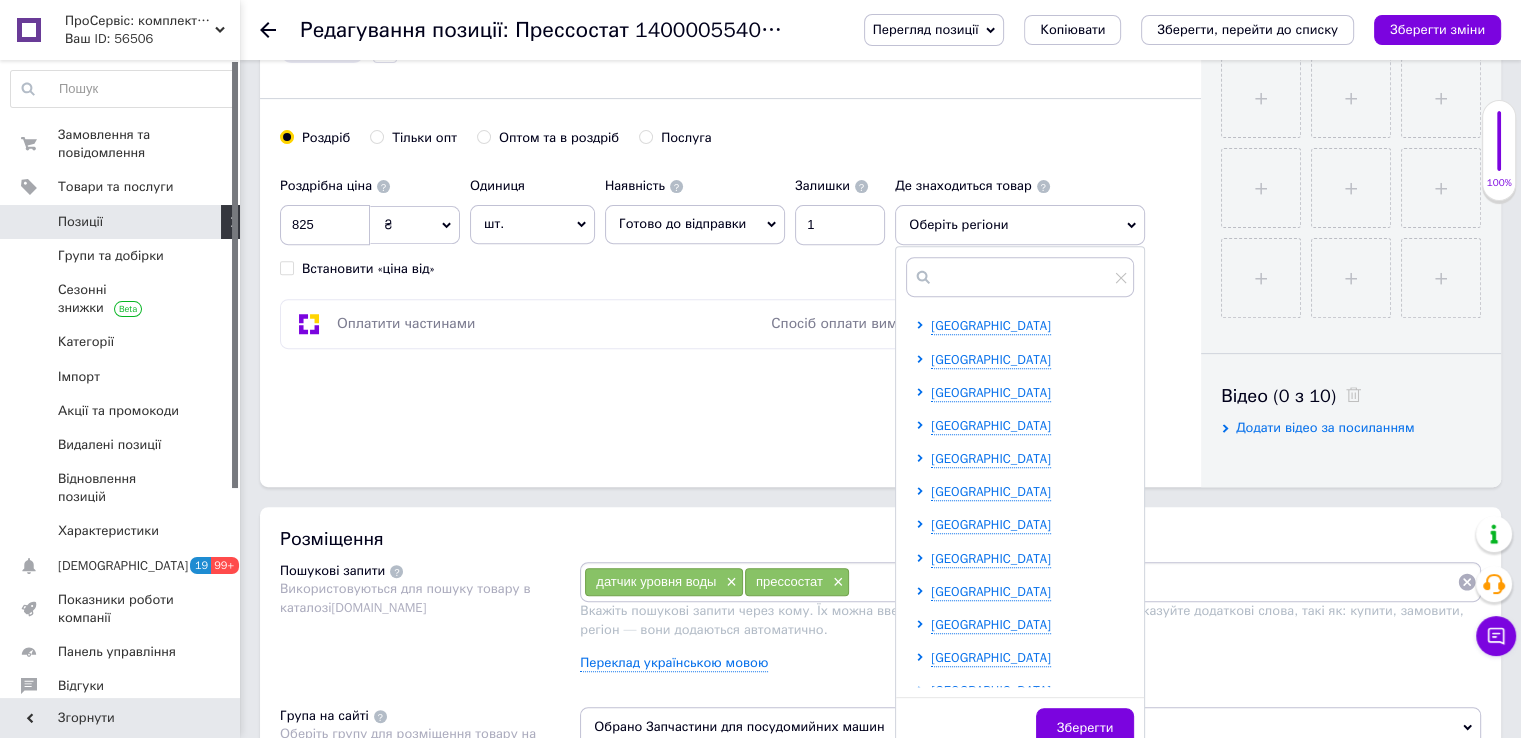 scroll, scrollTop: 713, scrollLeft: 0, axis: vertical 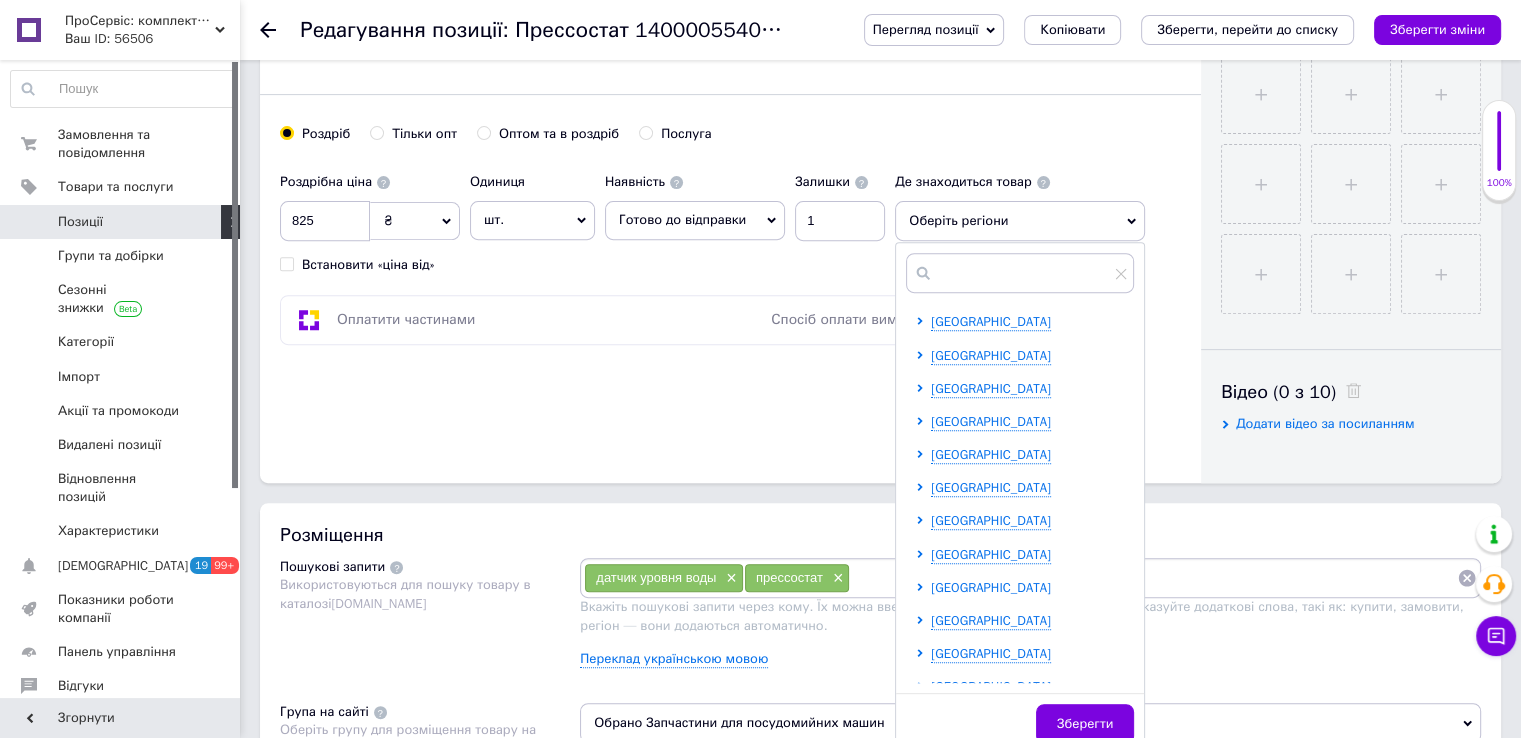 click on "[GEOGRAPHIC_DATA]" at bounding box center (991, 587) 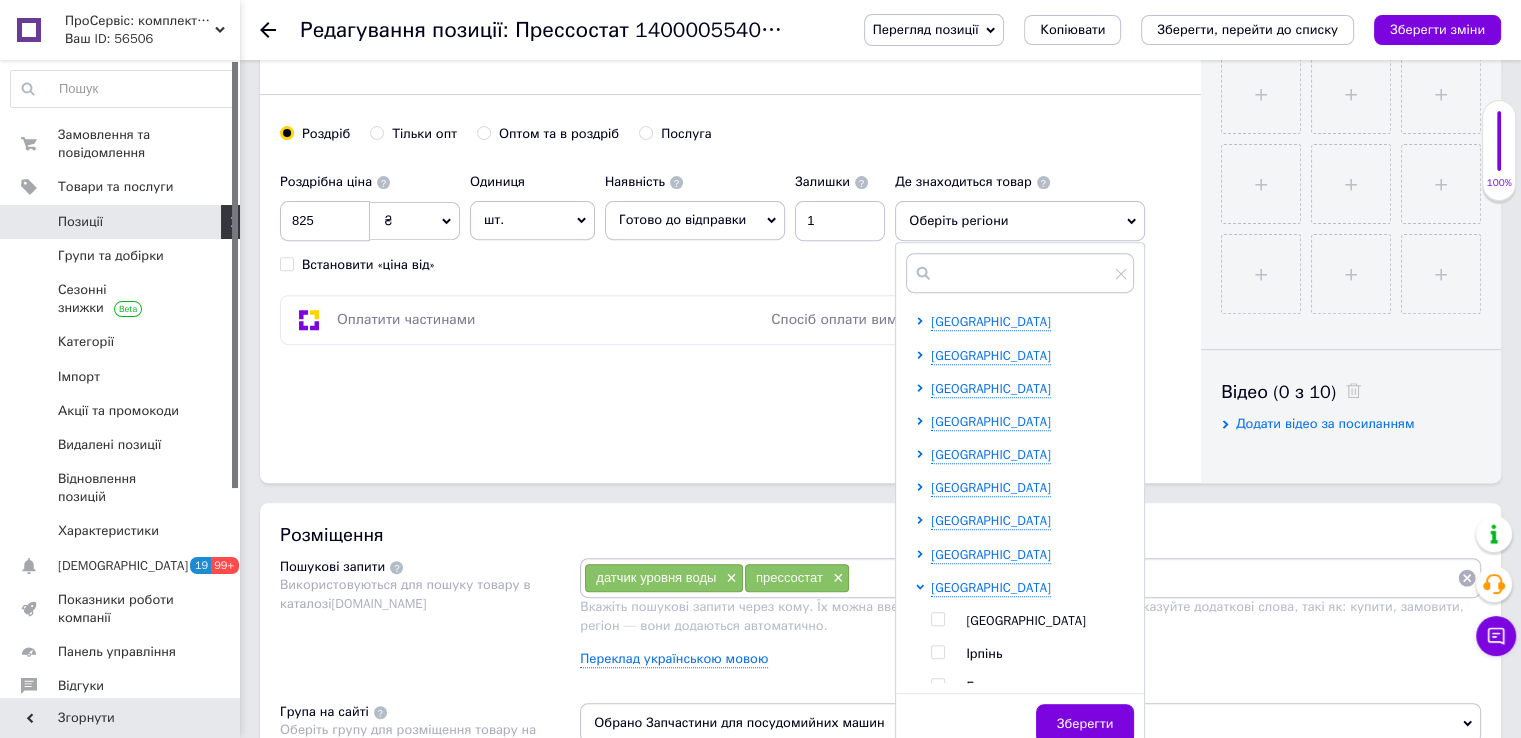 click at bounding box center [937, 619] 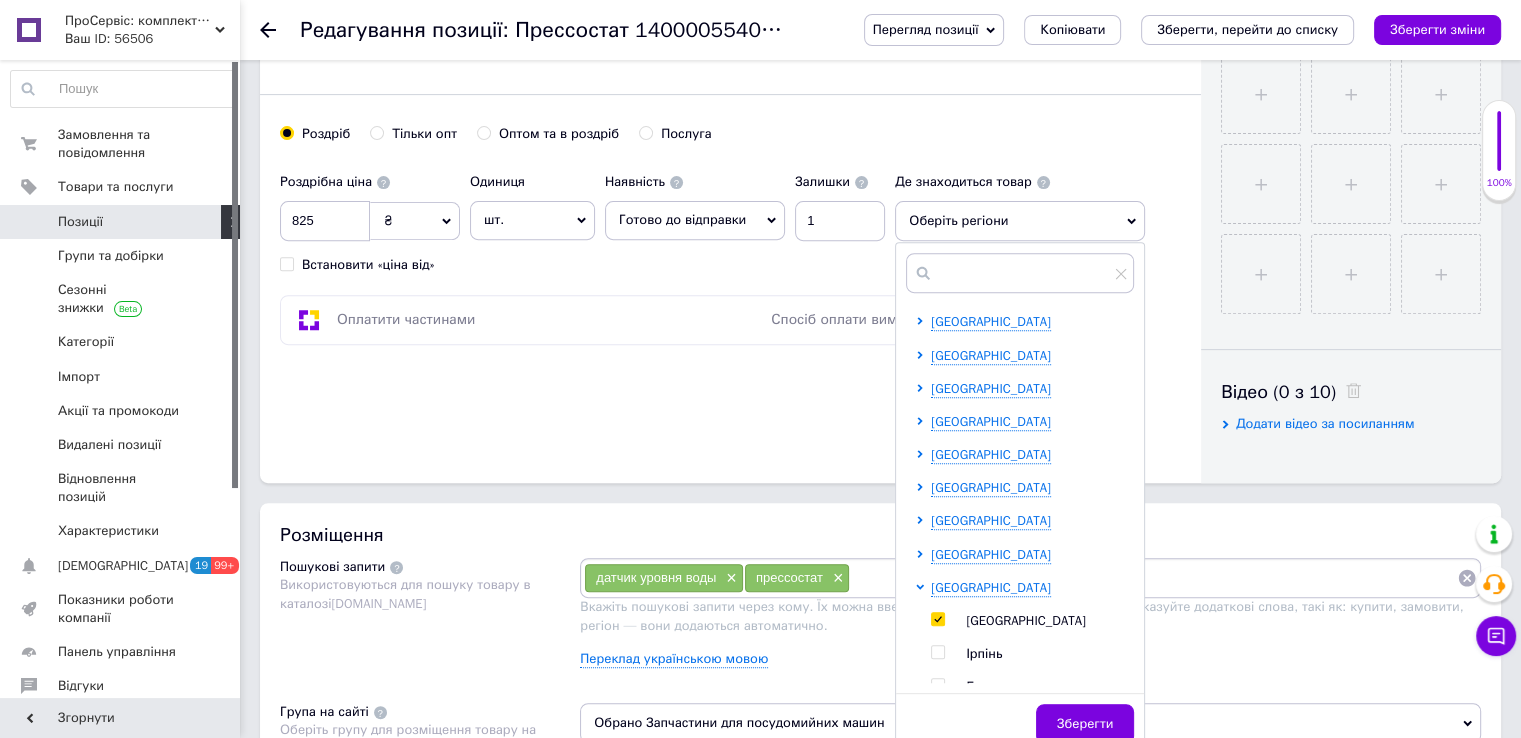 checkbox on "true" 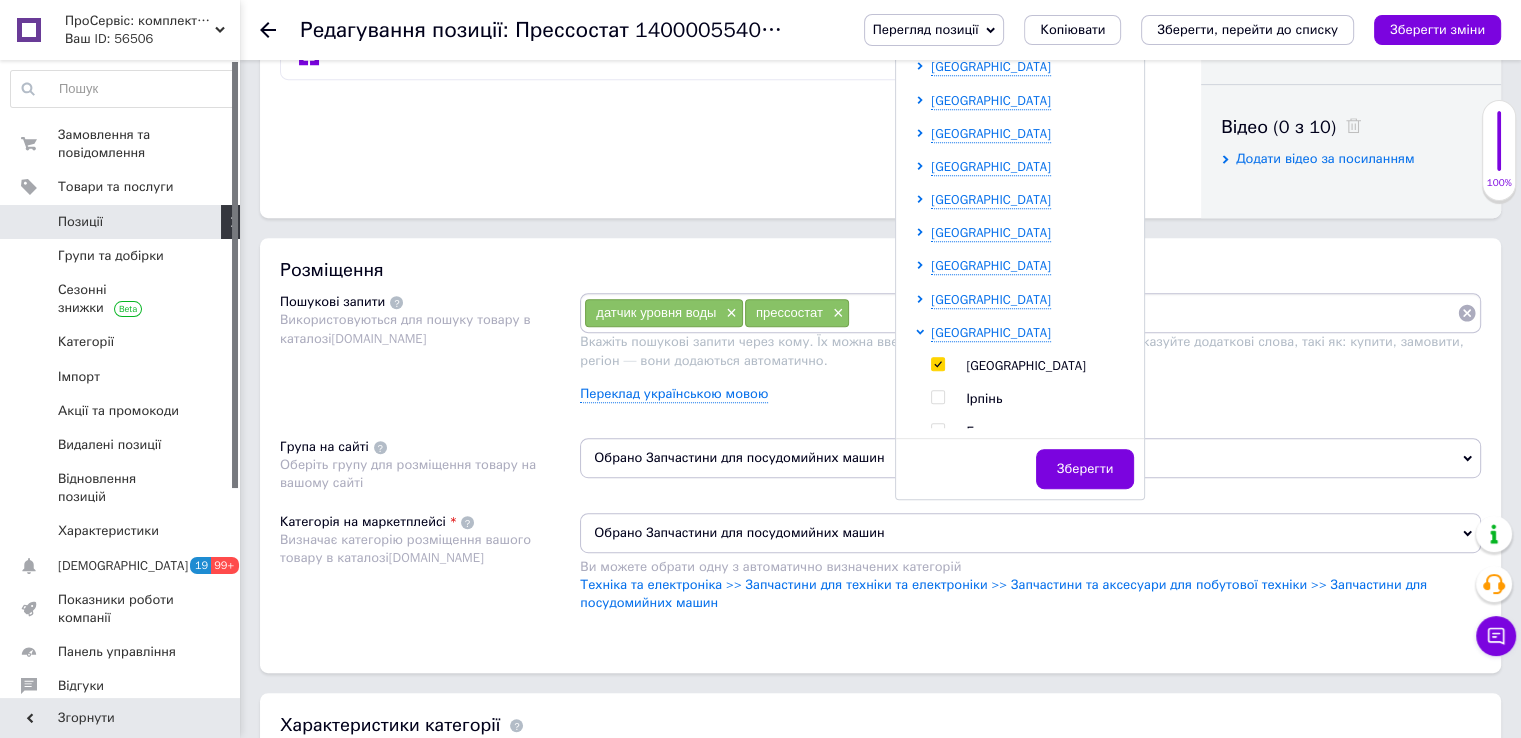 scroll, scrollTop: 1033, scrollLeft: 0, axis: vertical 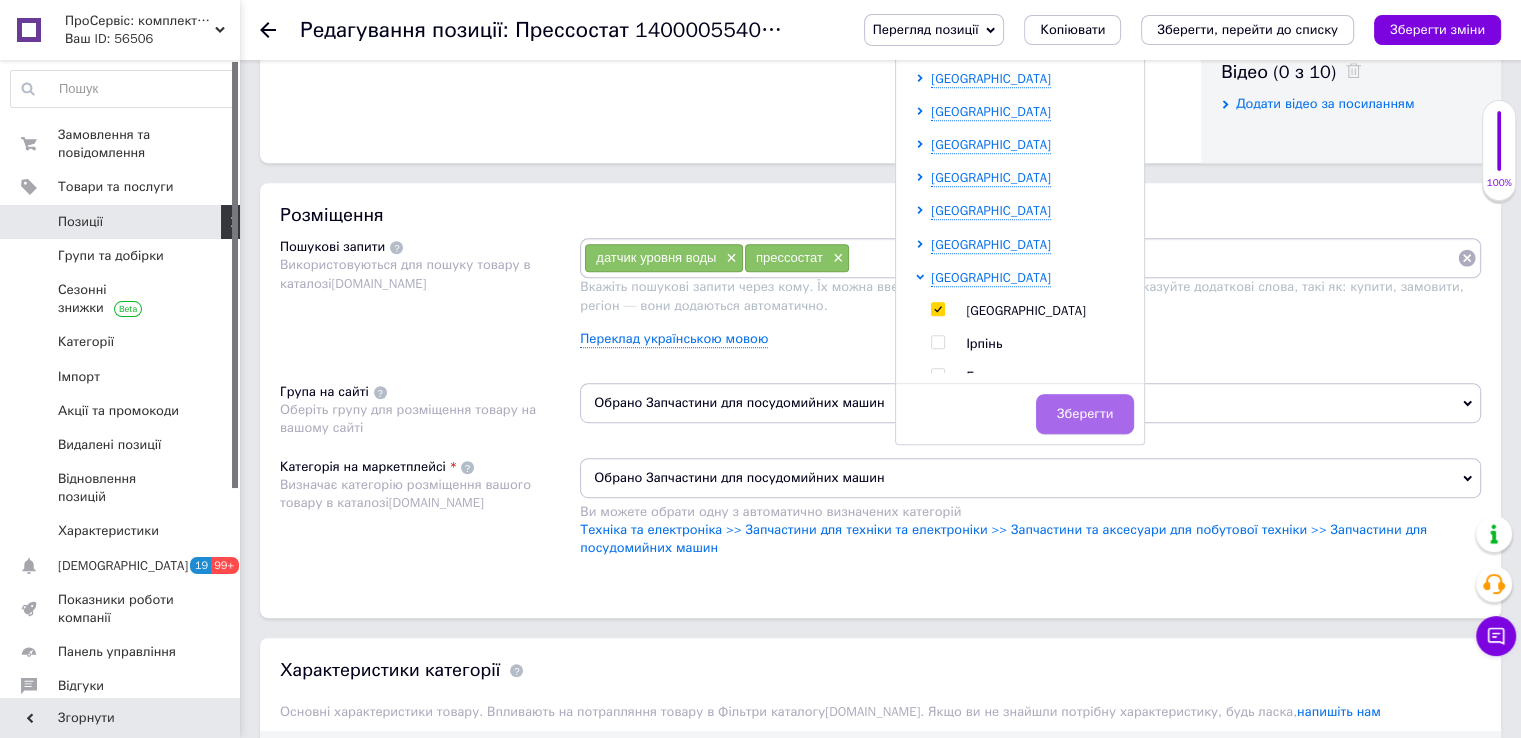 click on "Зберегти" at bounding box center [1085, 414] 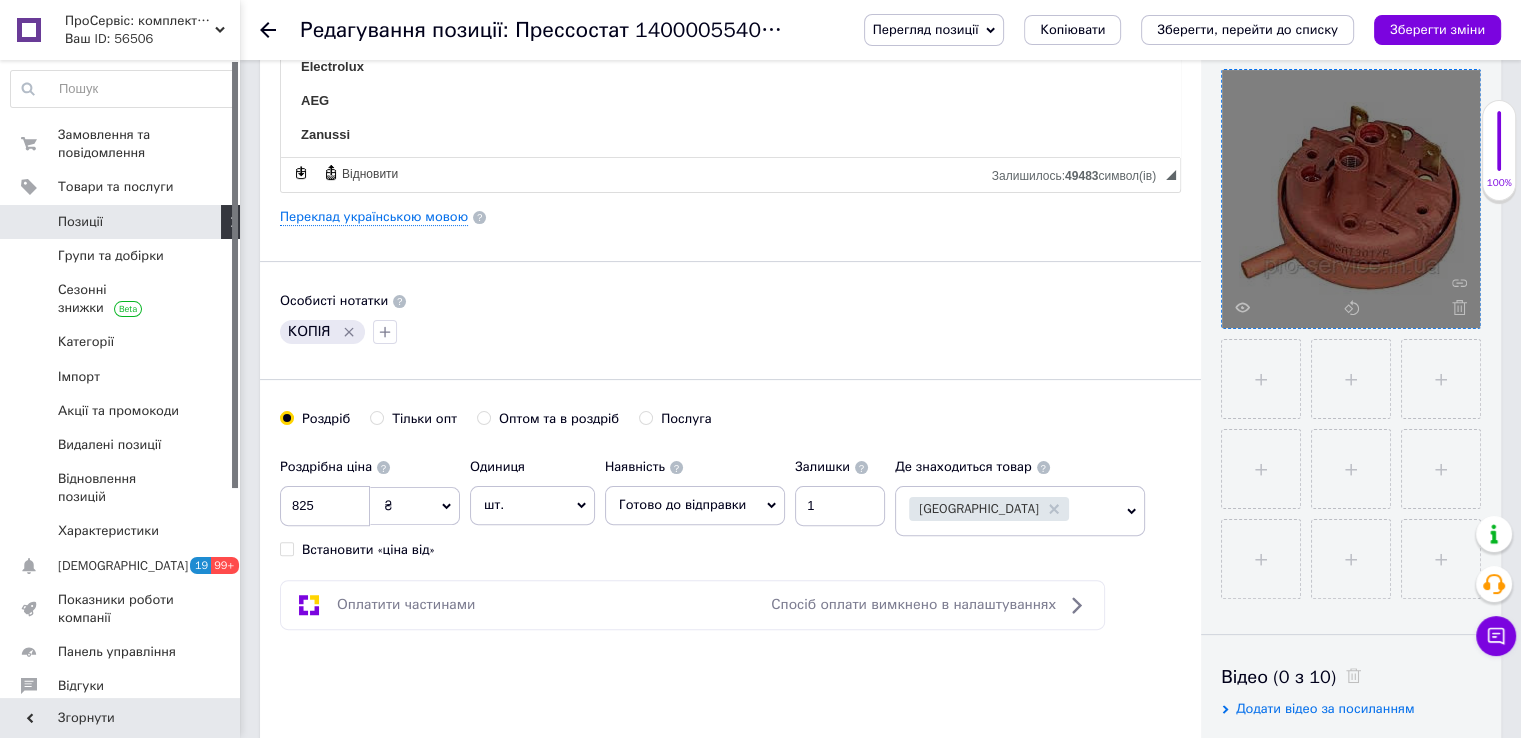 scroll, scrollTop: 405, scrollLeft: 0, axis: vertical 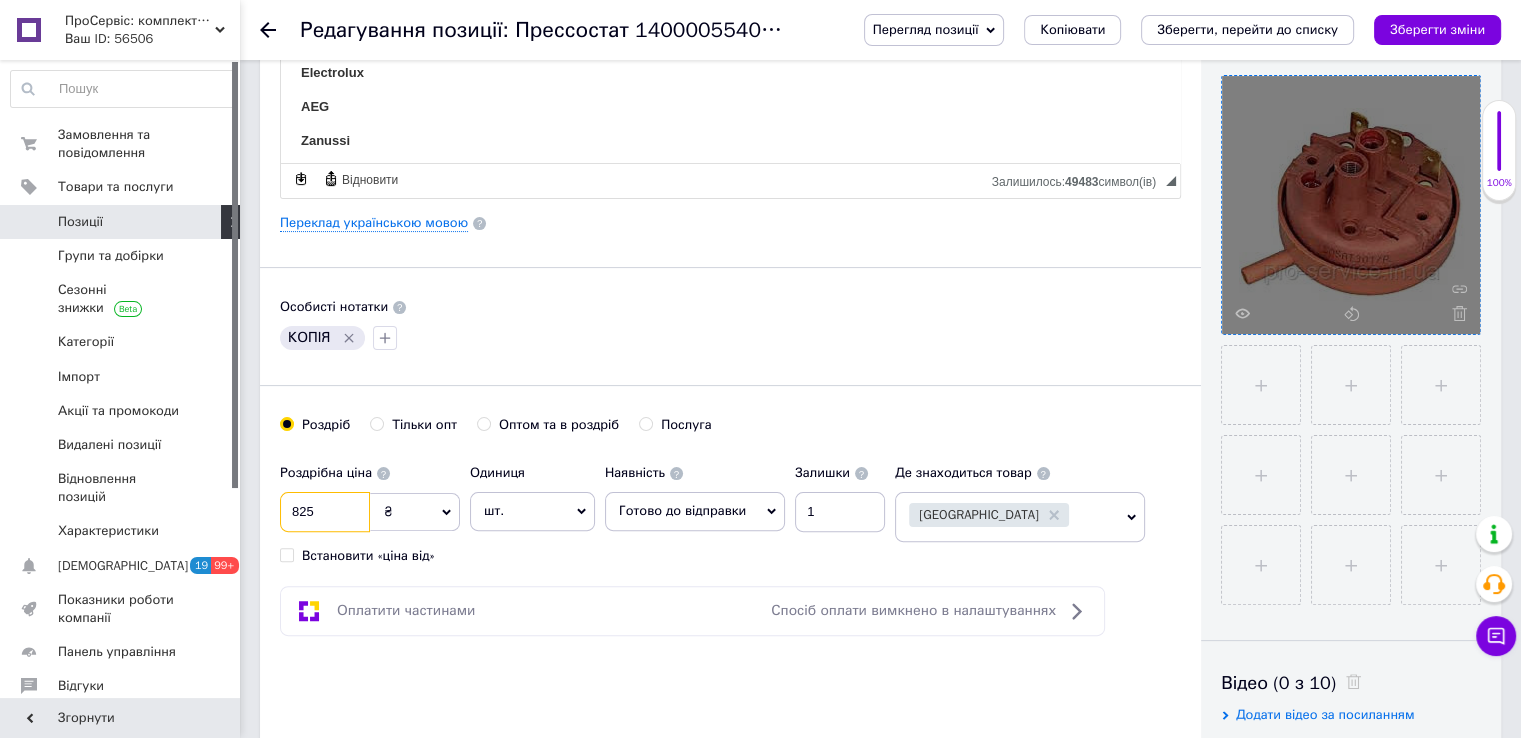 click on "825" at bounding box center (325, 512) 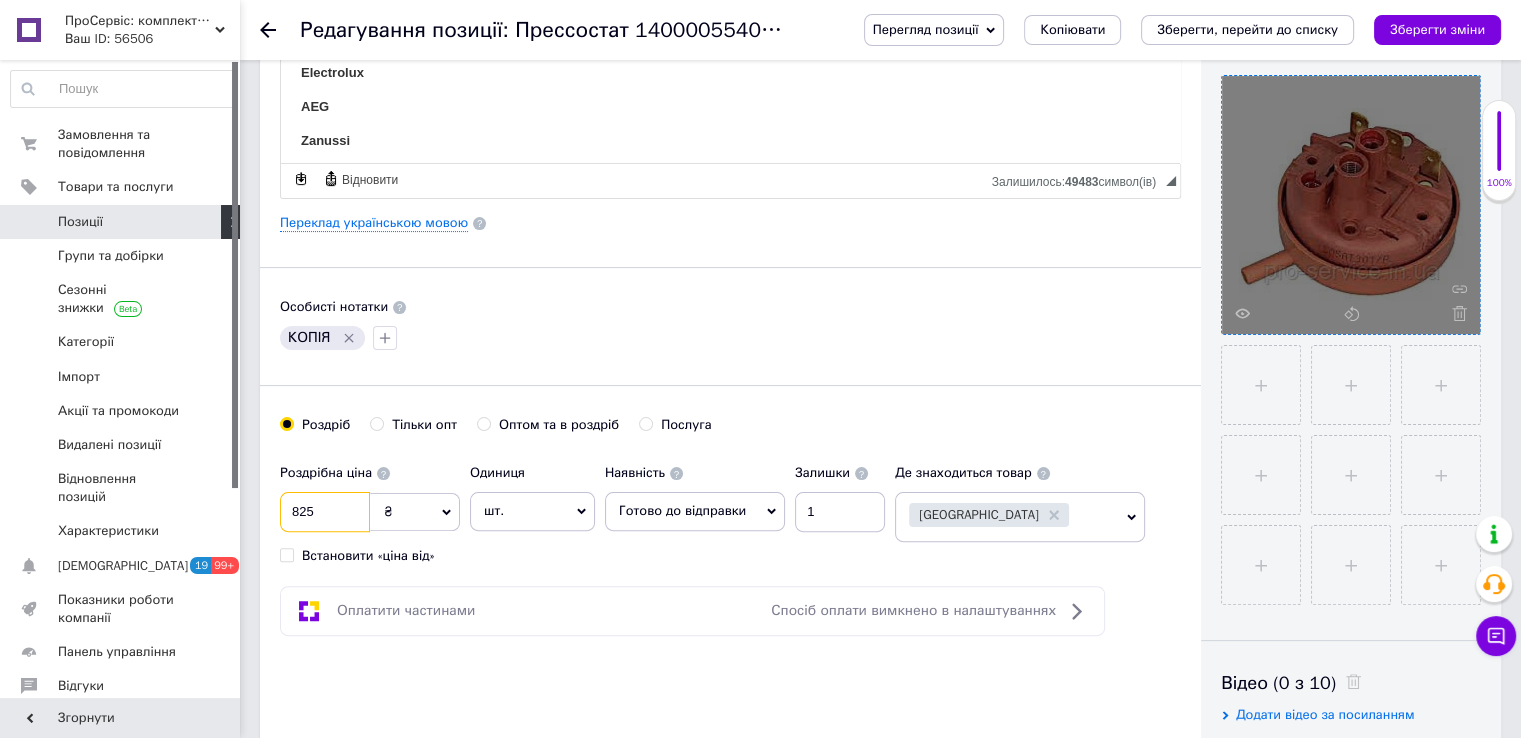 click on "825" at bounding box center (325, 512) 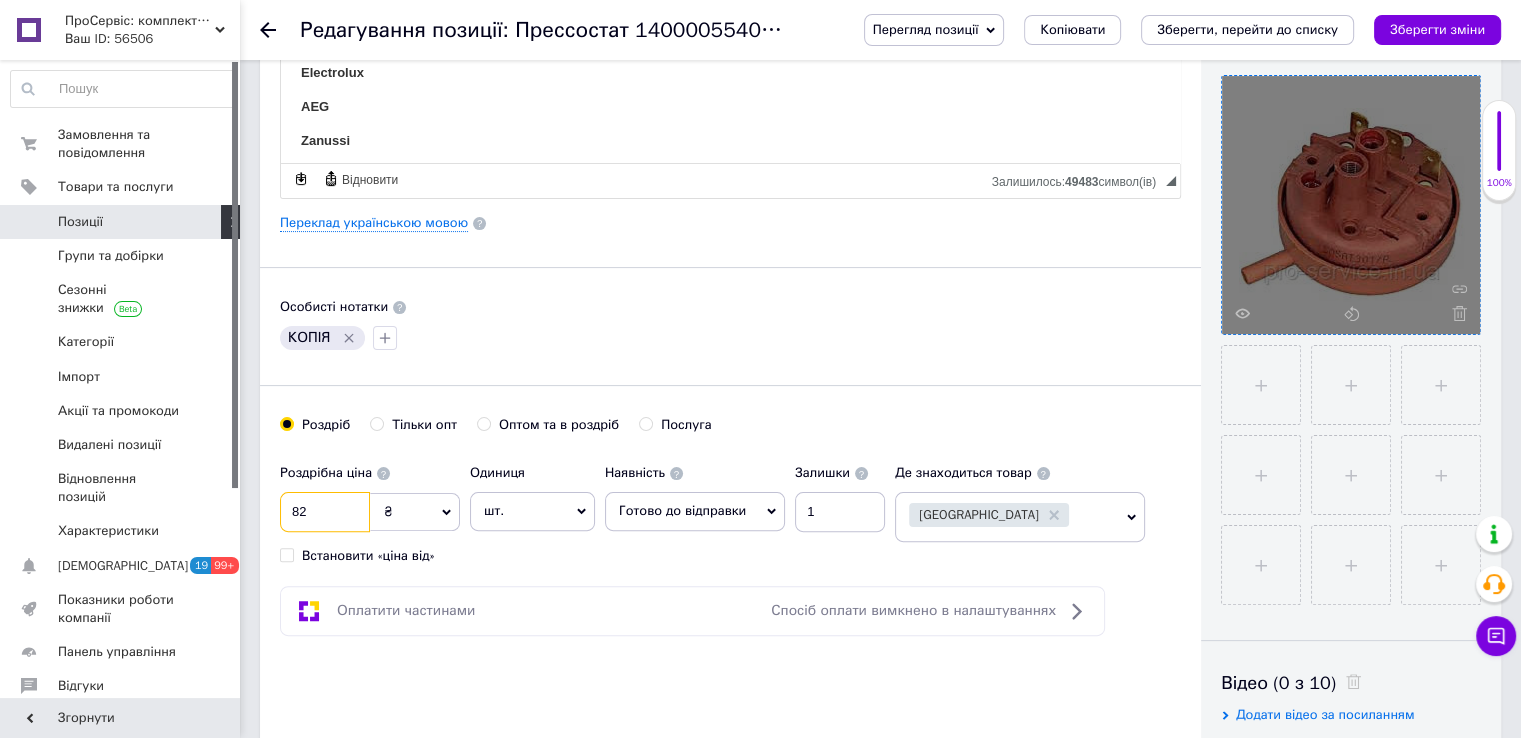 type on "8" 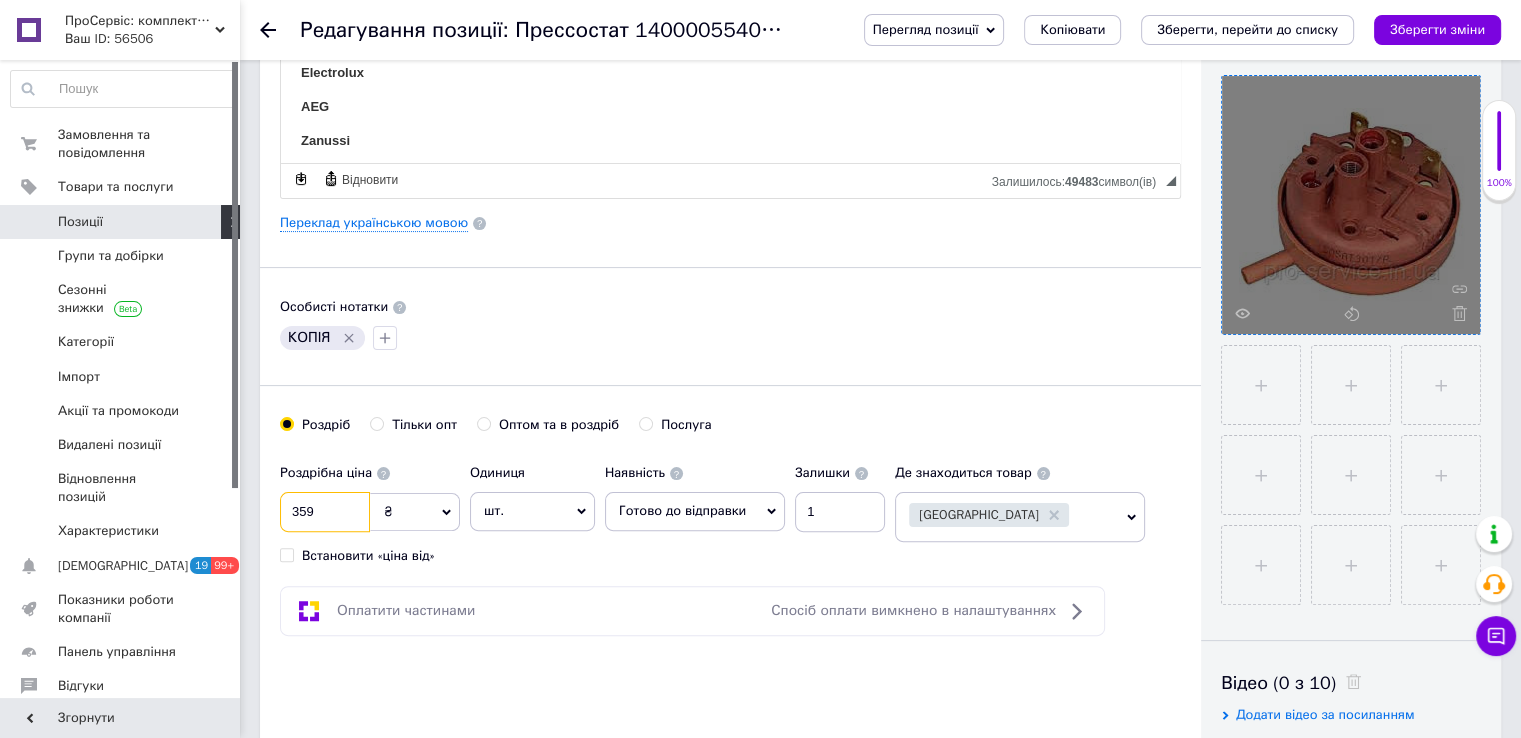 type on "359" 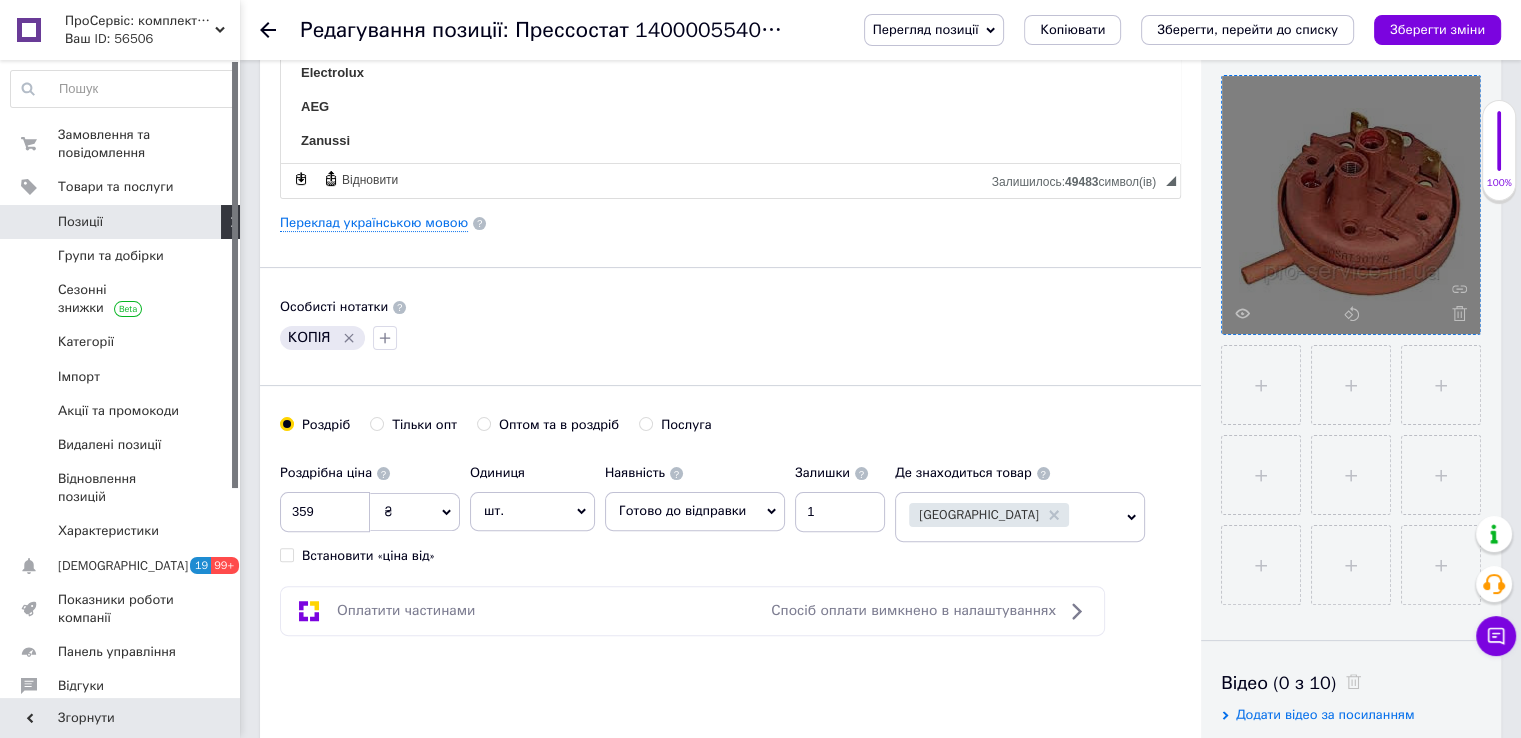click on "Перегляд позиції" at bounding box center [926, 29] 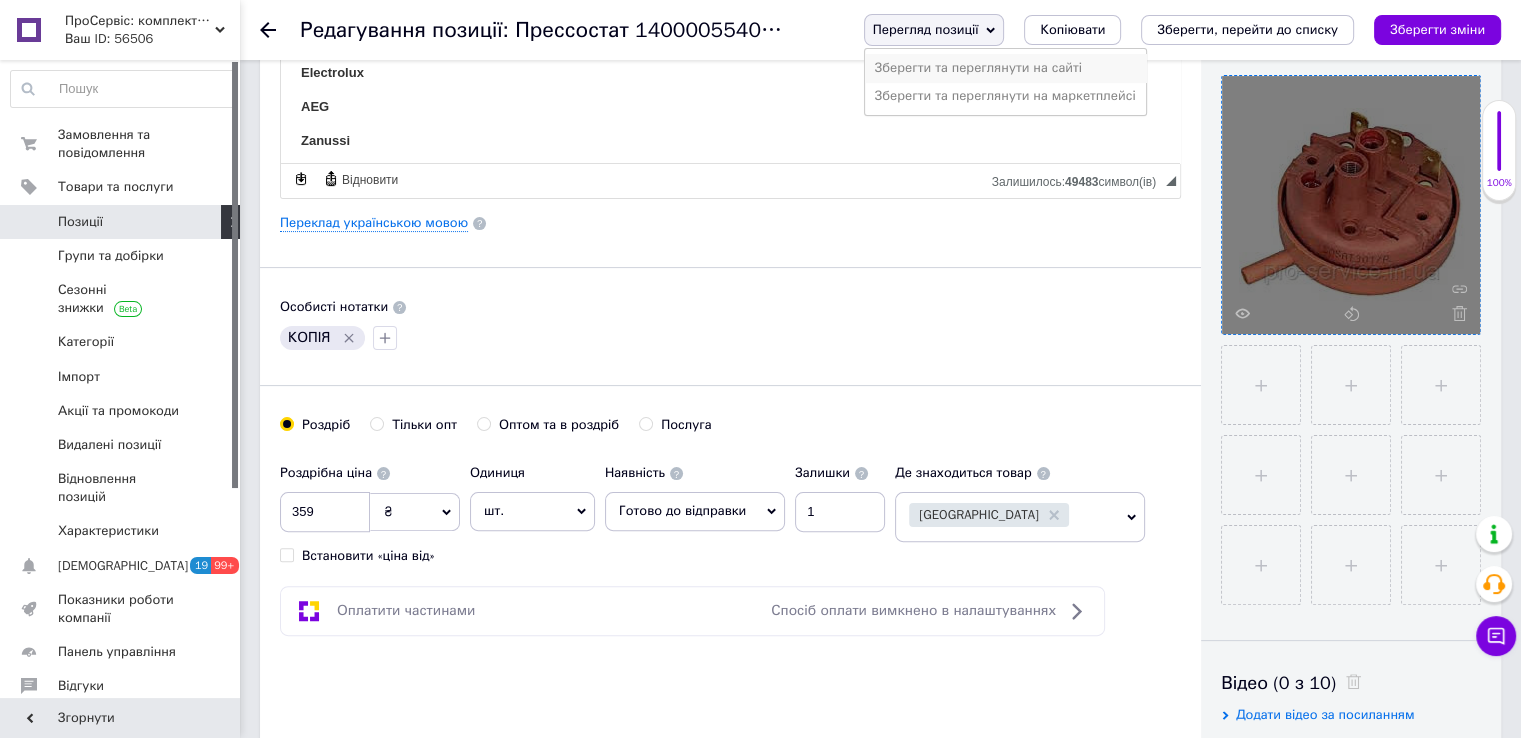click on "Зберегти та переглянути на сайті" at bounding box center [1005, 68] 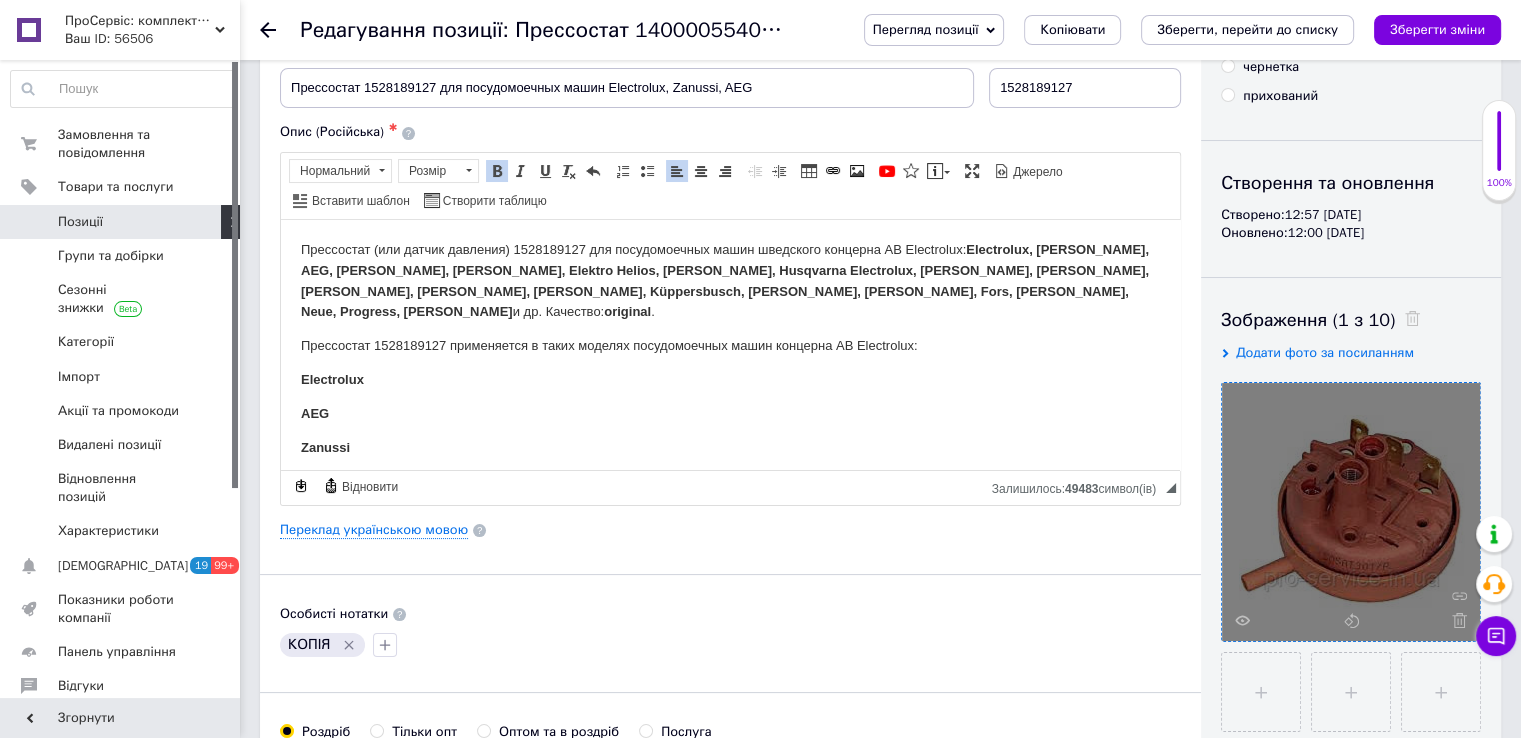 scroll, scrollTop: 0, scrollLeft: 0, axis: both 